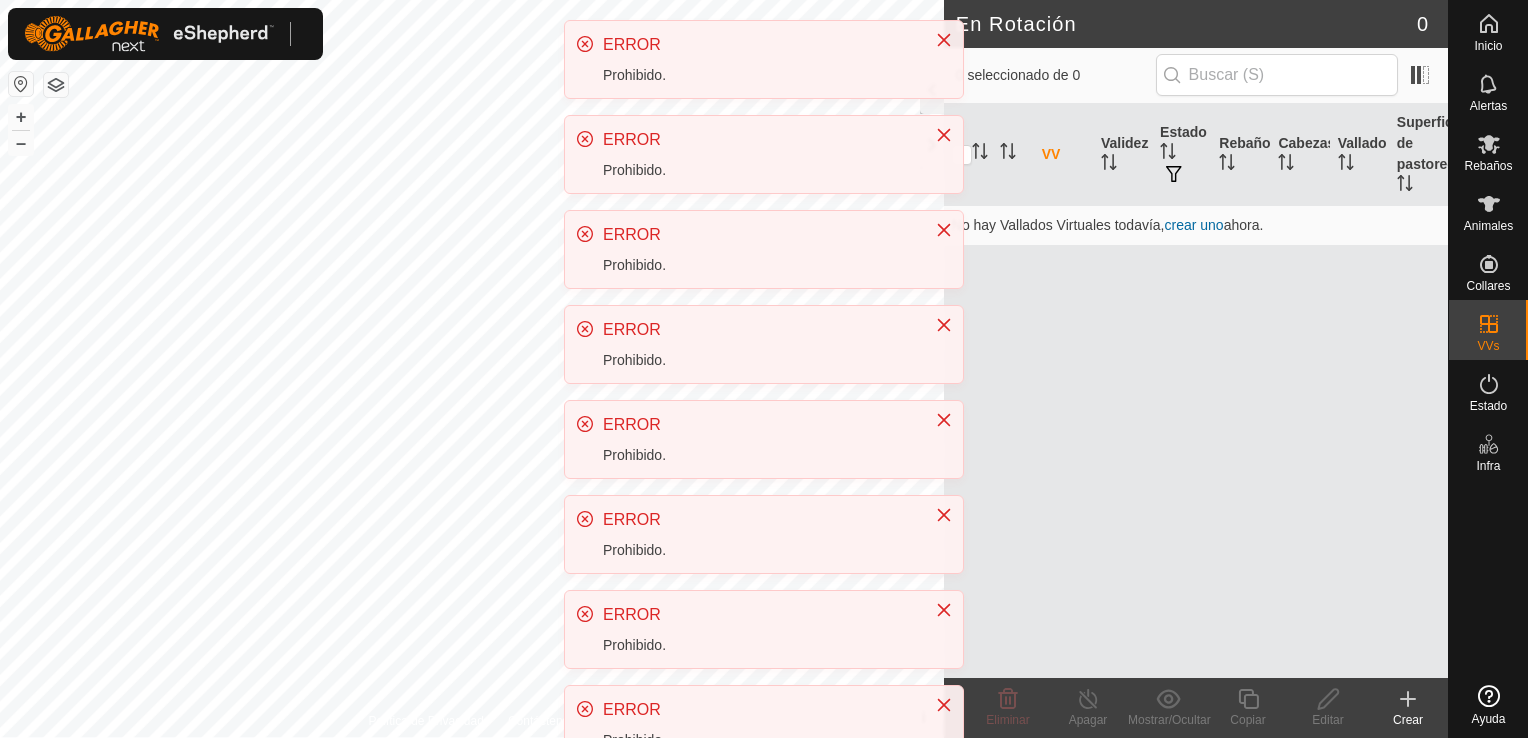 scroll, scrollTop: 0, scrollLeft: 0, axis: both 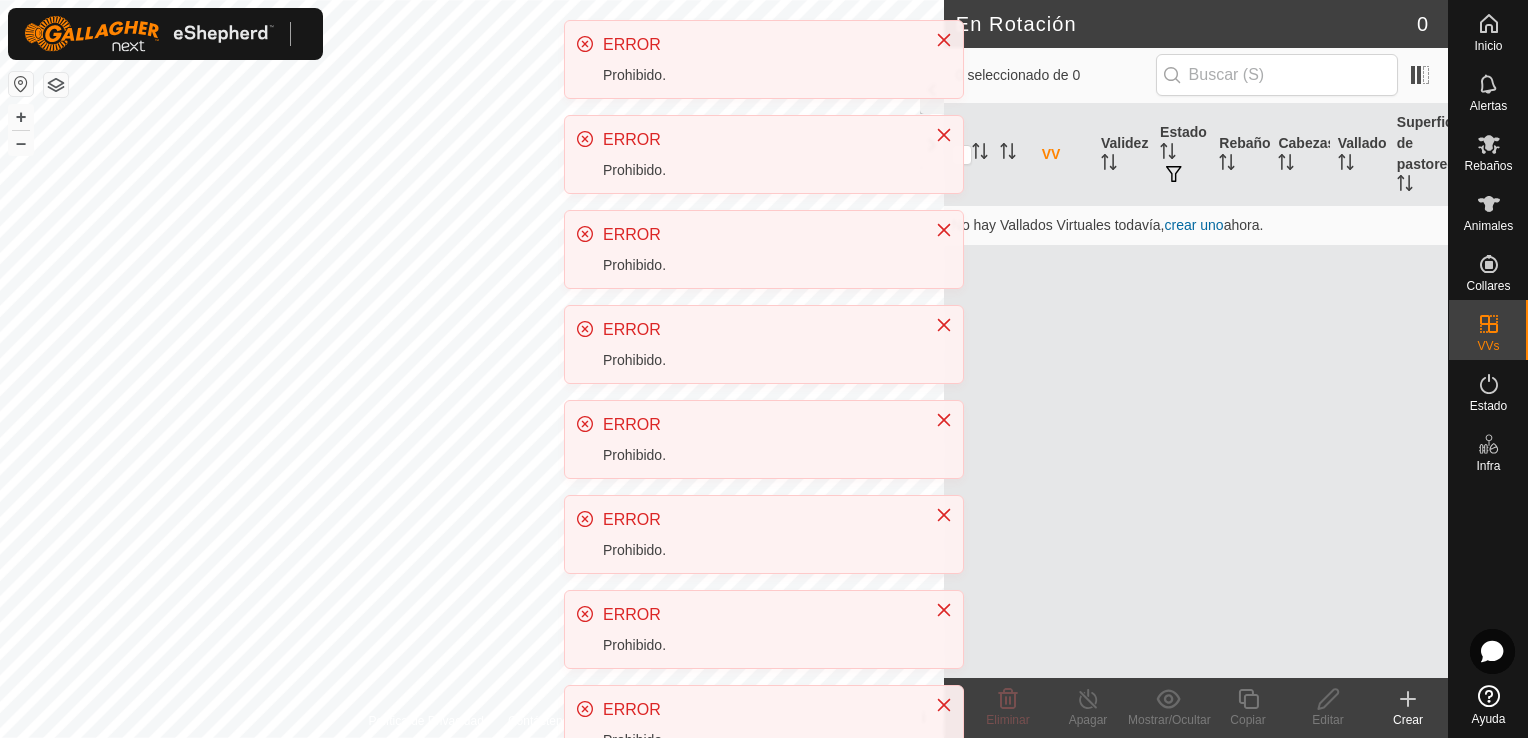 click on "VV   Validez   Estado   Rebaño   Cabezas   Vallado   Superficie de pastoreo   No hay Vallados Virtuales todavía,  crear uno  ahora." at bounding box center (1196, 391) 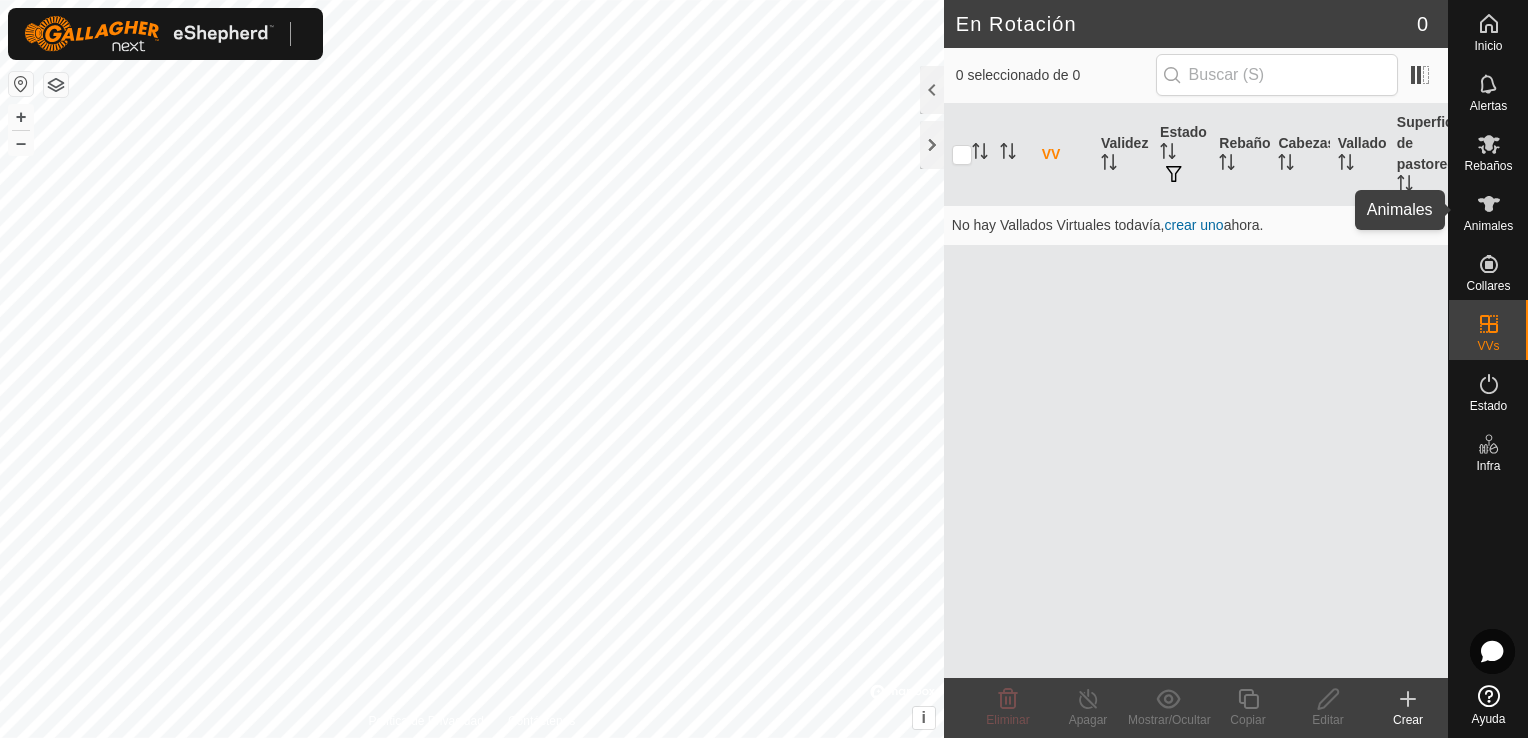 click at bounding box center [1489, 204] 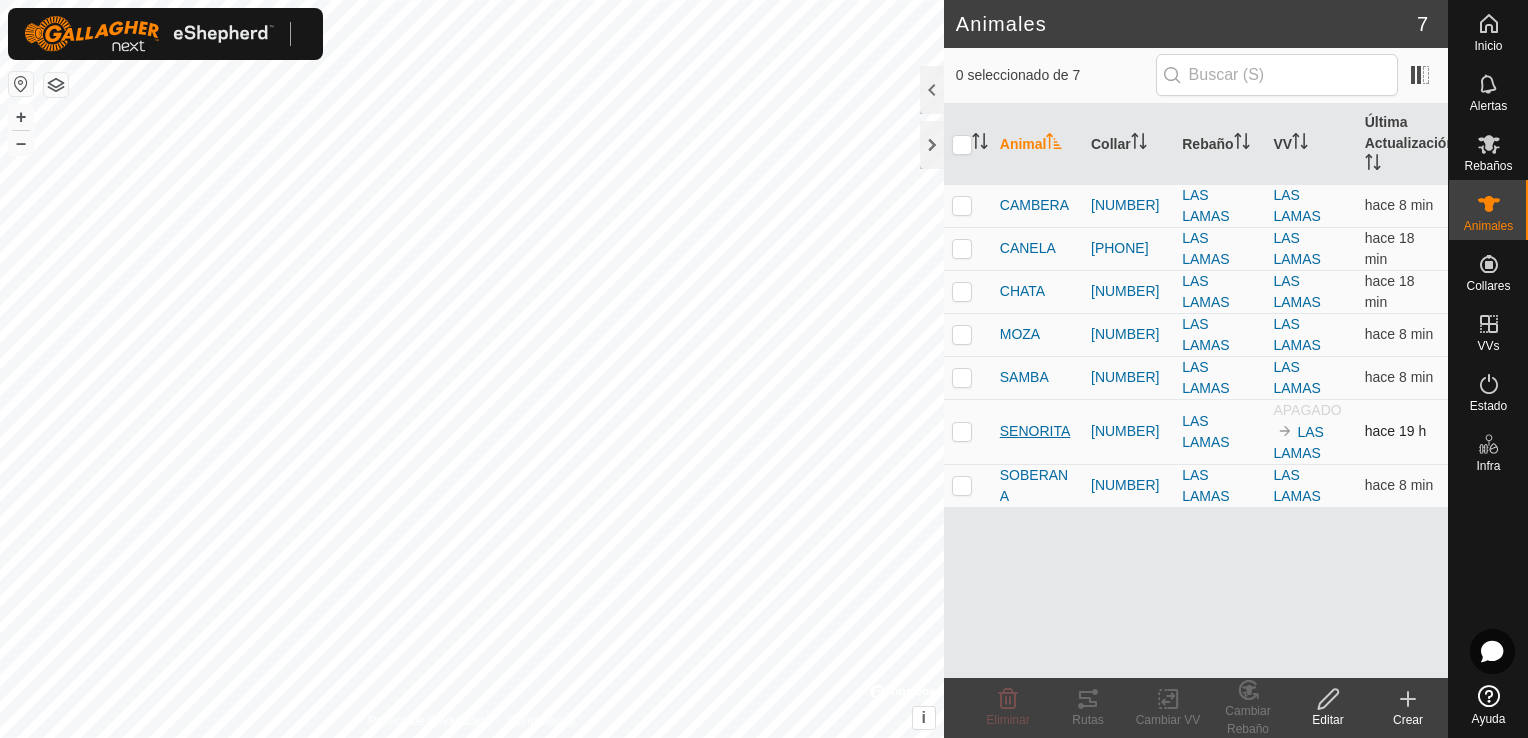 click on "SENORITA" at bounding box center [1035, 431] 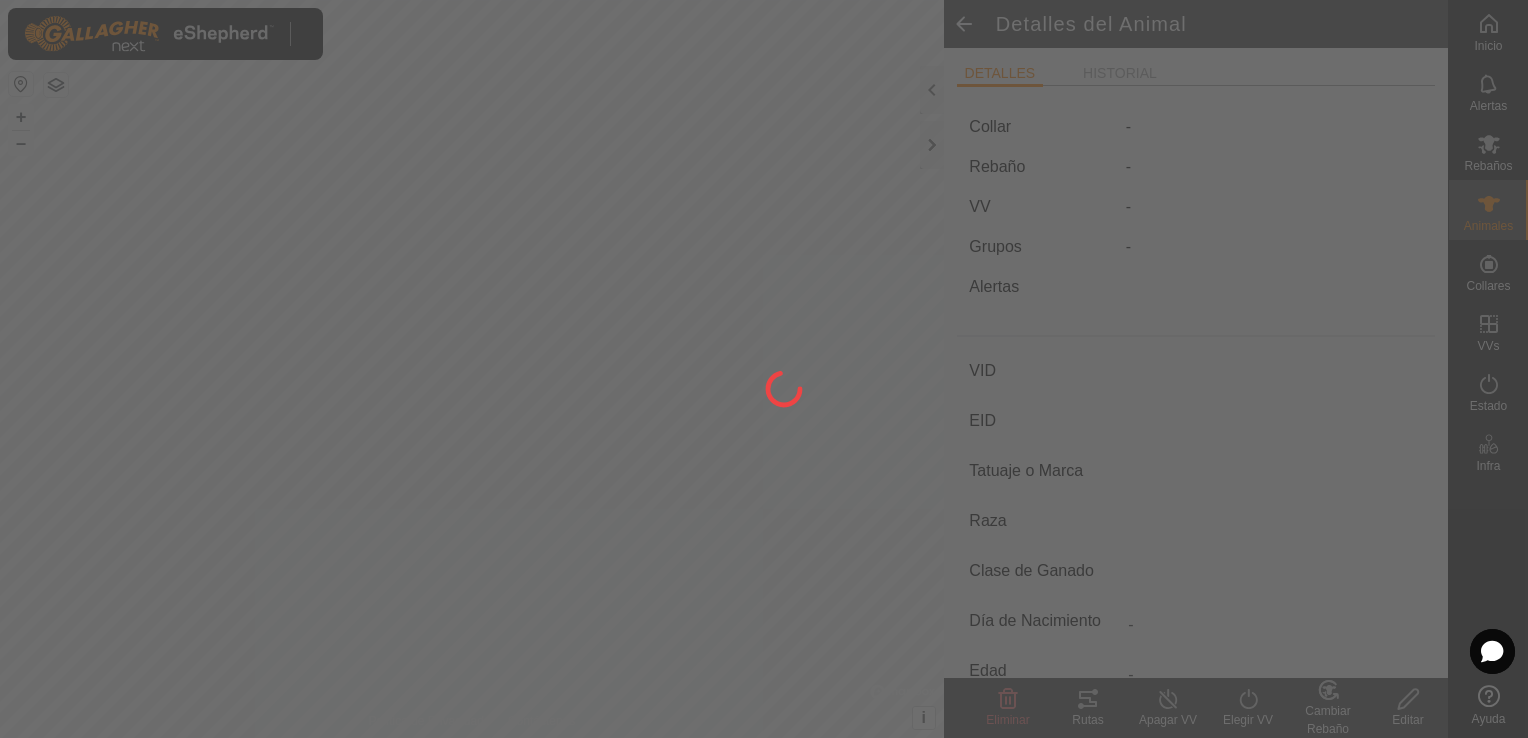 type on "SENORITA" 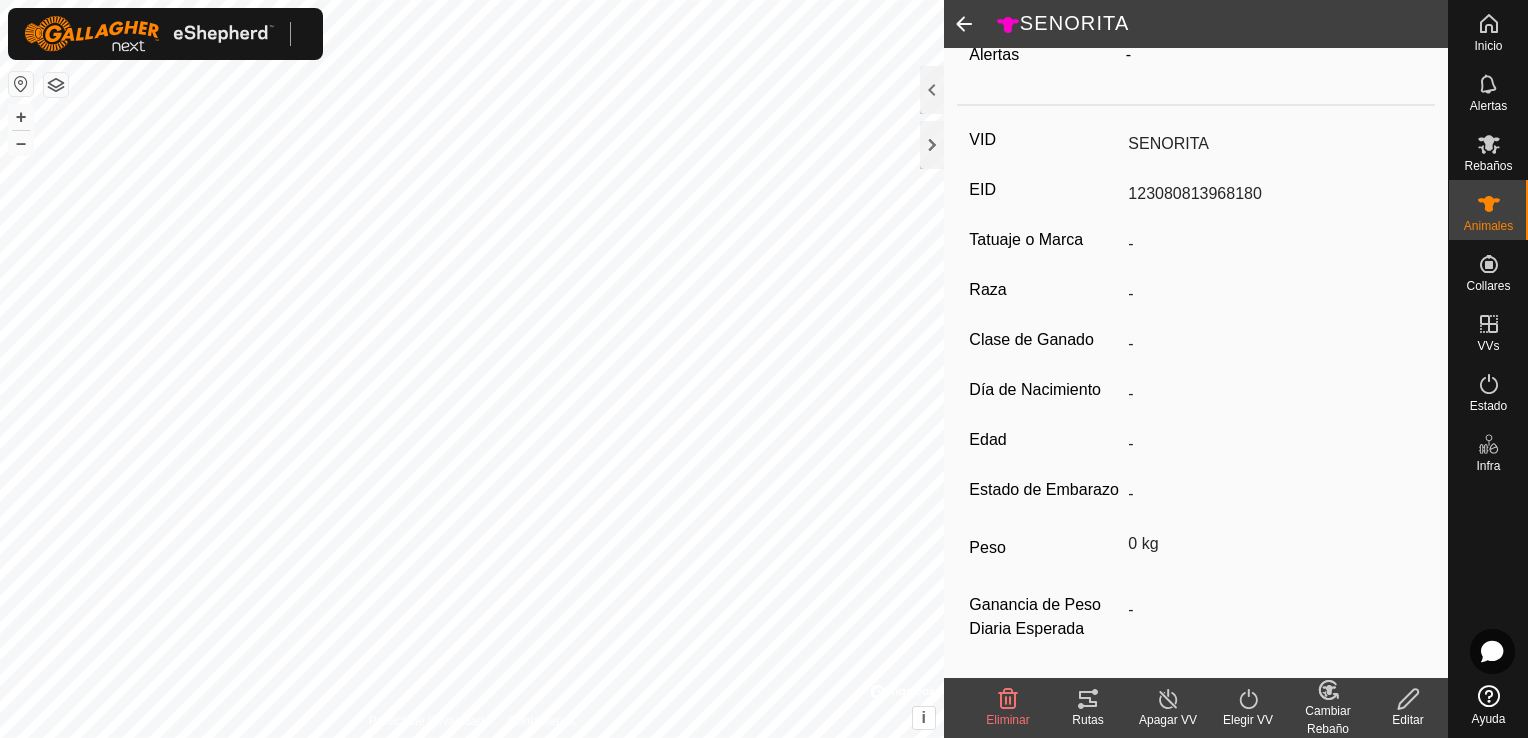 scroll, scrollTop: 0, scrollLeft: 0, axis: both 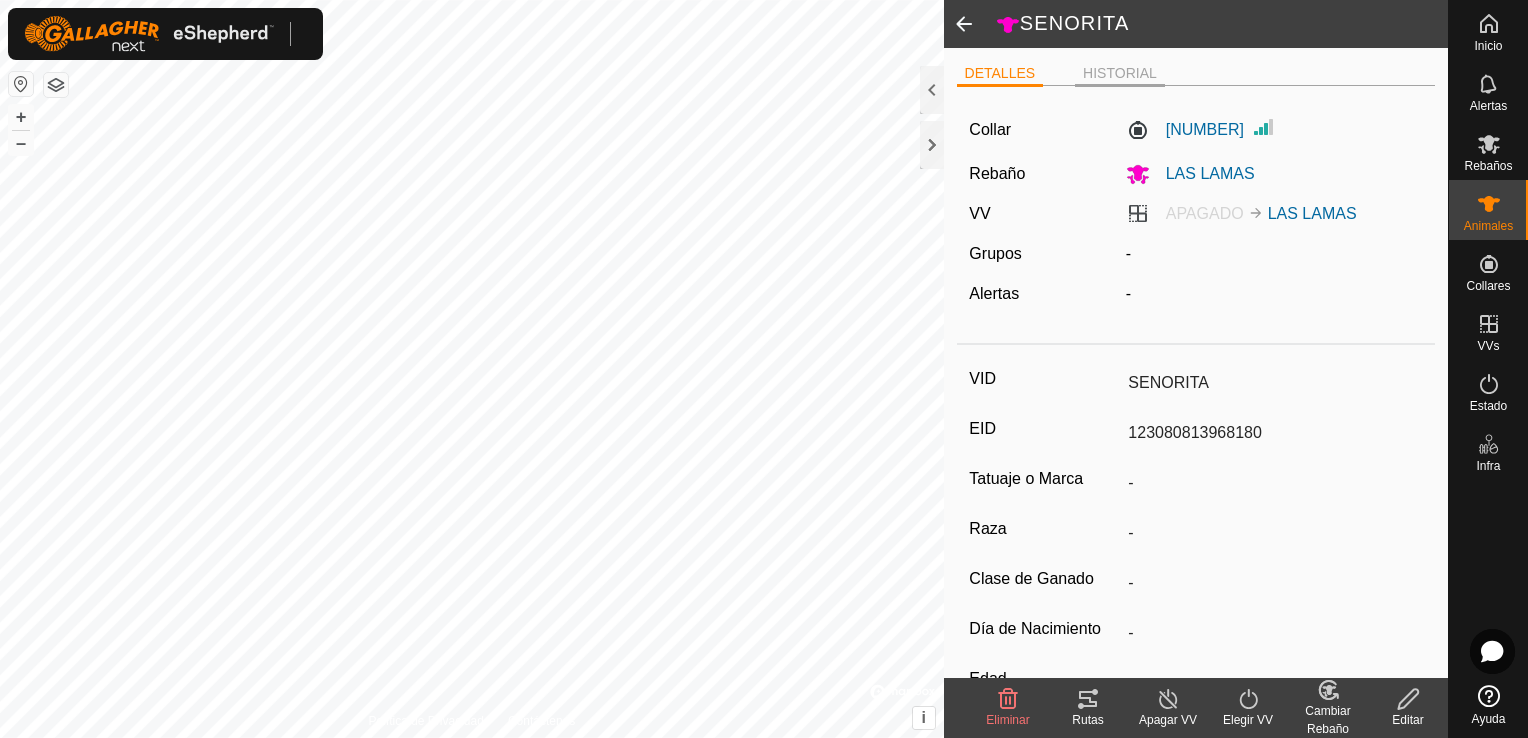 click on "HISTORIAL" 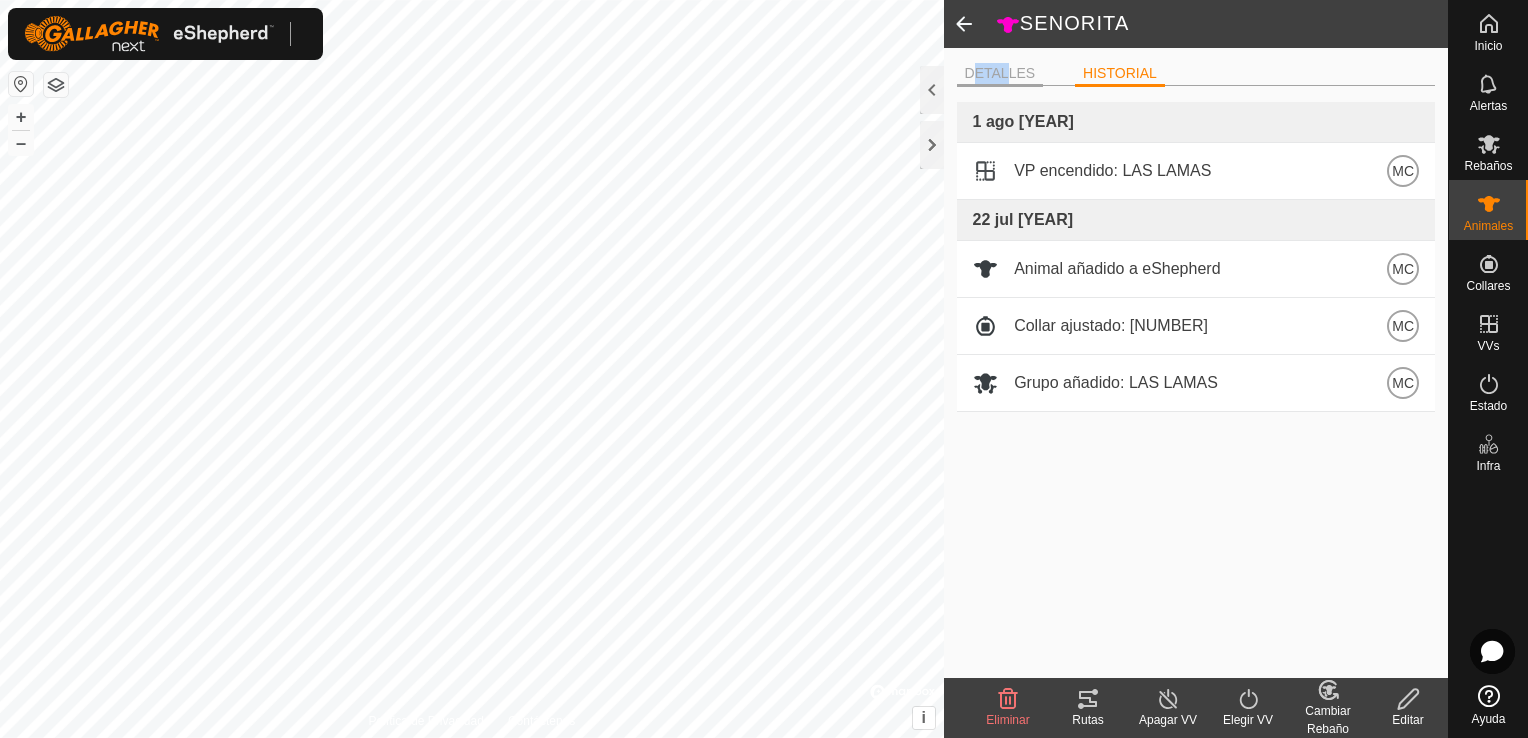 drag, startPoint x: 998, startPoint y: 62, endPoint x: 997, endPoint y: 76, distance: 14.035668 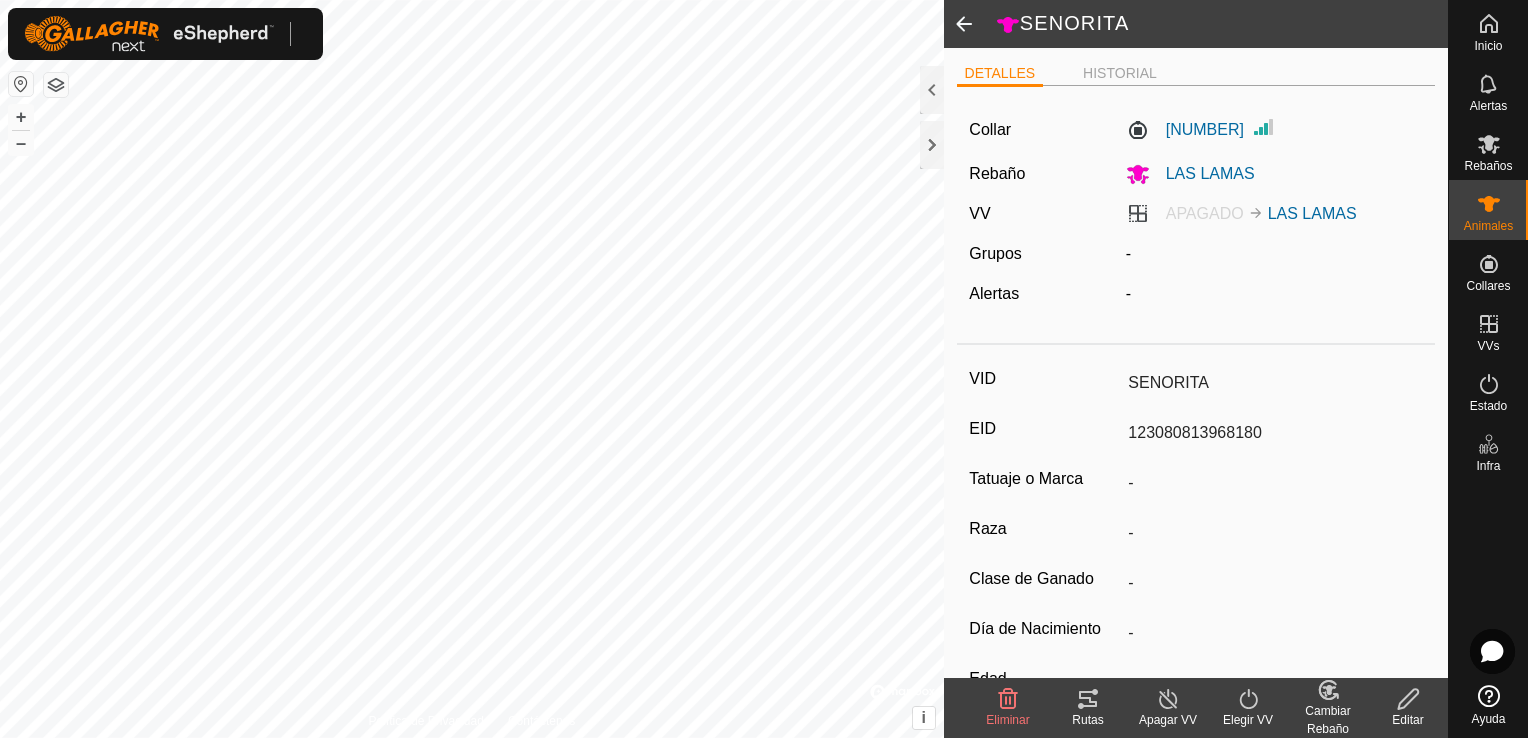 click 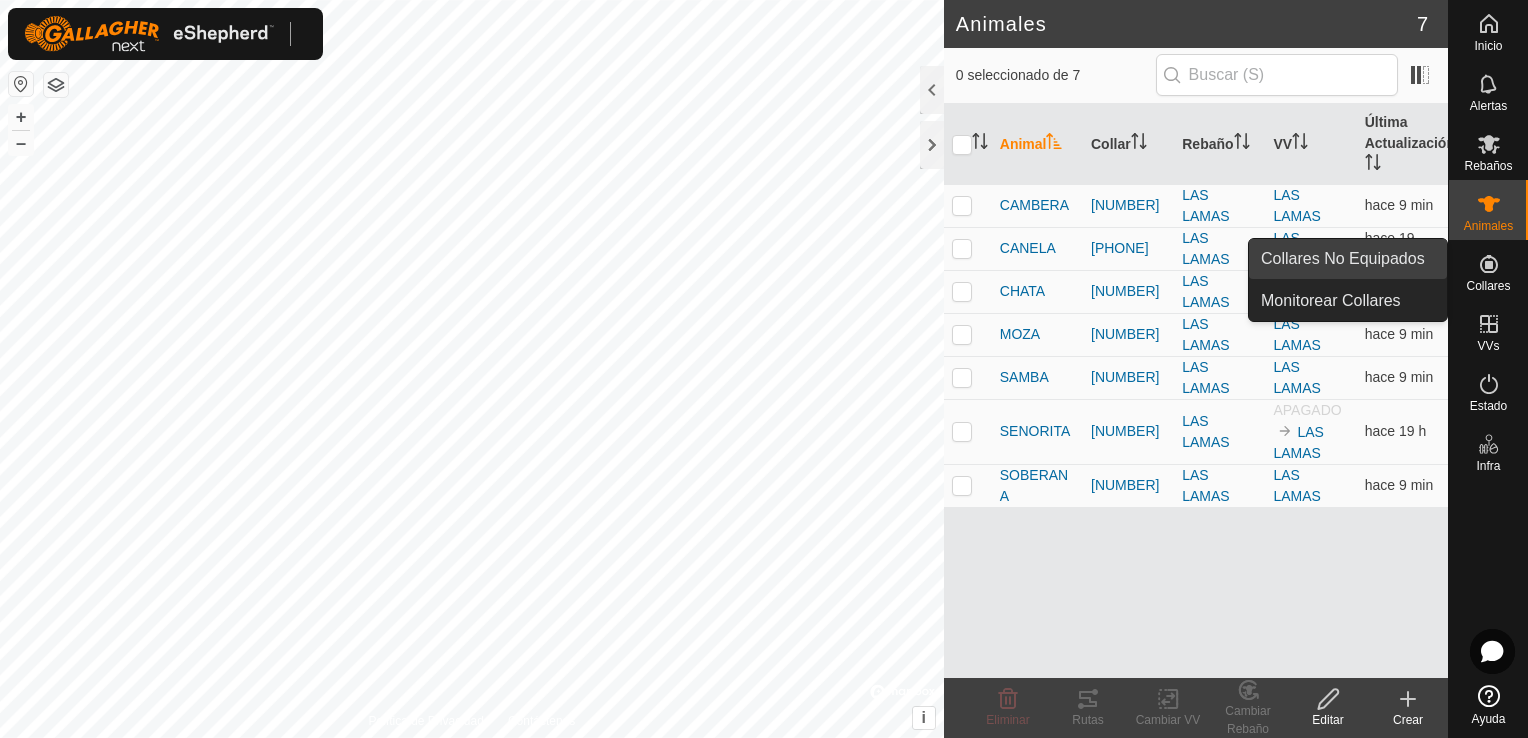 click on "Collares No Equipados" at bounding box center [1348, 259] 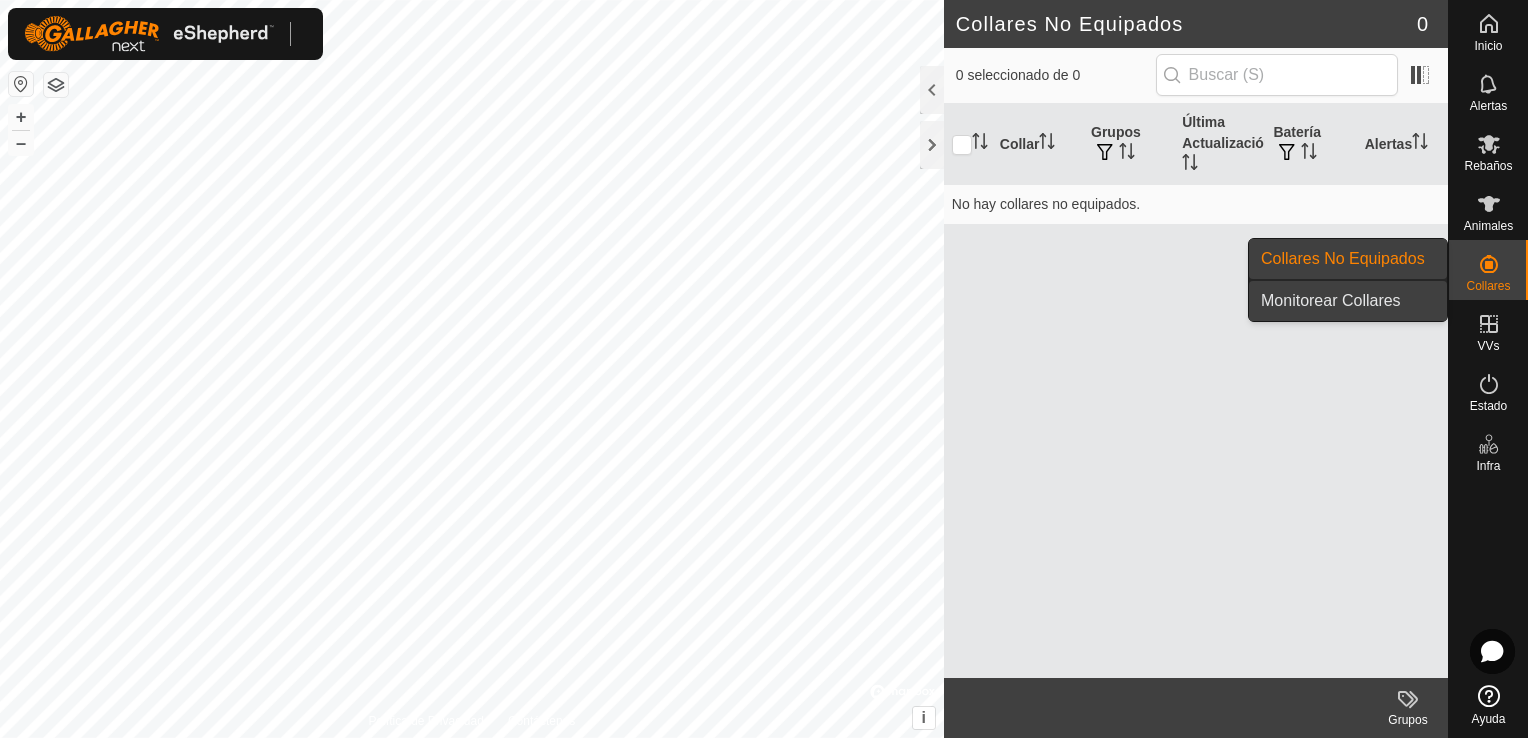 click on "Monitorear Collares" at bounding box center (1348, 301) 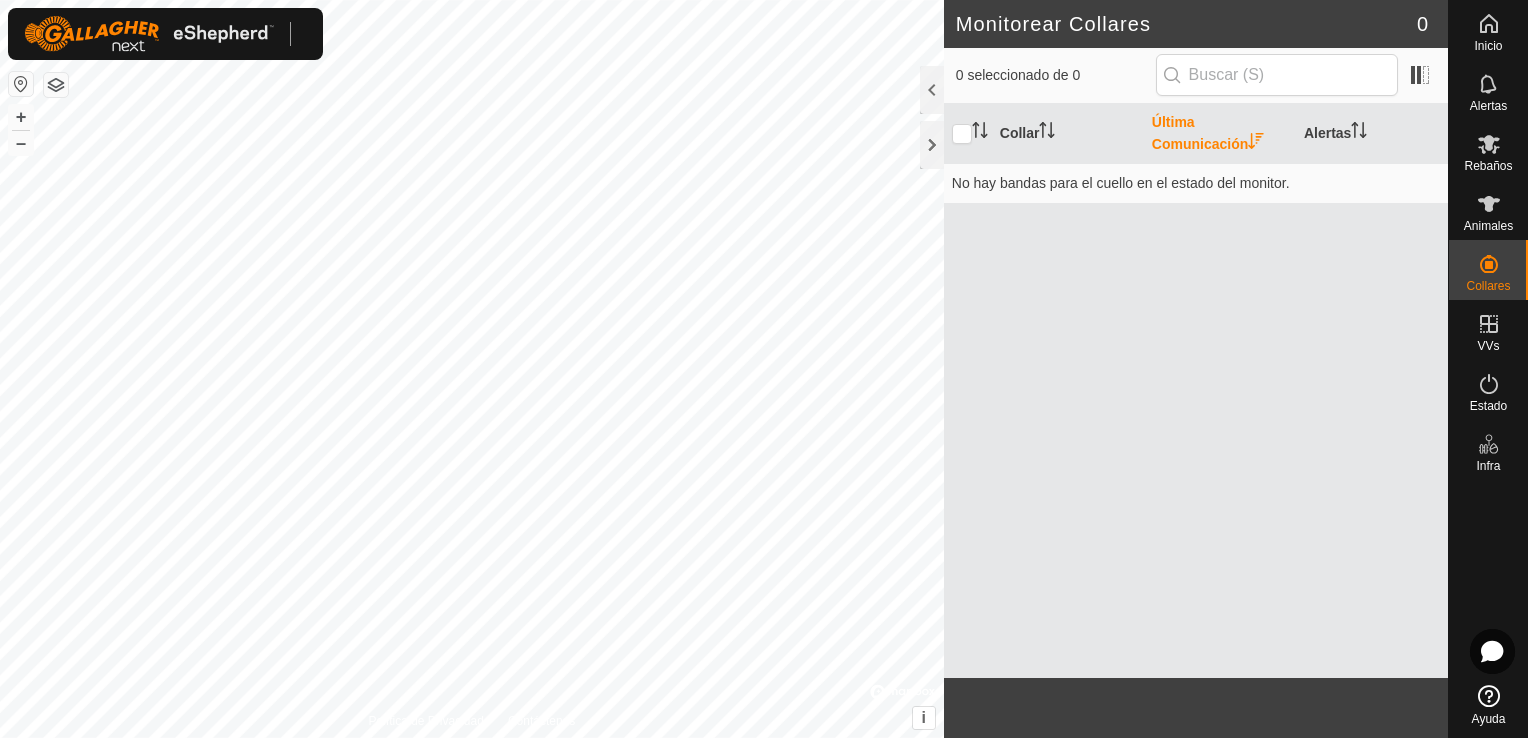 click on "Última Comunicación" at bounding box center (1220, 134) 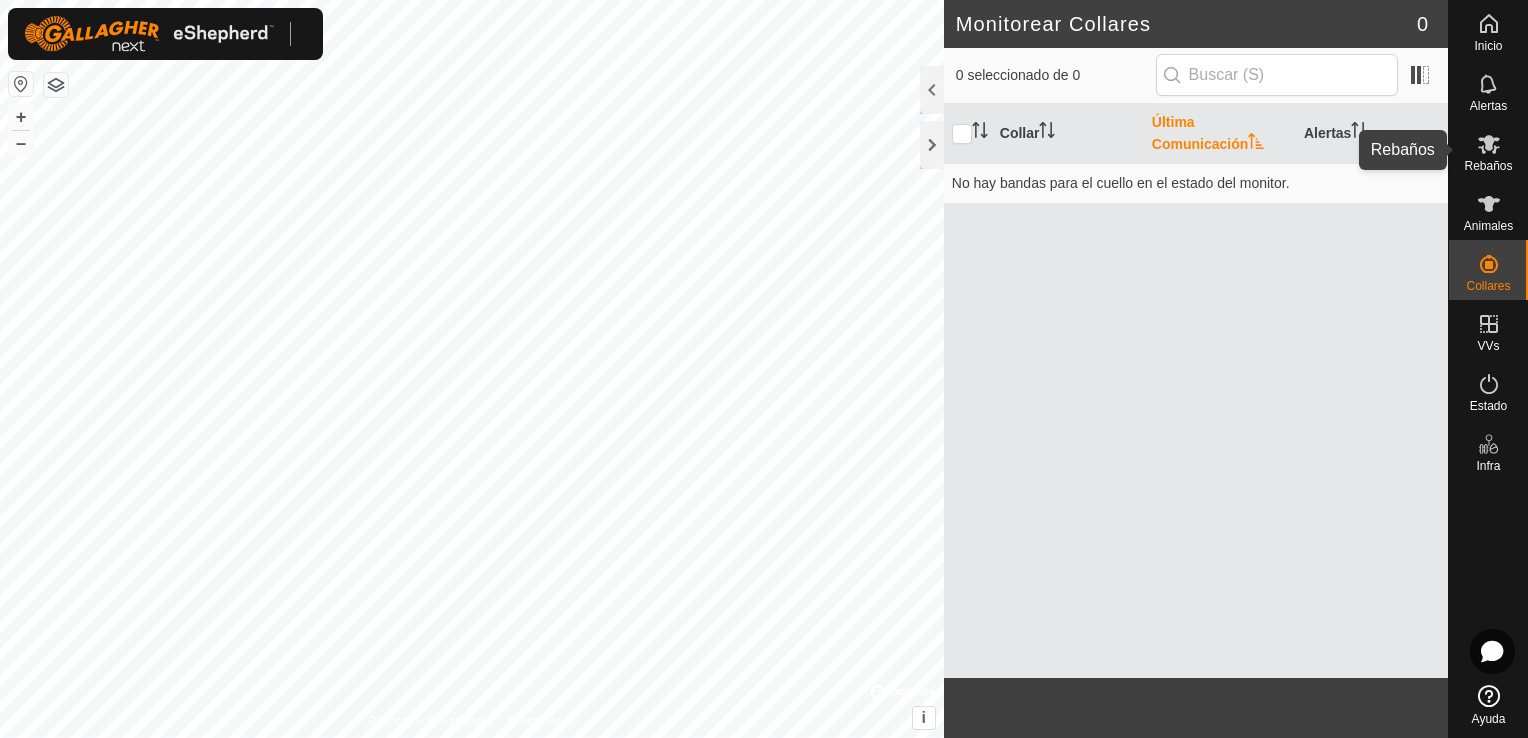 click at bounding box center (1489, 144) 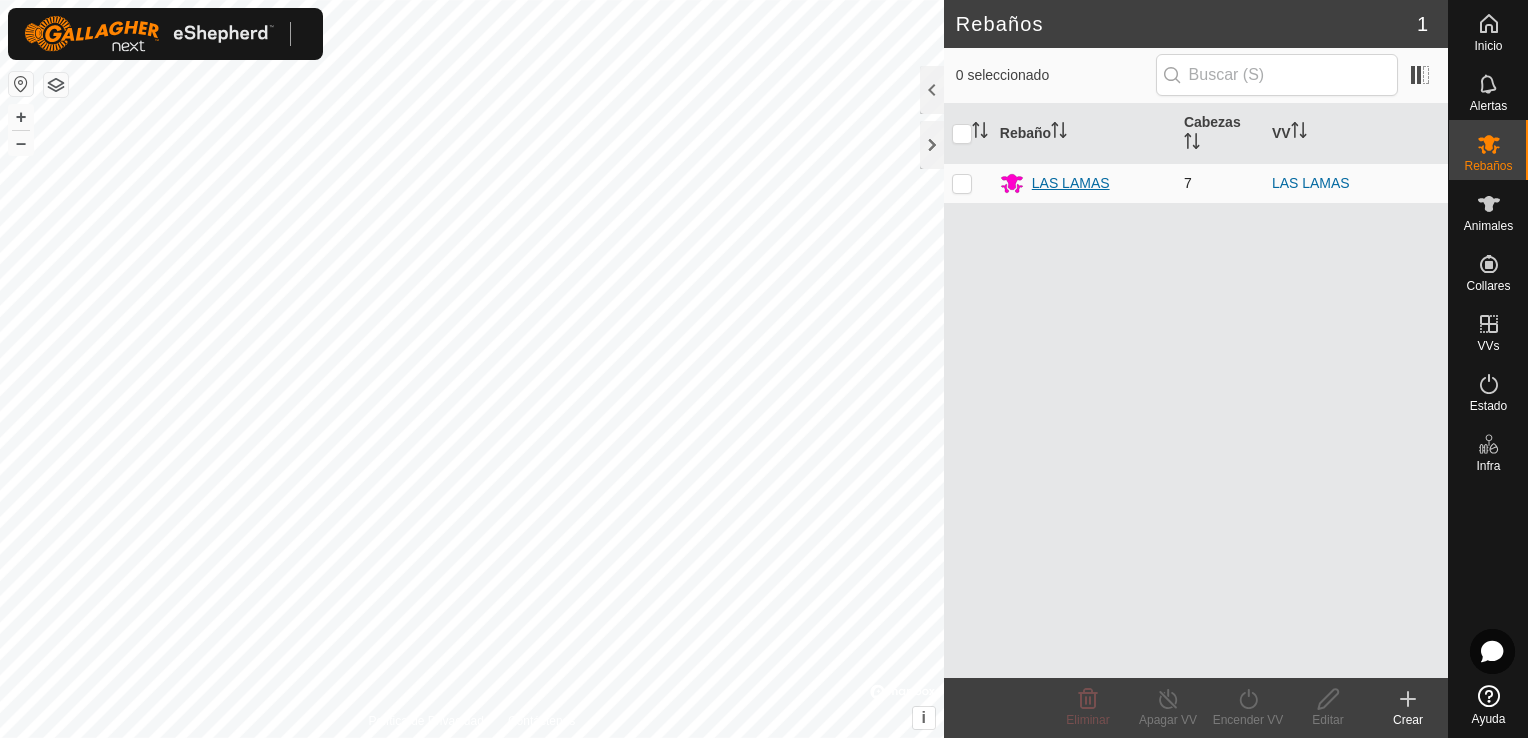 click on "LAS LAMAS" at bounding box center (1071, 183) 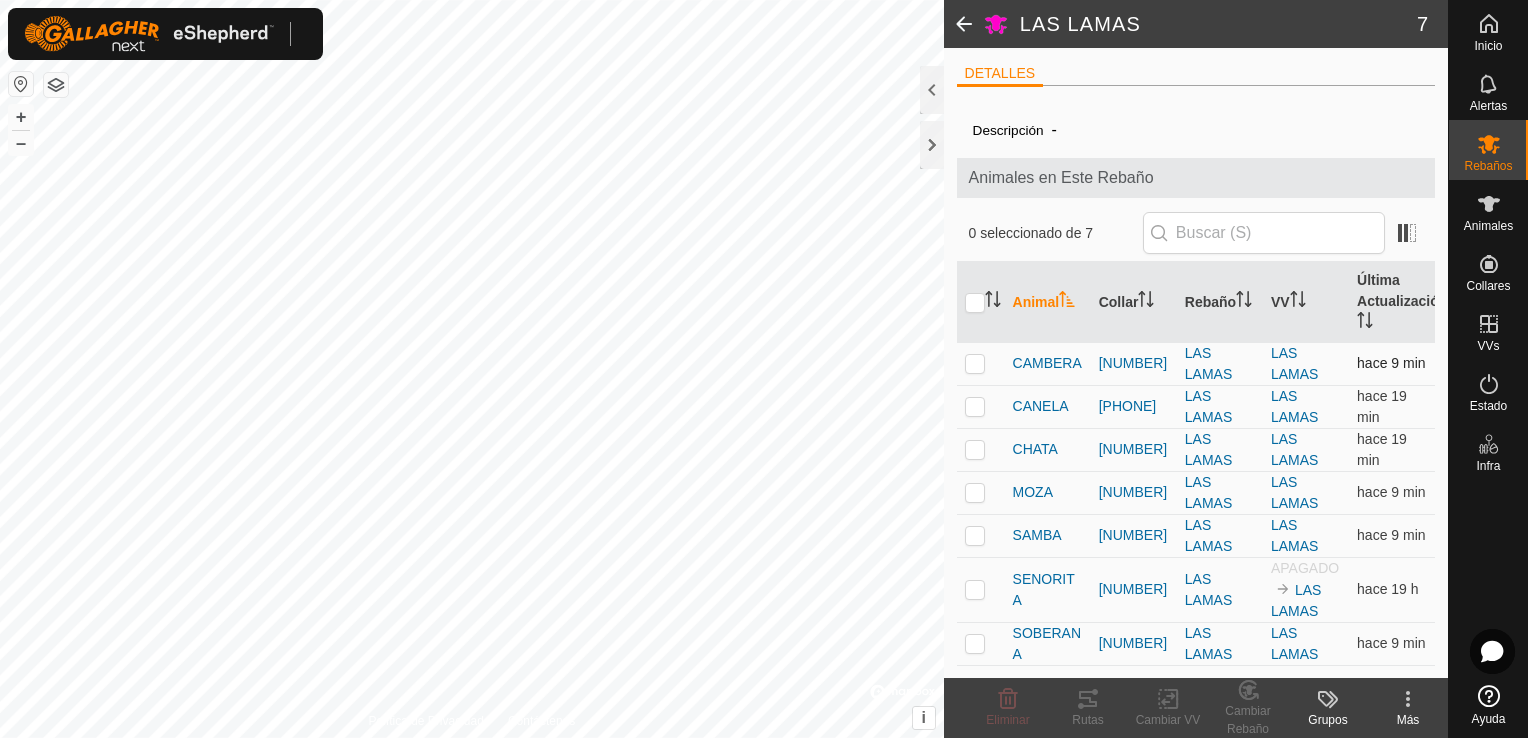 click at bounding box center [975, 363] 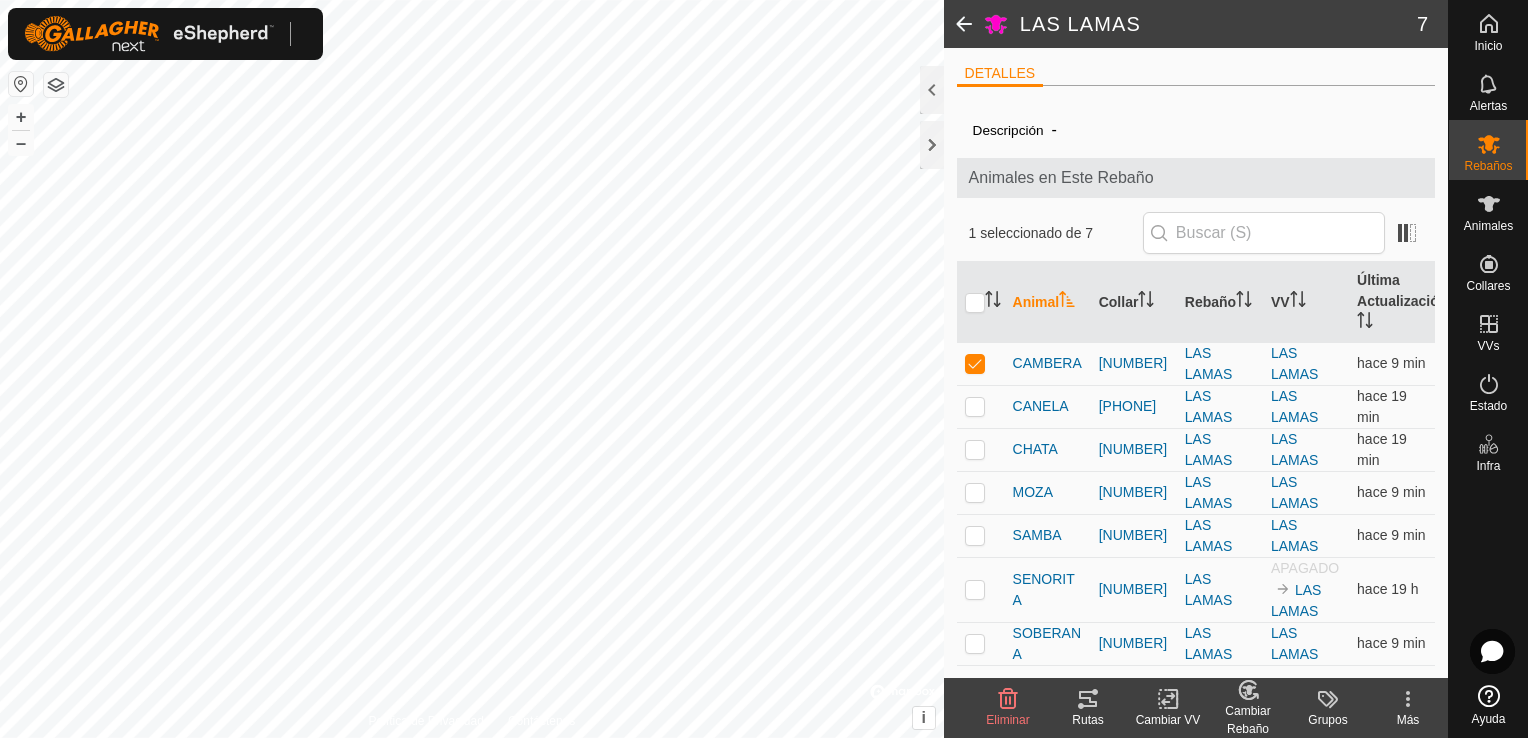 click 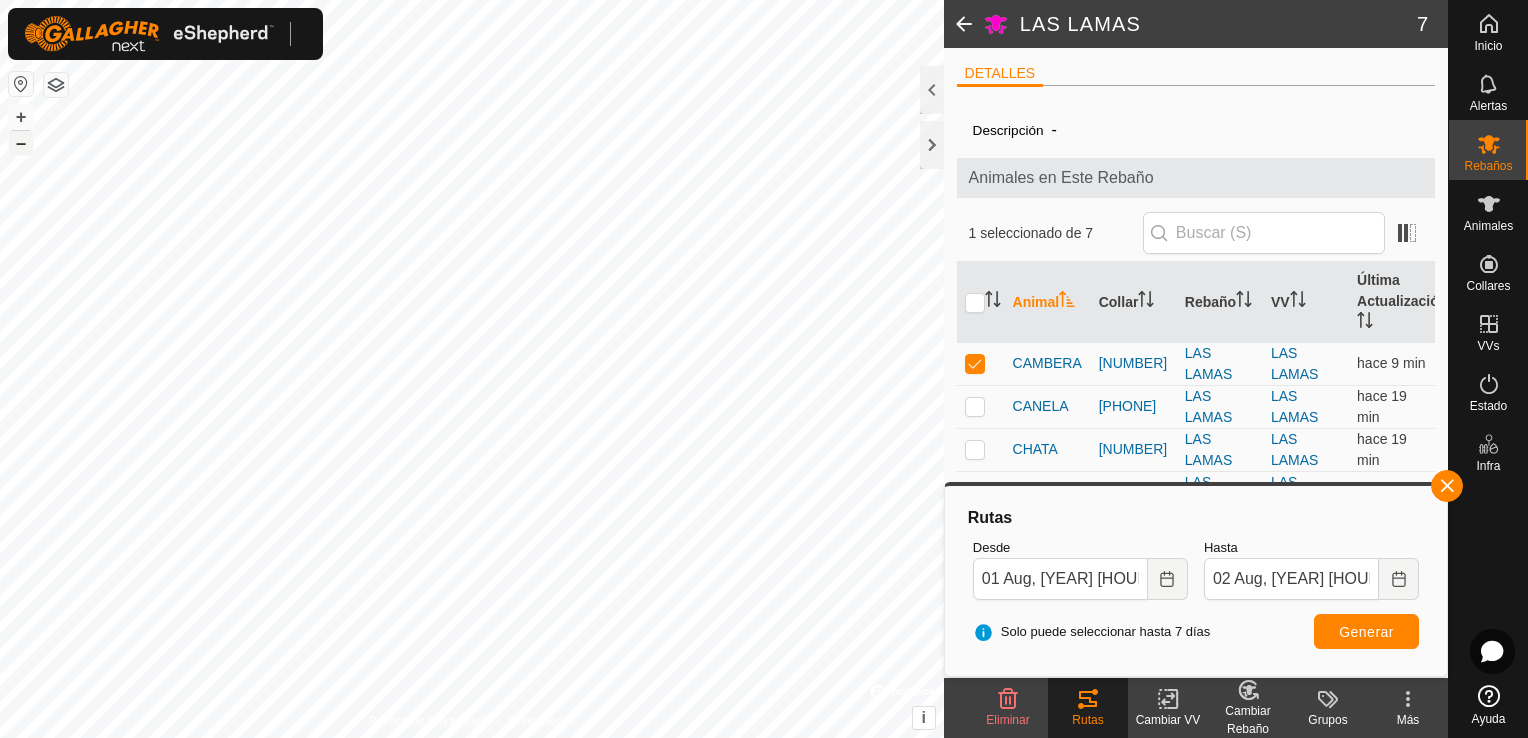click on "–" at bounding box center (21, 143) 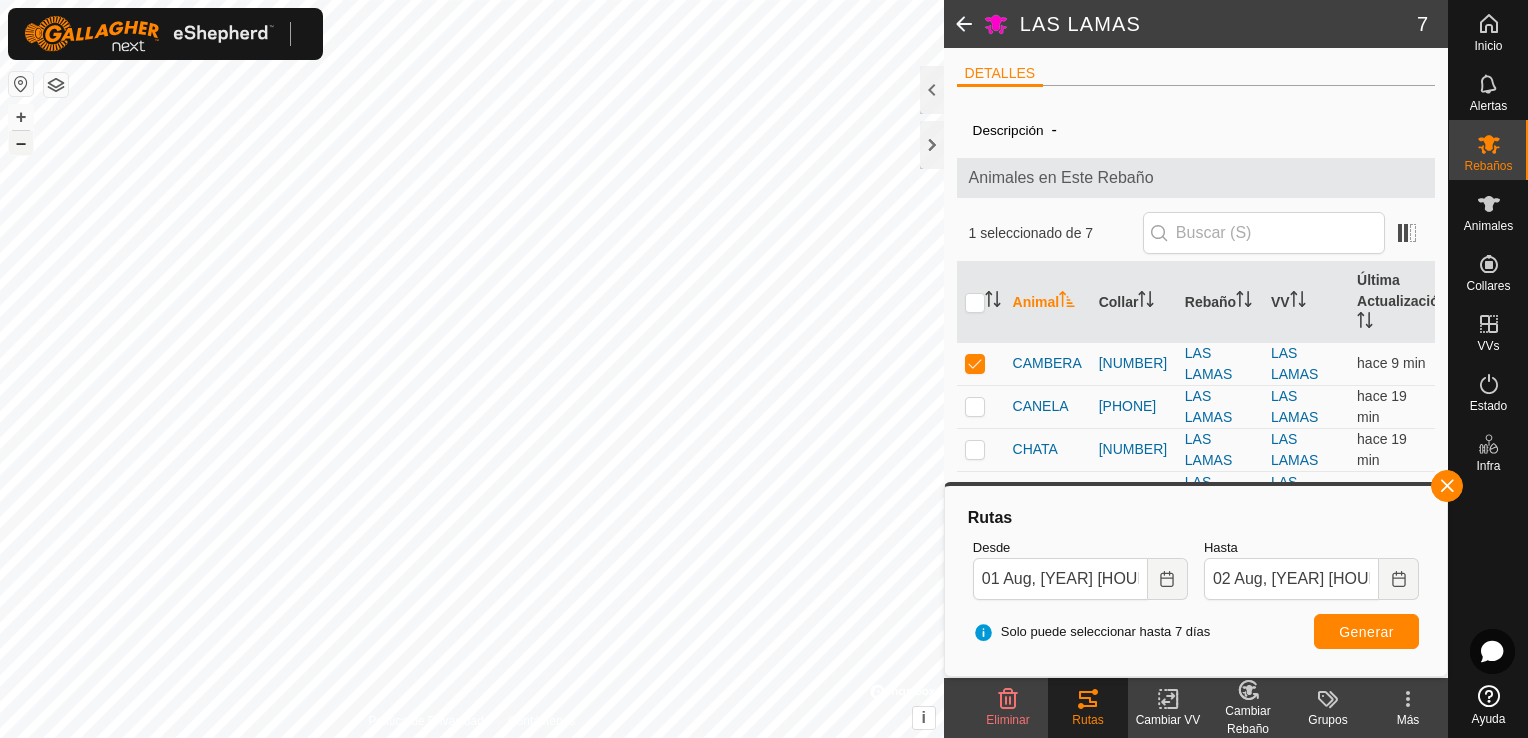 click on "–" at bounding box center [21, 143] 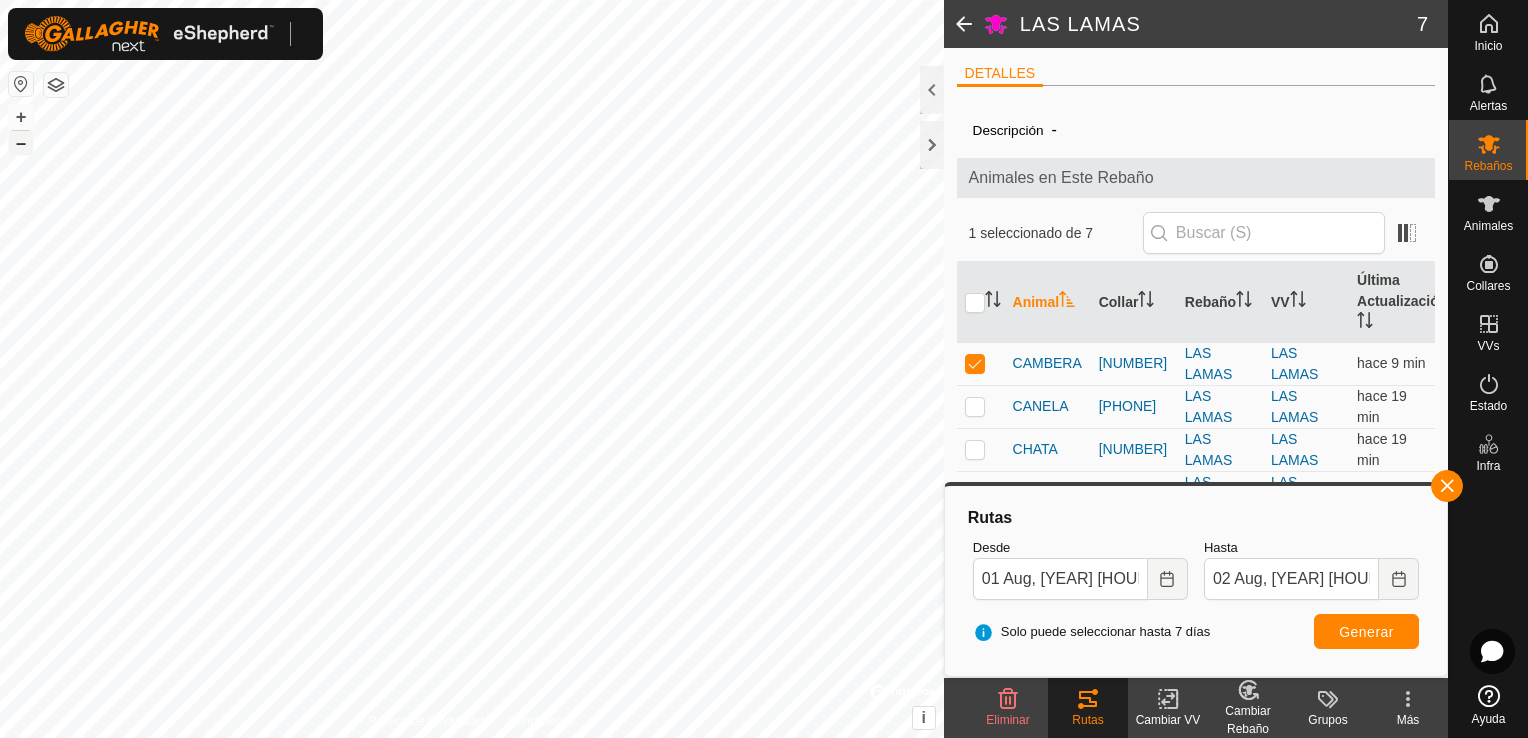 click on "–" at bounding box center (21, 143) 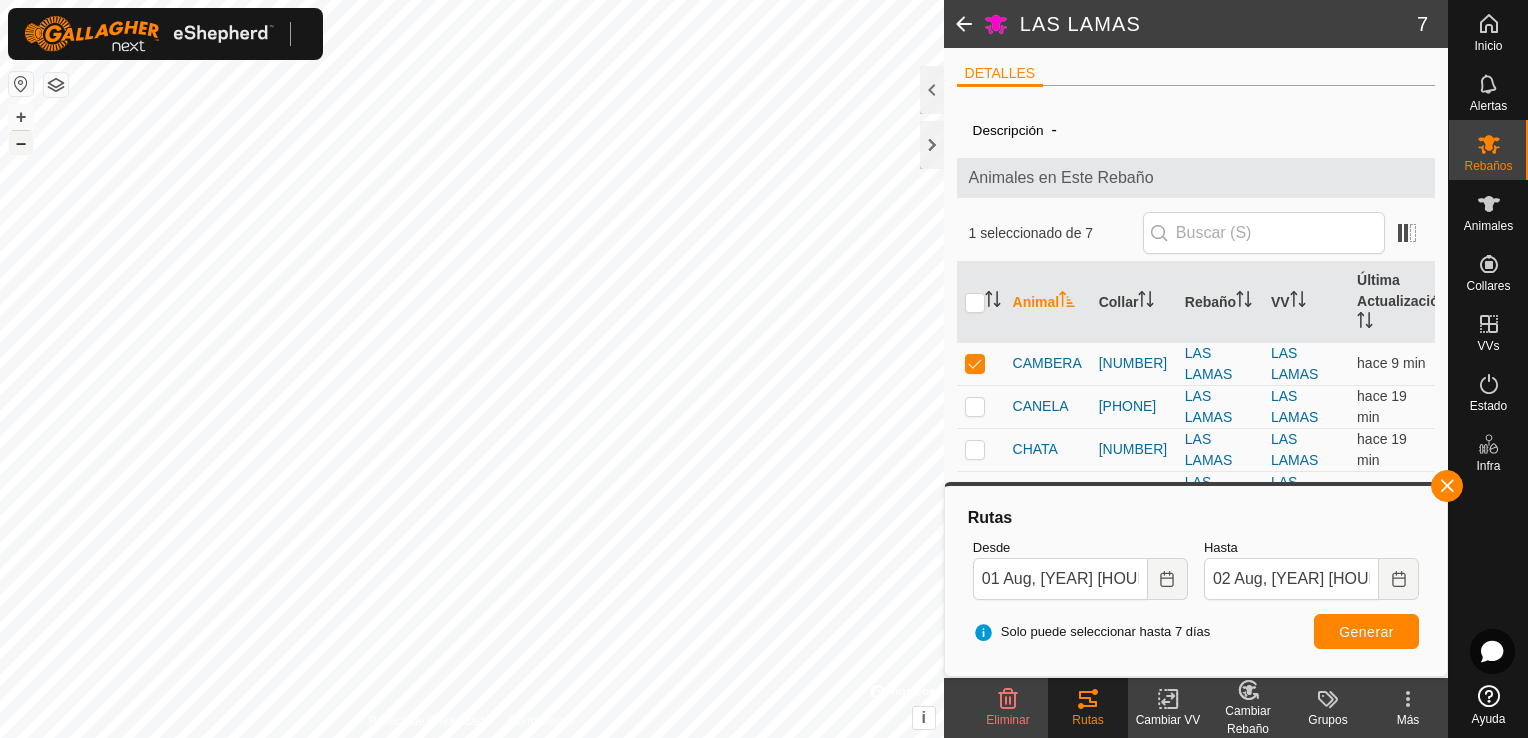 click on "–" at bounding box center (21, 143) 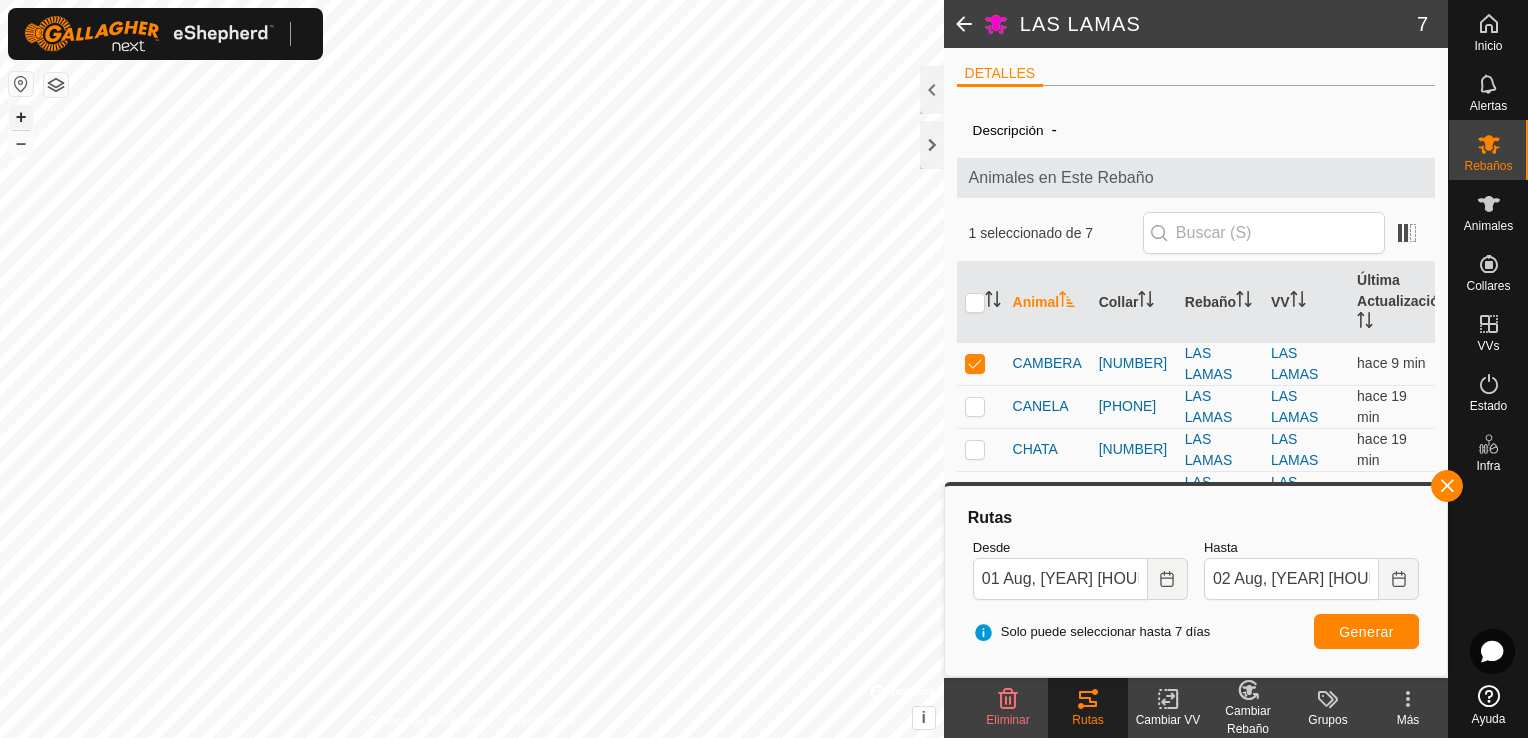 click on "+" at bounding box center (21, 117) 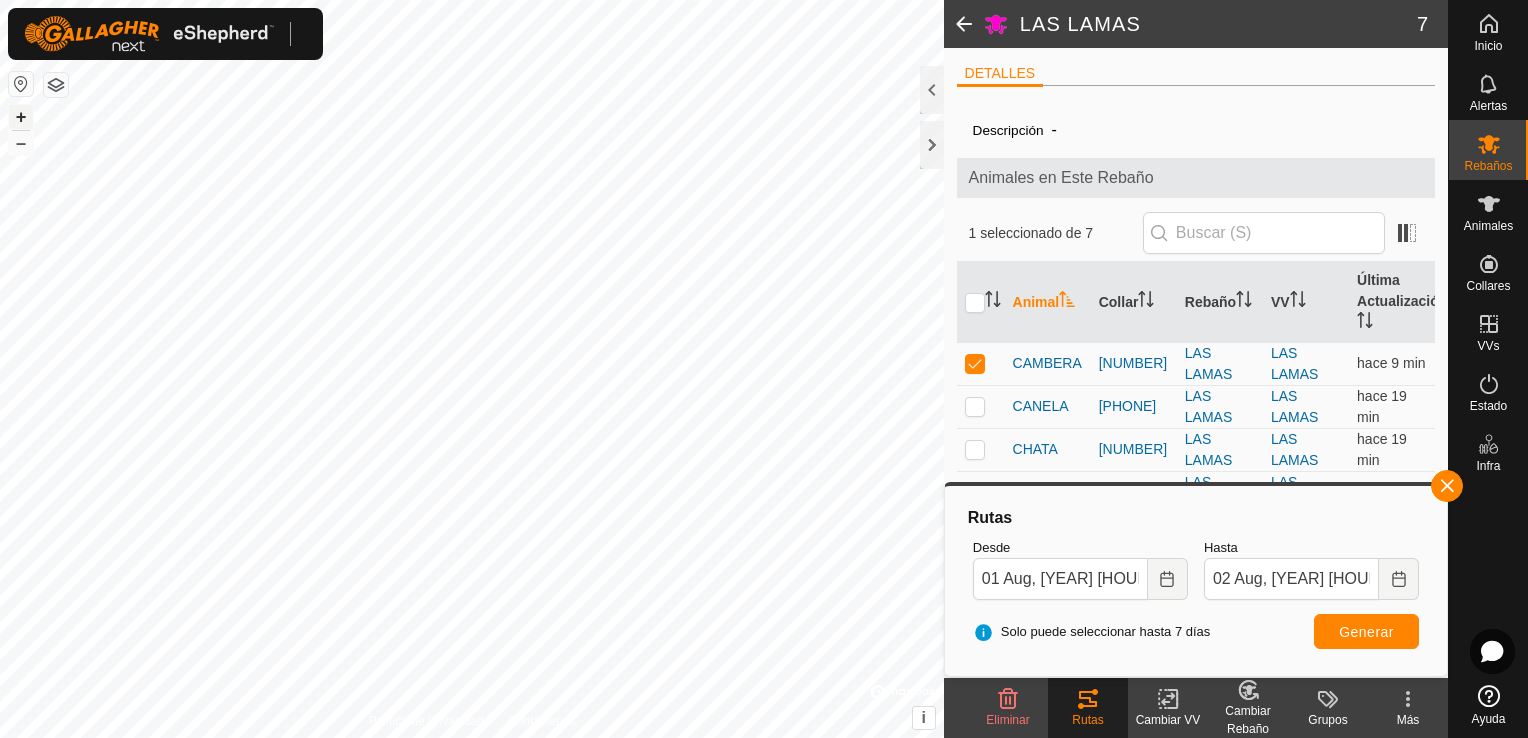 click on "+" at bounding box center [21, 117] 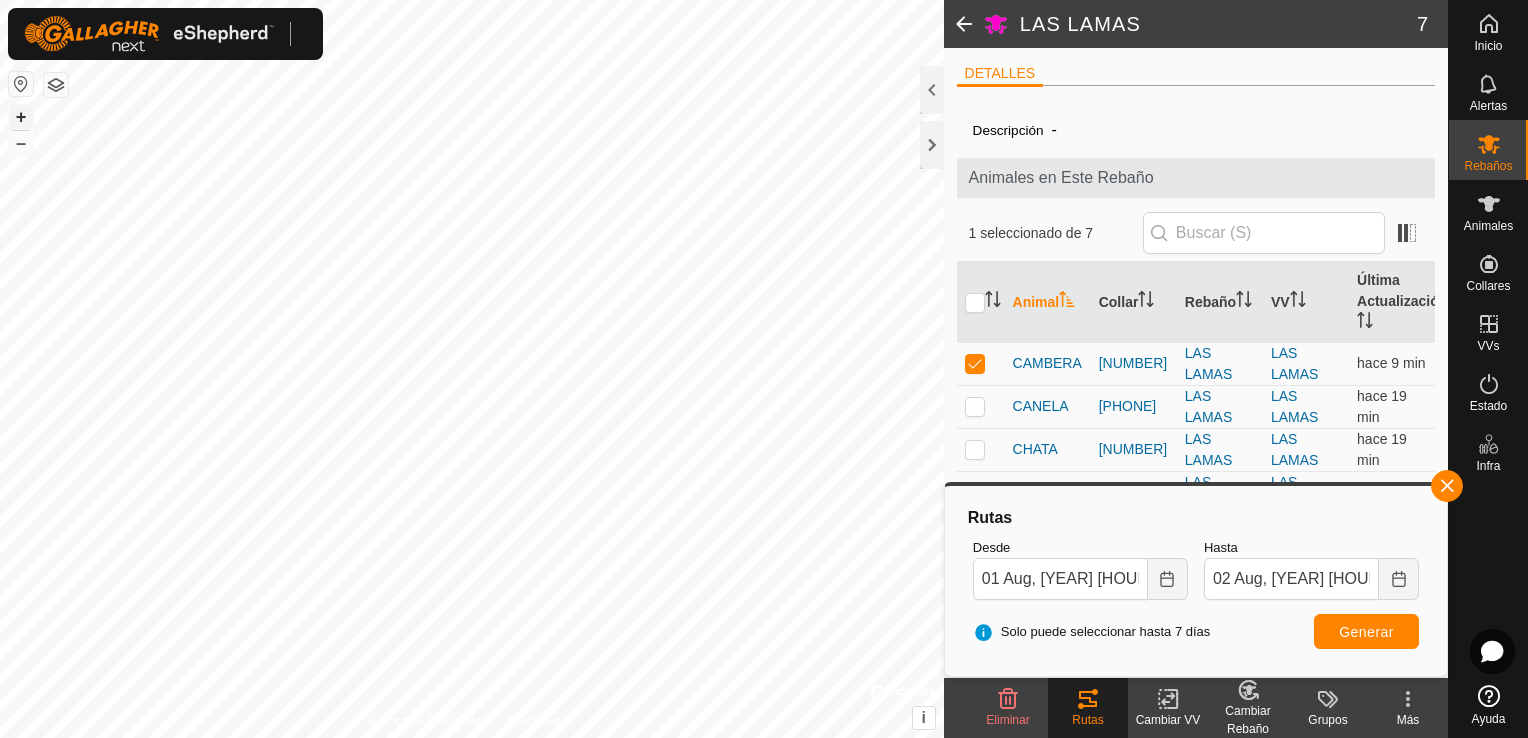 click on "+" at bounding box center [21, 117] 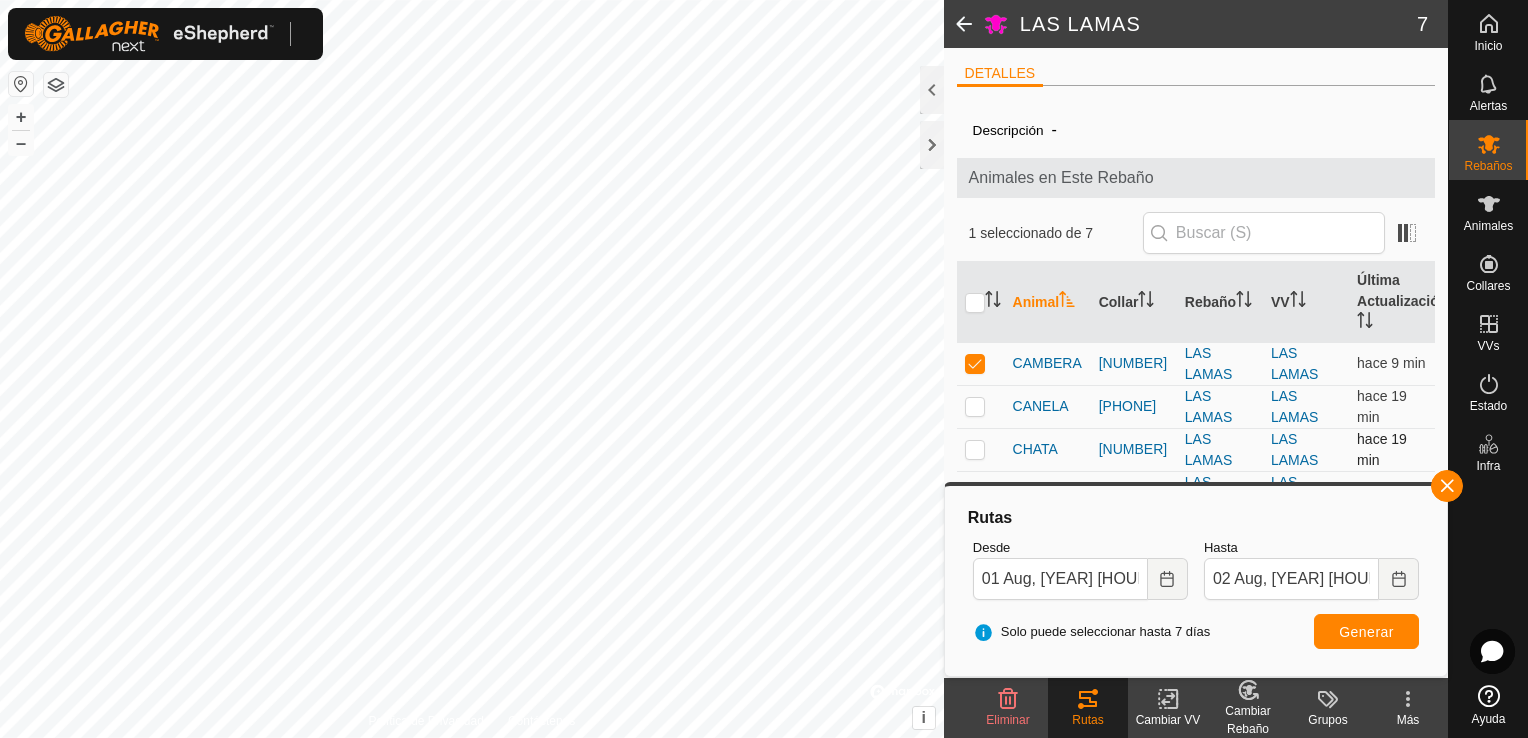 click on "LAS LAMAS 7  DETALLES  Descripción  - Animales en Este Rebaño  1 seleccionado de 7   Animal   Collar   Rebaño   VV   Última Actualización   CAMBERA   0050922576   LAS LAMAS  LAS LAMAS  hace 9 min  CANELA   4248153261   LAS LAMAS  LAS LAMAS  hace 19 min  CHATA   0359248982   LAS LAMAS  LAS LAMAS  hace 19 min  MOZA   1922767007   LAS LAMAS  LAS LAMAS  hace 9 min  SAMBA   2091996077   LAS LAMAS  LAS LAMAS  hace 9 min  SENORITA   1045610127   LAS LAMAS  APAGADO LAS LAMAS  hace 19 h  SOBERANA   2806489599   LAS LAMAS  LAS LAMAS  hace 9 min Eliminar  Rutas   Cambiar VV   Cambiar Rebaño   Grupos   Más  Política de Privacidad Contáctenos
CAMBERA
0050922576
-
2 ago 2025, 7:05:12
+ – ⇧ i ©  Mapbox , ©  OpenStreetMap ,  Improve this map" 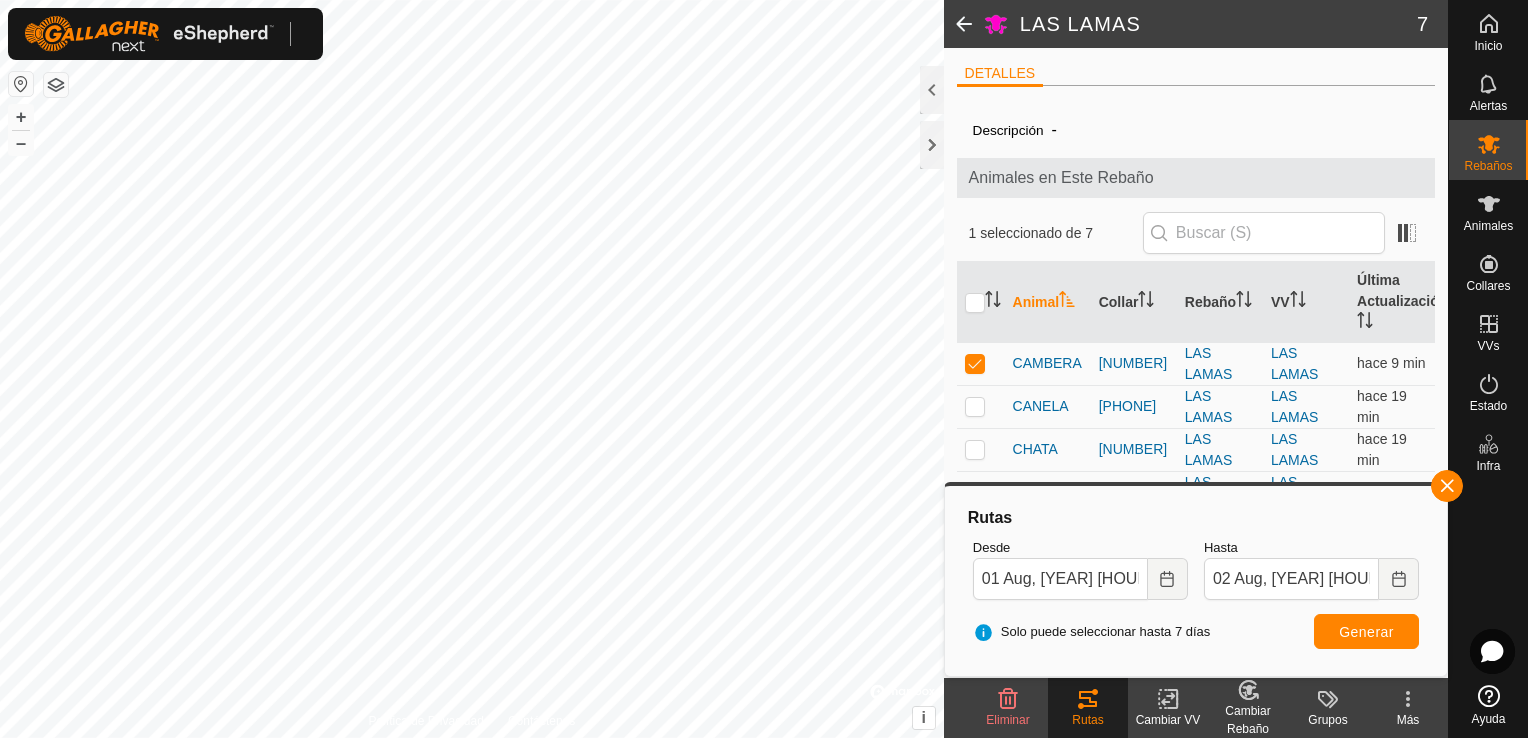 click on "LAS LAMAS 7  DETALLES  Descripción  - Animales en Este Rebaño  1 seleccionado de 7   Animal   Collar   Rebaño   VV   Última Actualización   CAMBERA   0050922576   LAS LAMAS  LAS LAMAS  hace 9 min  CANELA   4248153261   LAS LAMAS  LAS LAMAS  hace 19 min  CHATA   0359248982   LAS LAMAS  LAS LAMAS  hace 19 min  MOZA   1922767007   LAS LAMAS  LAS LAMAS  hace 9 min  SAMBA   2091996077   LAS LAMAS  LAS LAMAS  hace 9 min  SENORITA   1045610127   LAS LAMAS  APAGADO LAS LAMAS  hace 19 h  SOBERANA   2806489599   LAS LAMAS  LAS LAMAS  hace 9 min Eliminar  Rutas   Cambiar VV   Cambiar Rebaño   Grupos   Más  Política de Privacidad Contáctenos
CAMBERA
+ – ⇧ i ©  Mapbox , ©  OpenStreetMap ,  Improve this map" 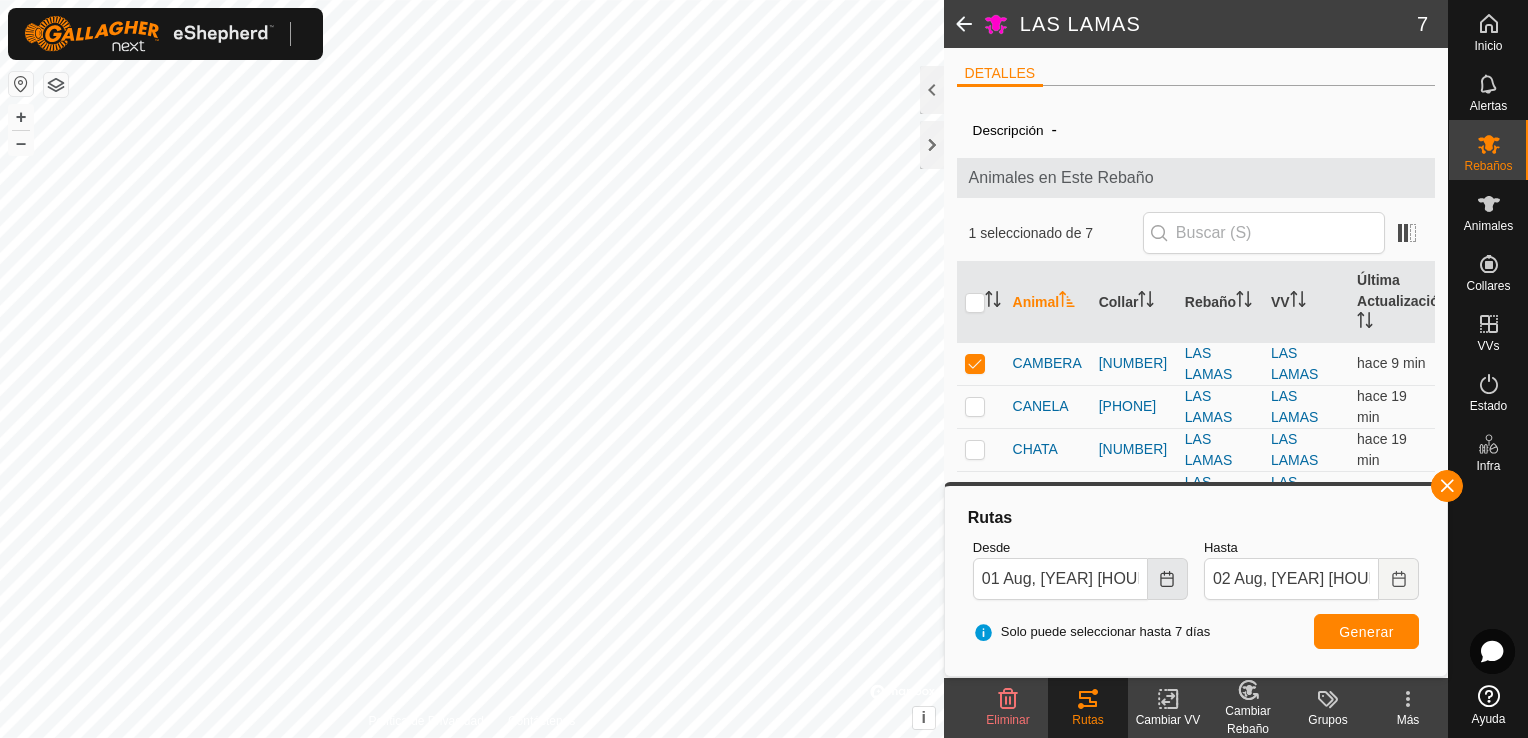 click 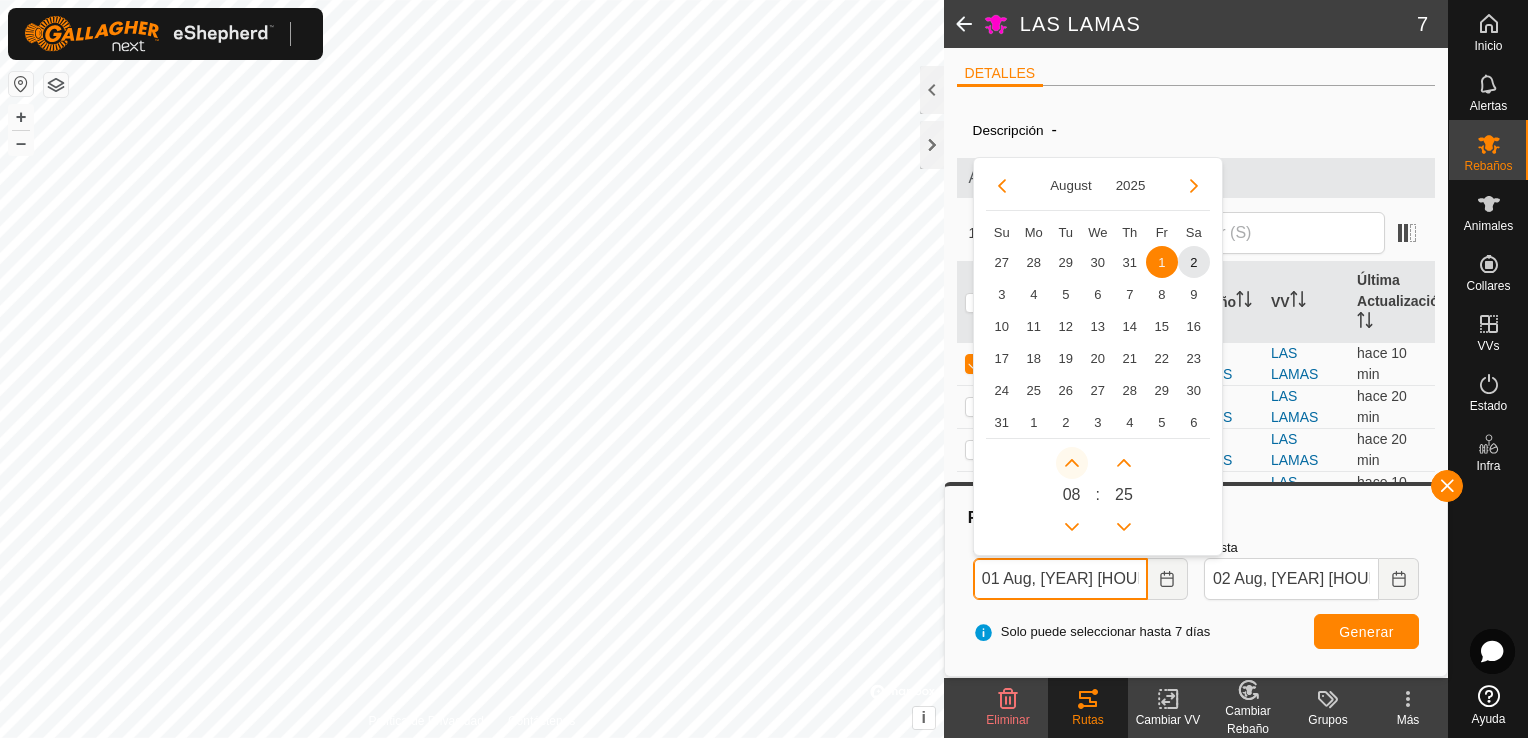 click at bounding box center [1072, 463] 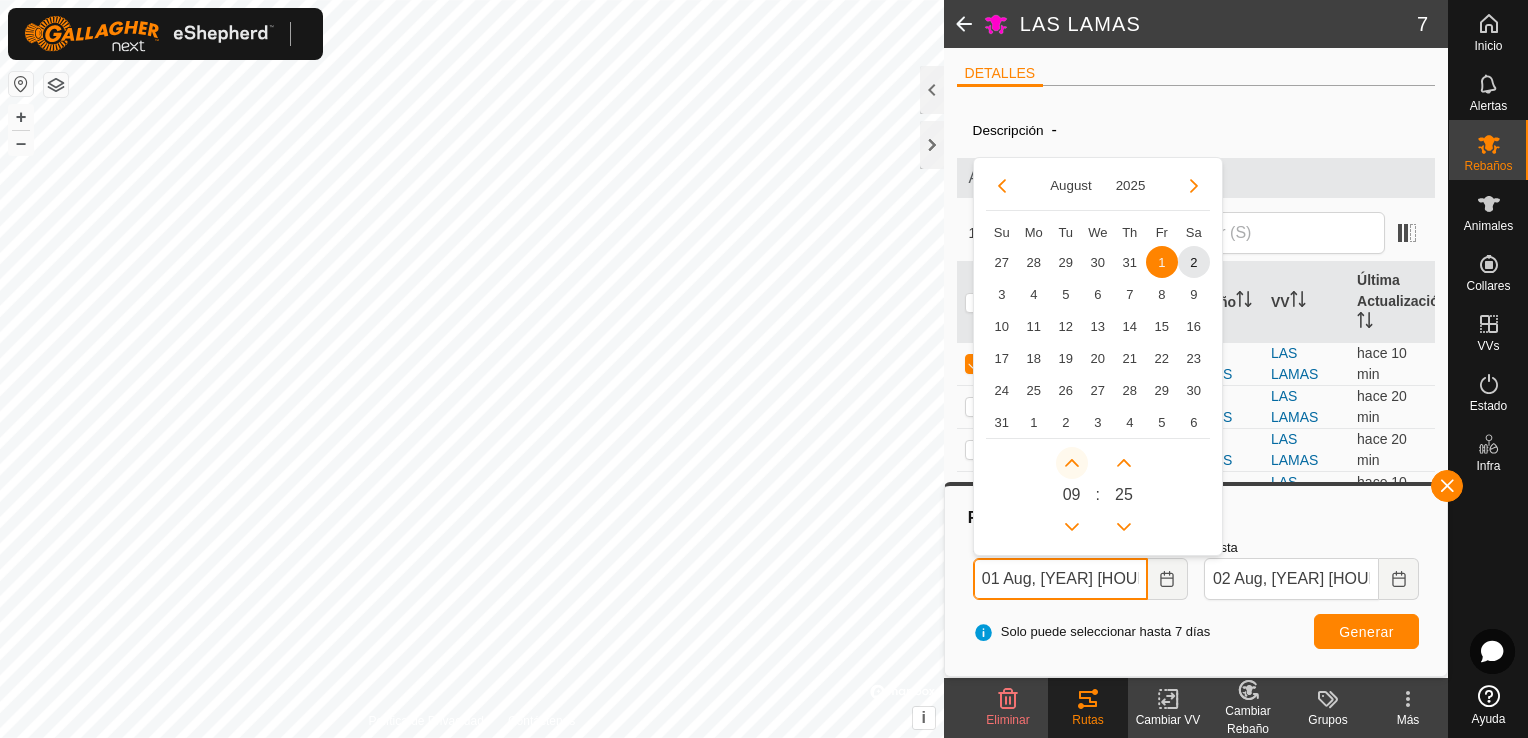 click at bounding box center (1073, 463) 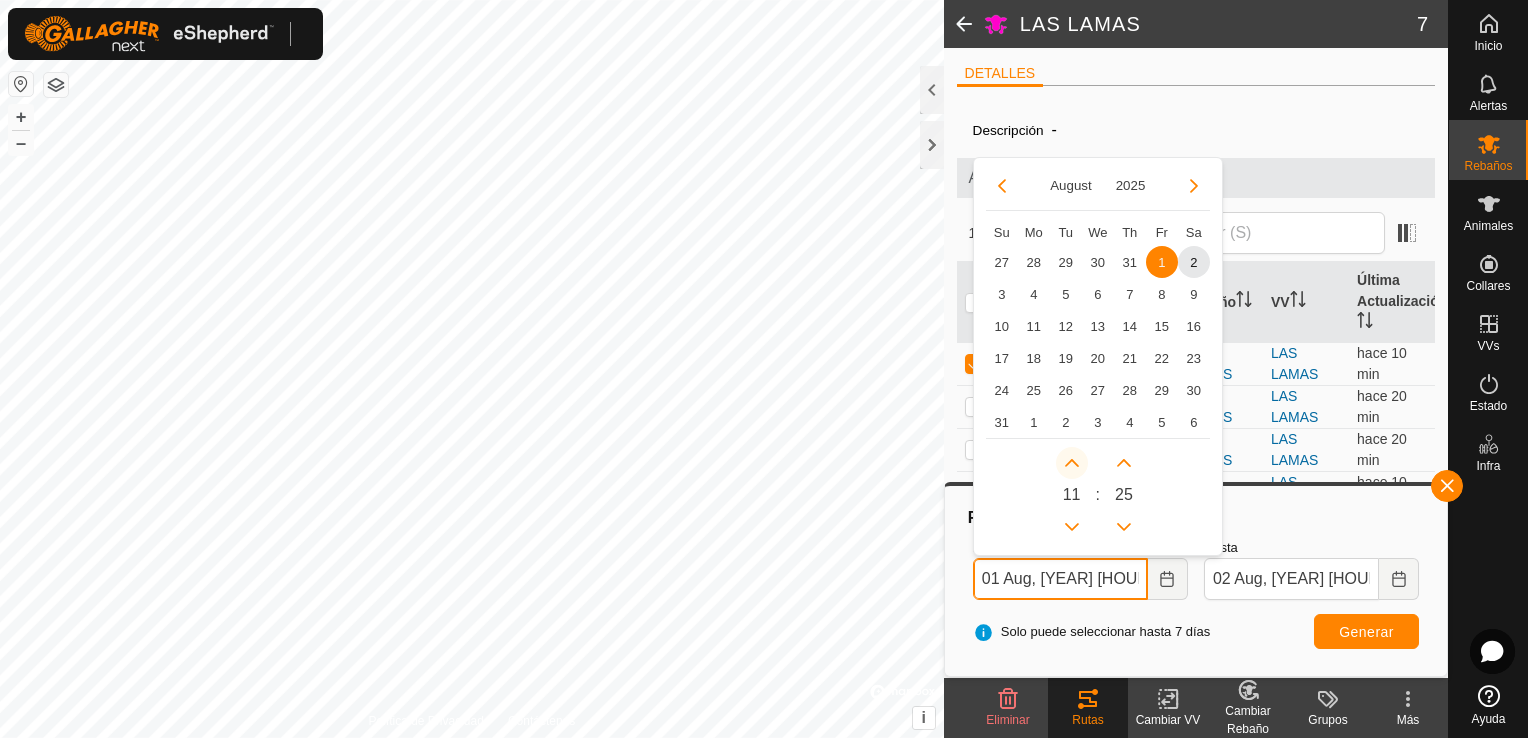 click at bounding box center [1072, 463] 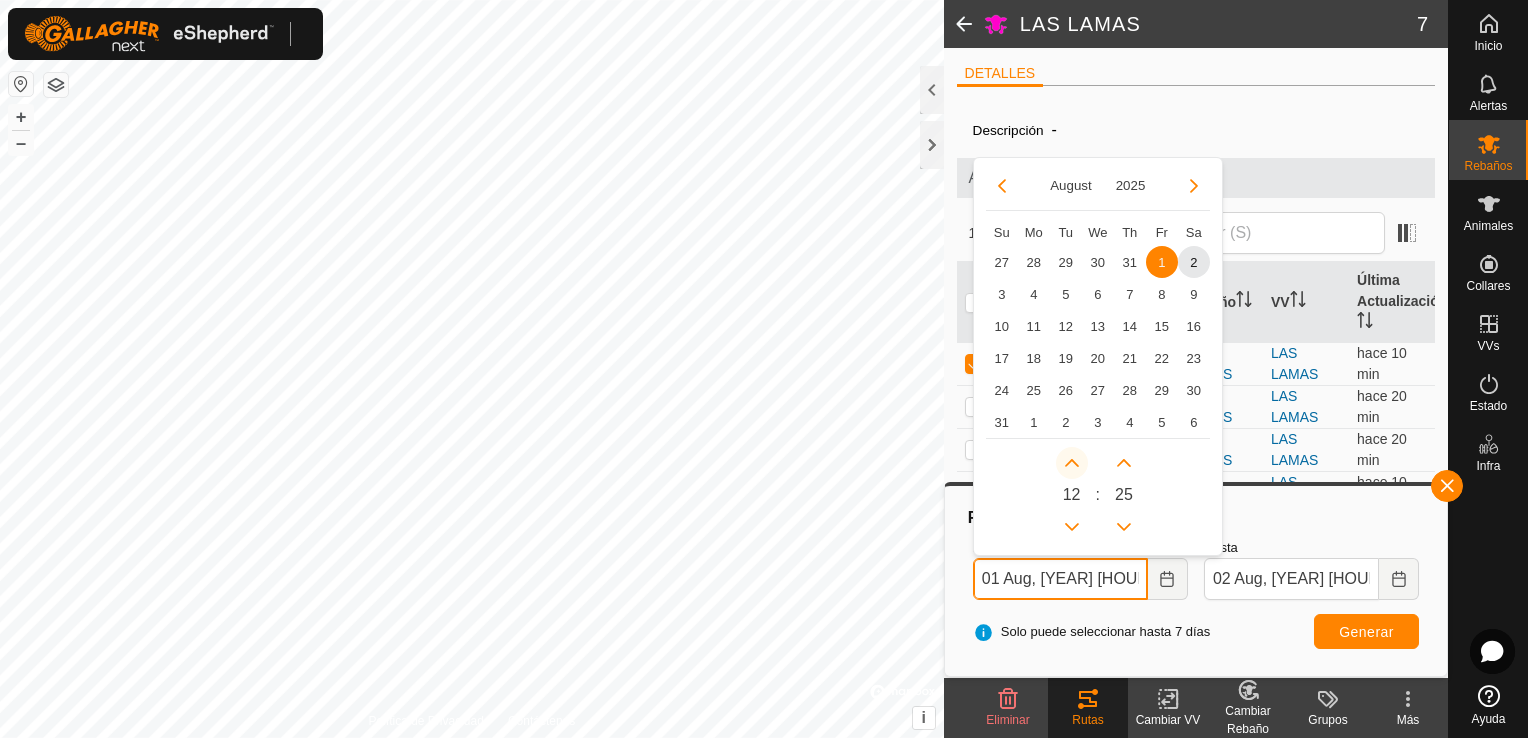 click at bounding box center (1072, 463) 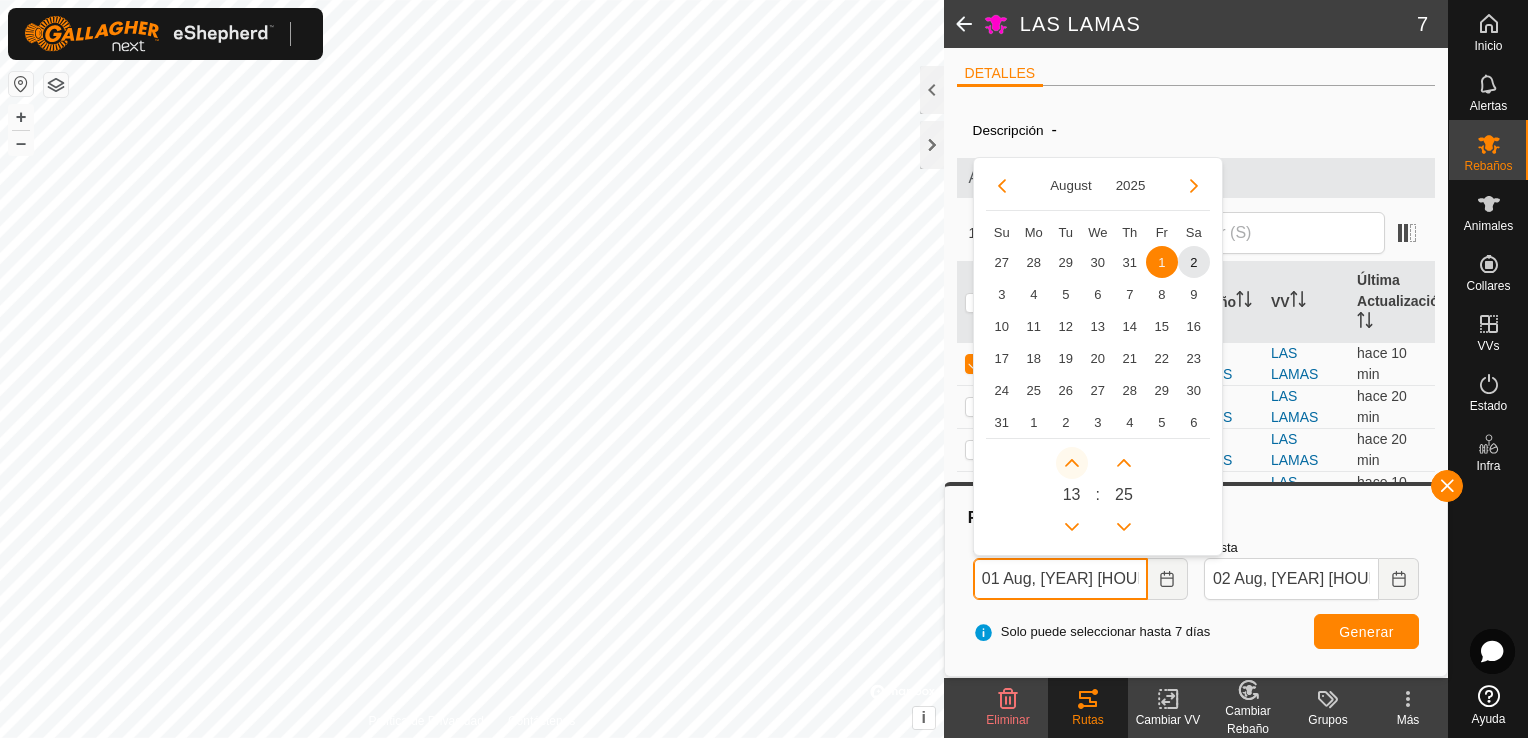 click at bounding box center (1073, 463) 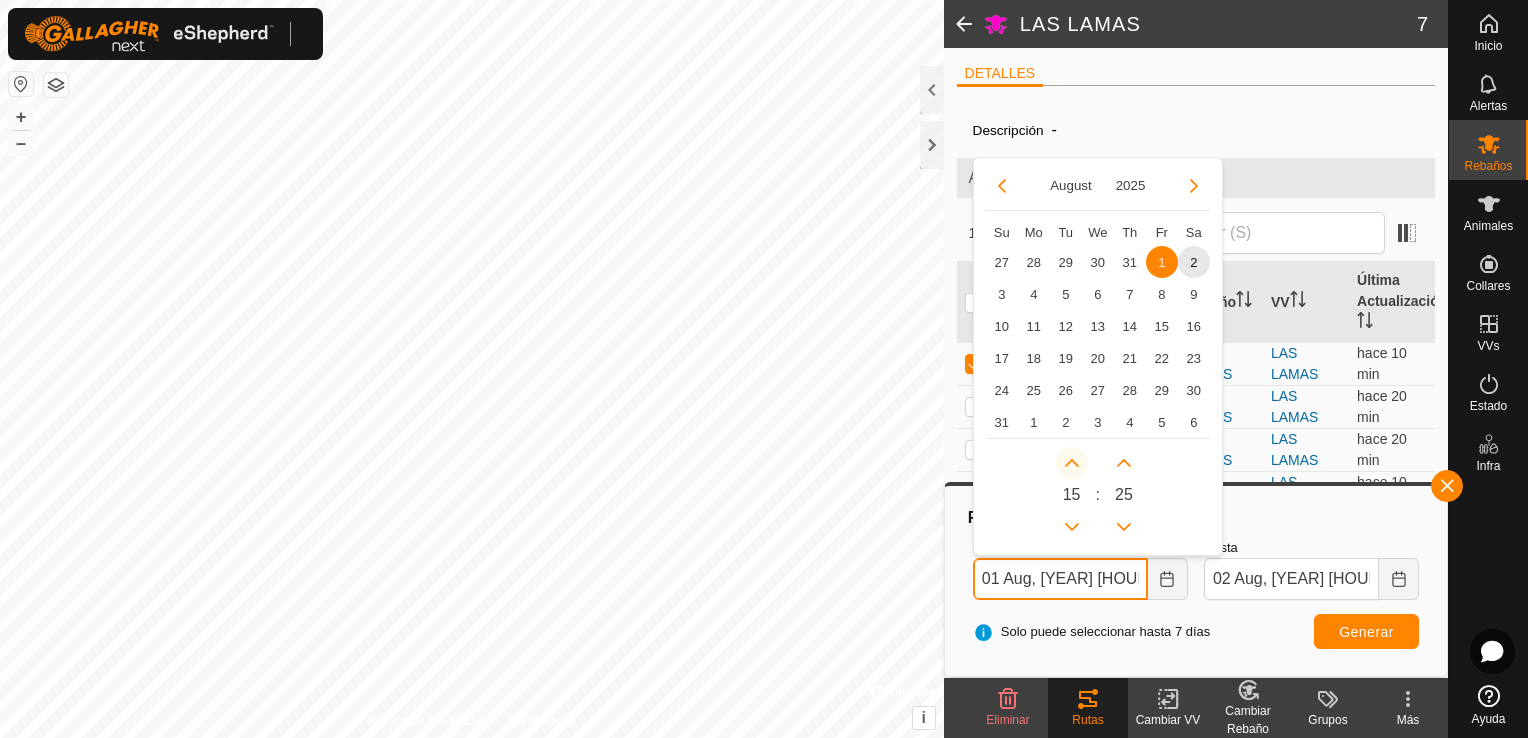 click at bounding box center [1072, 463] 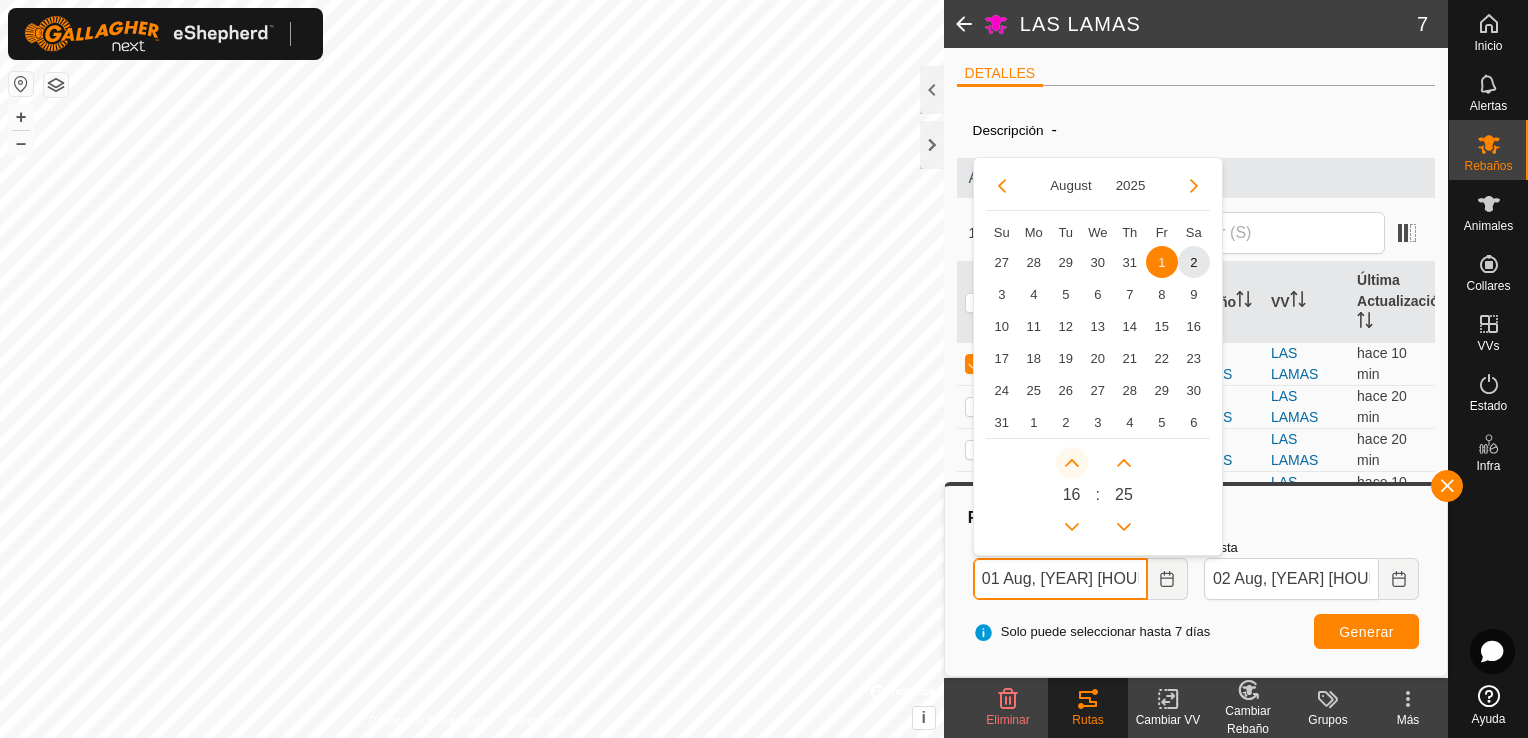 click 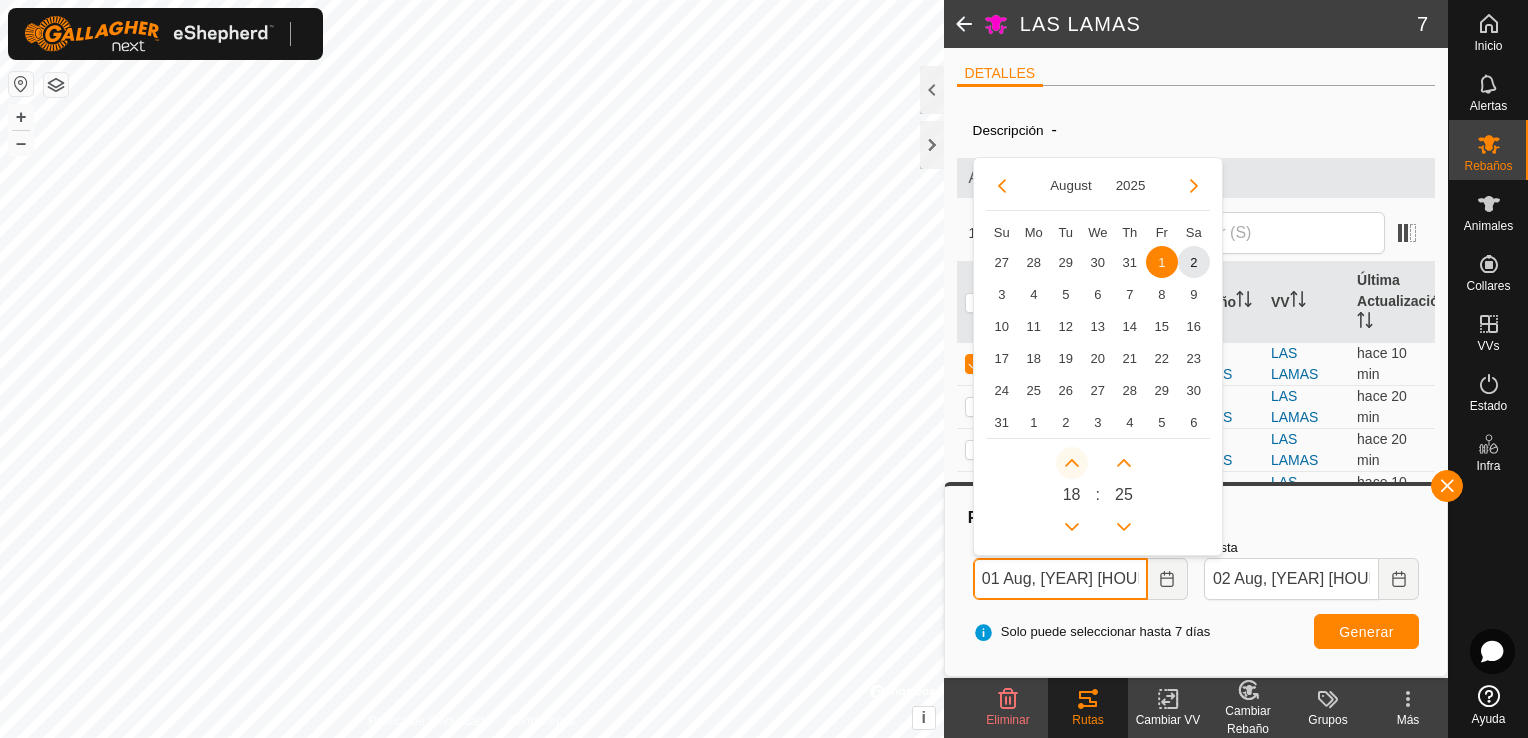 click at bounding box center (1072, 463) 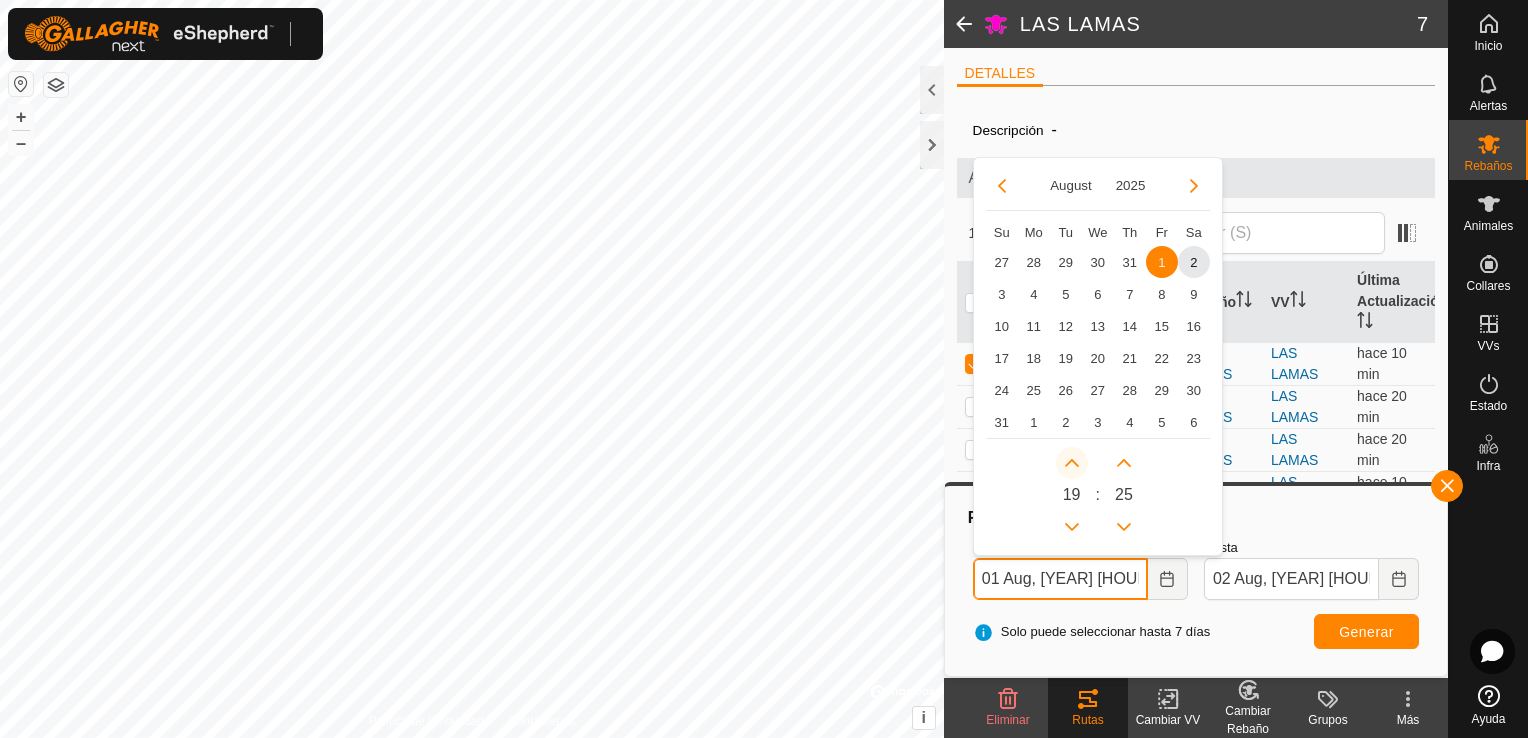 click at bounding box center [1072, 463] 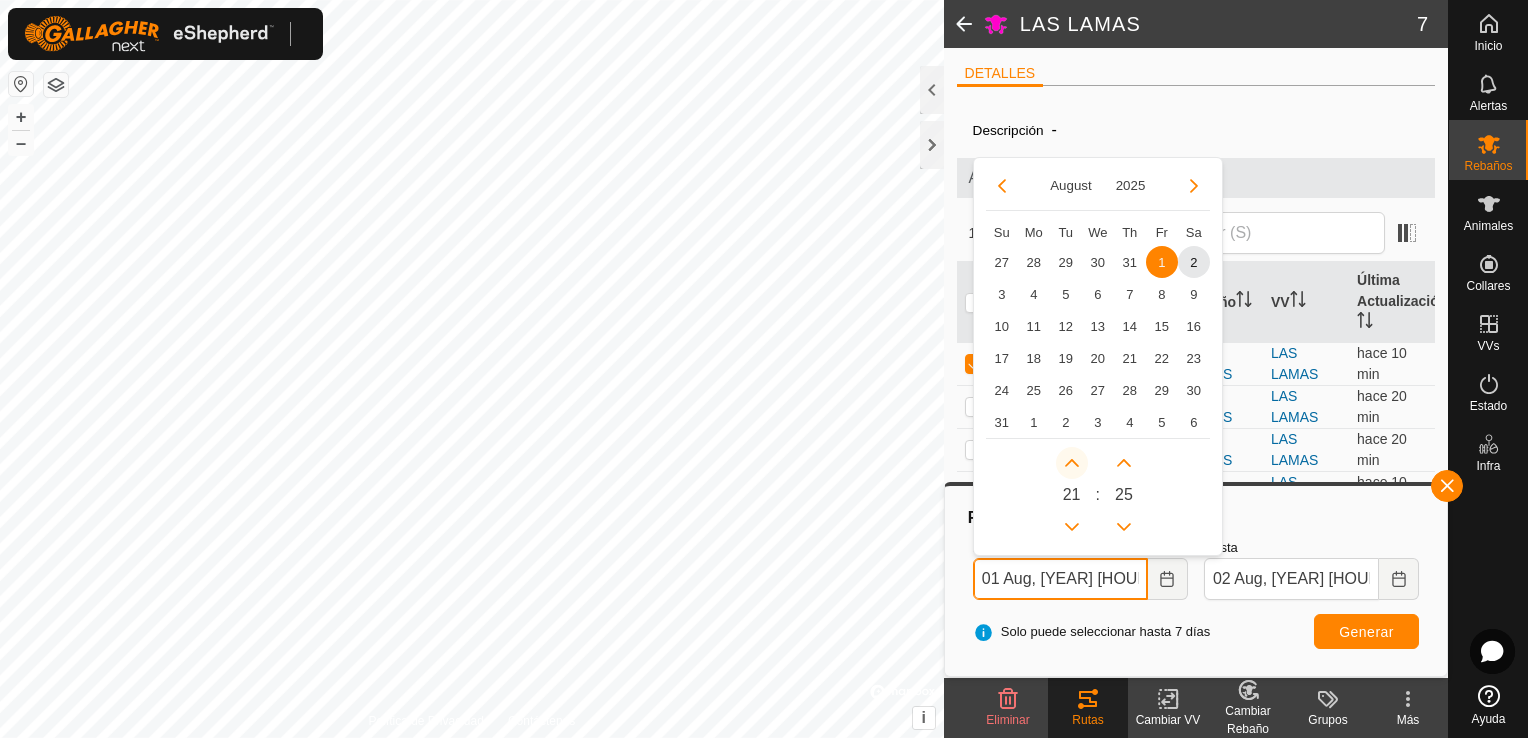 click 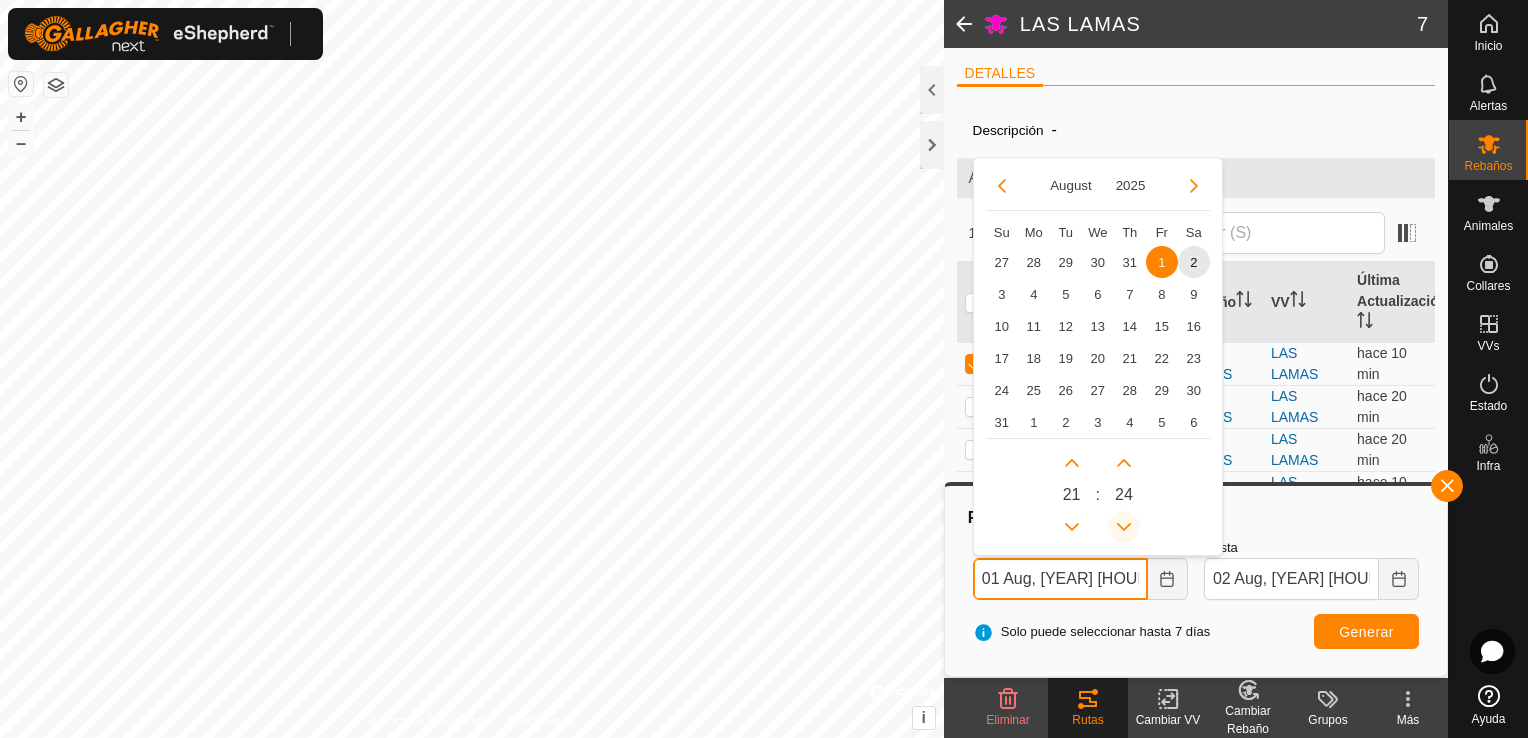 click at bounding box center (1124, 527) 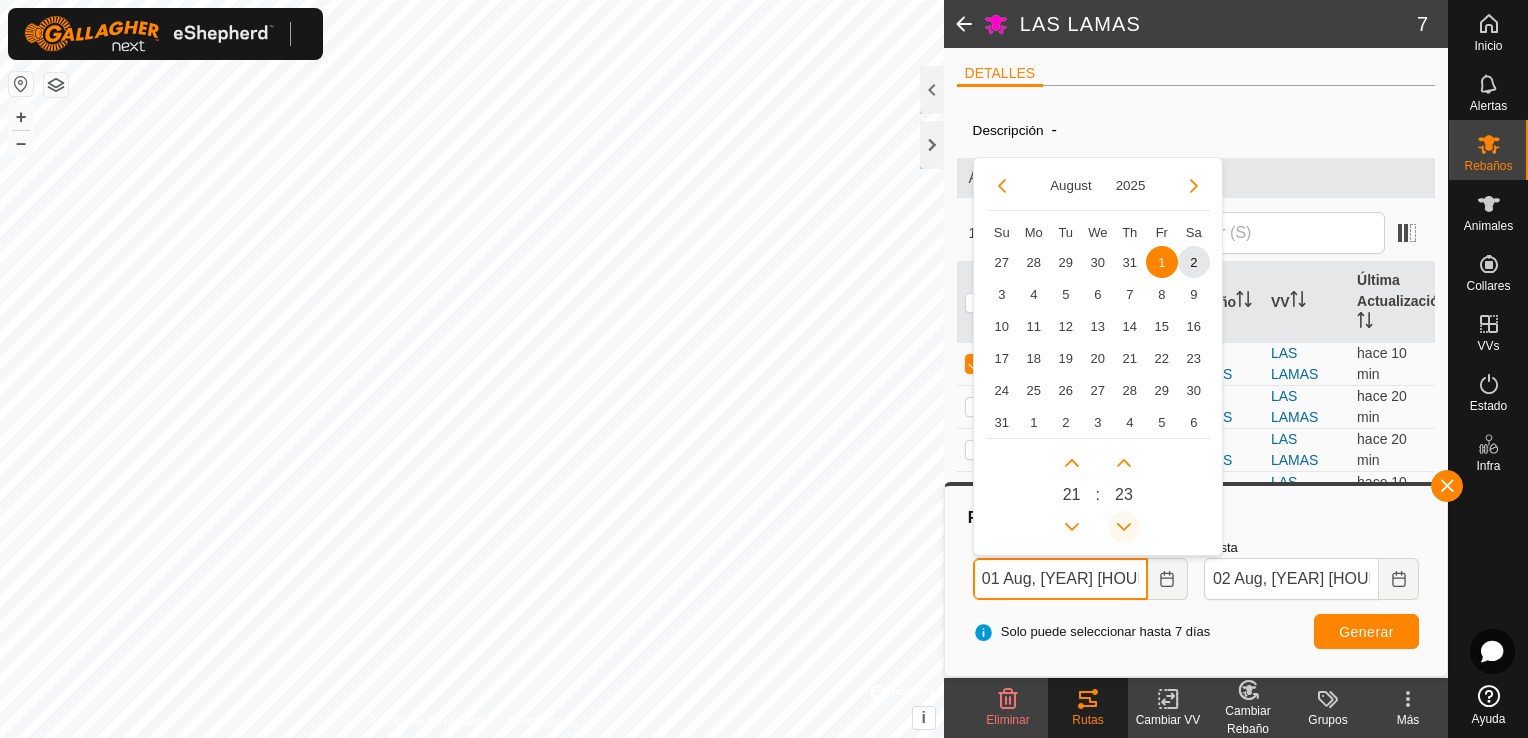 click at bounding box center (1125, 536) 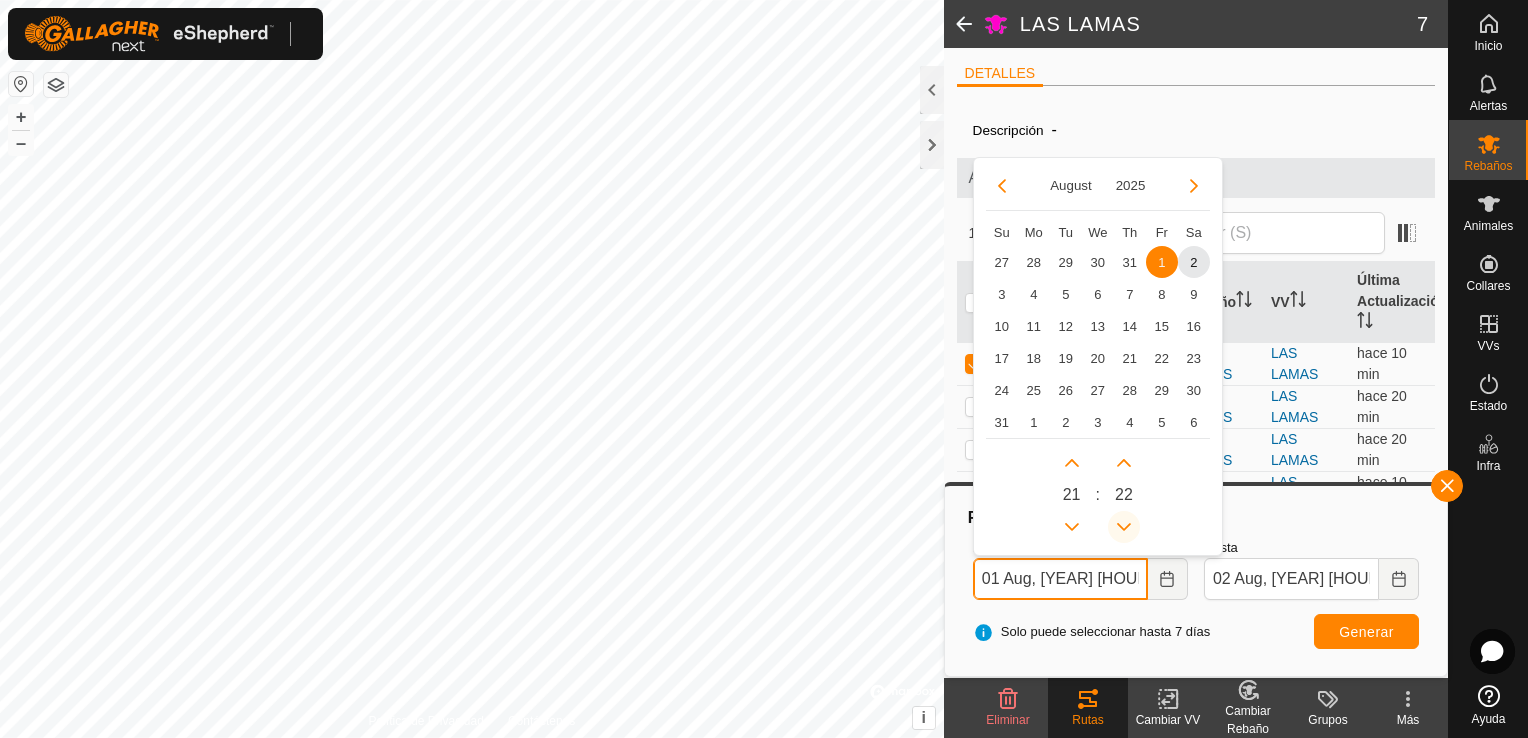 click at bounding box center [1124, 527] 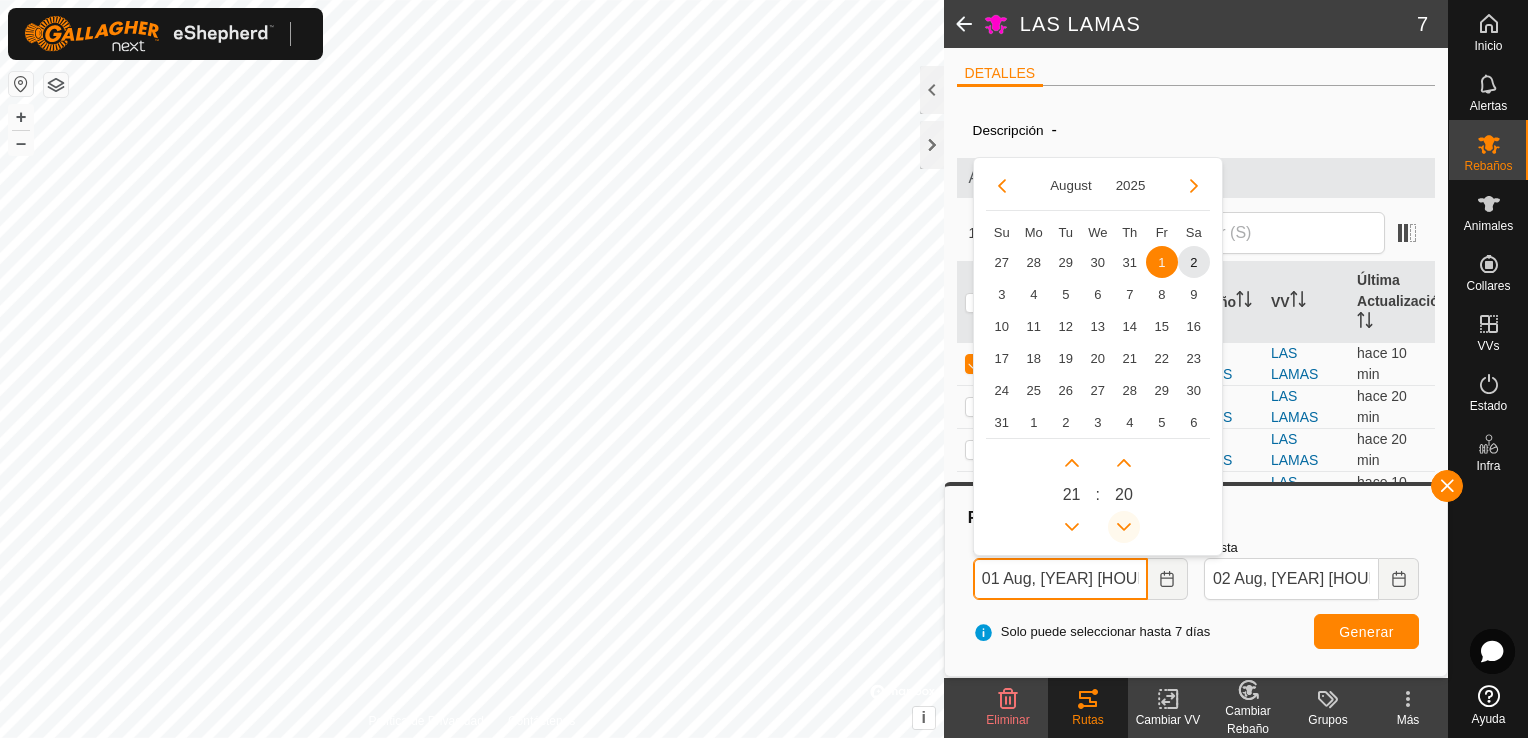 click at bounding box center [1124, 527] 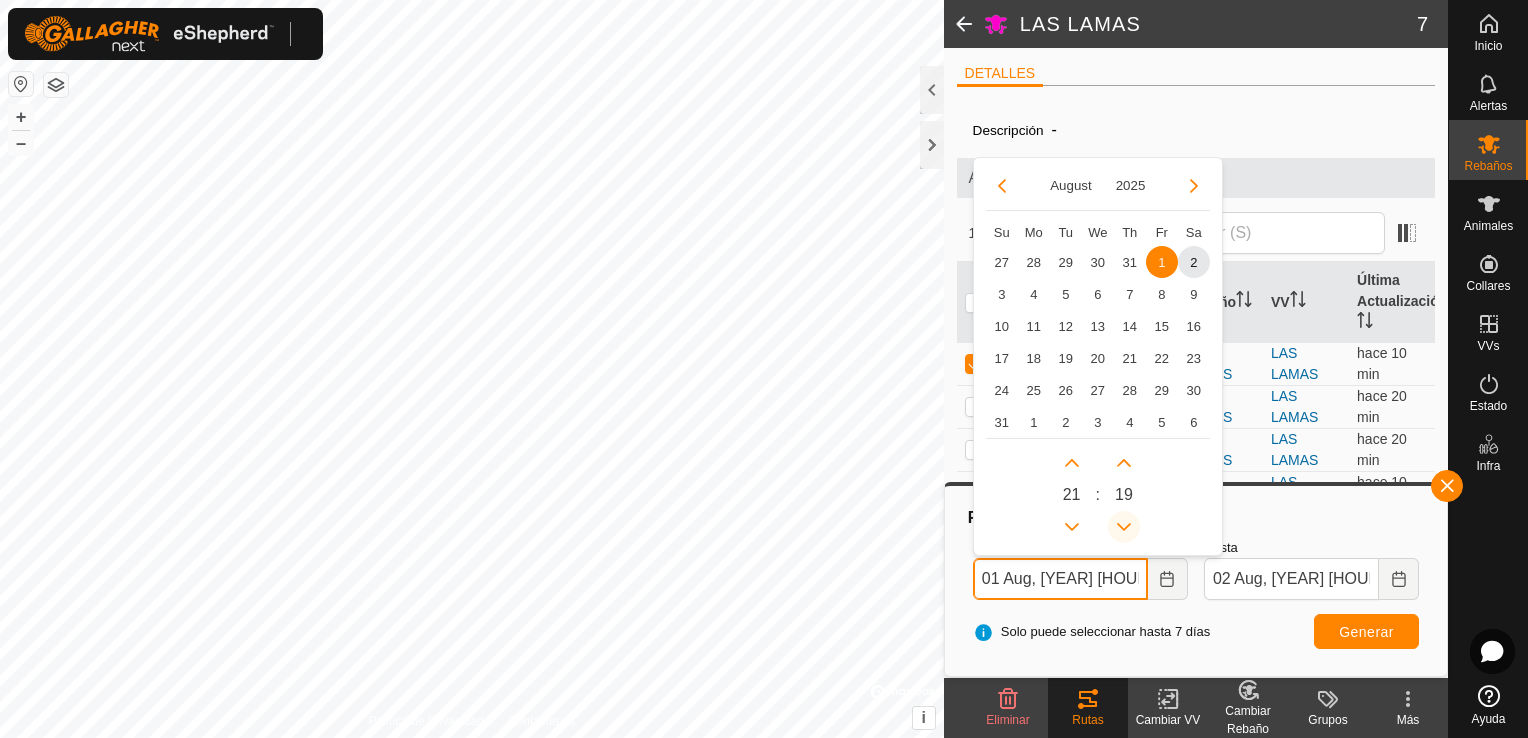 click at bounding box center [1124, 527] 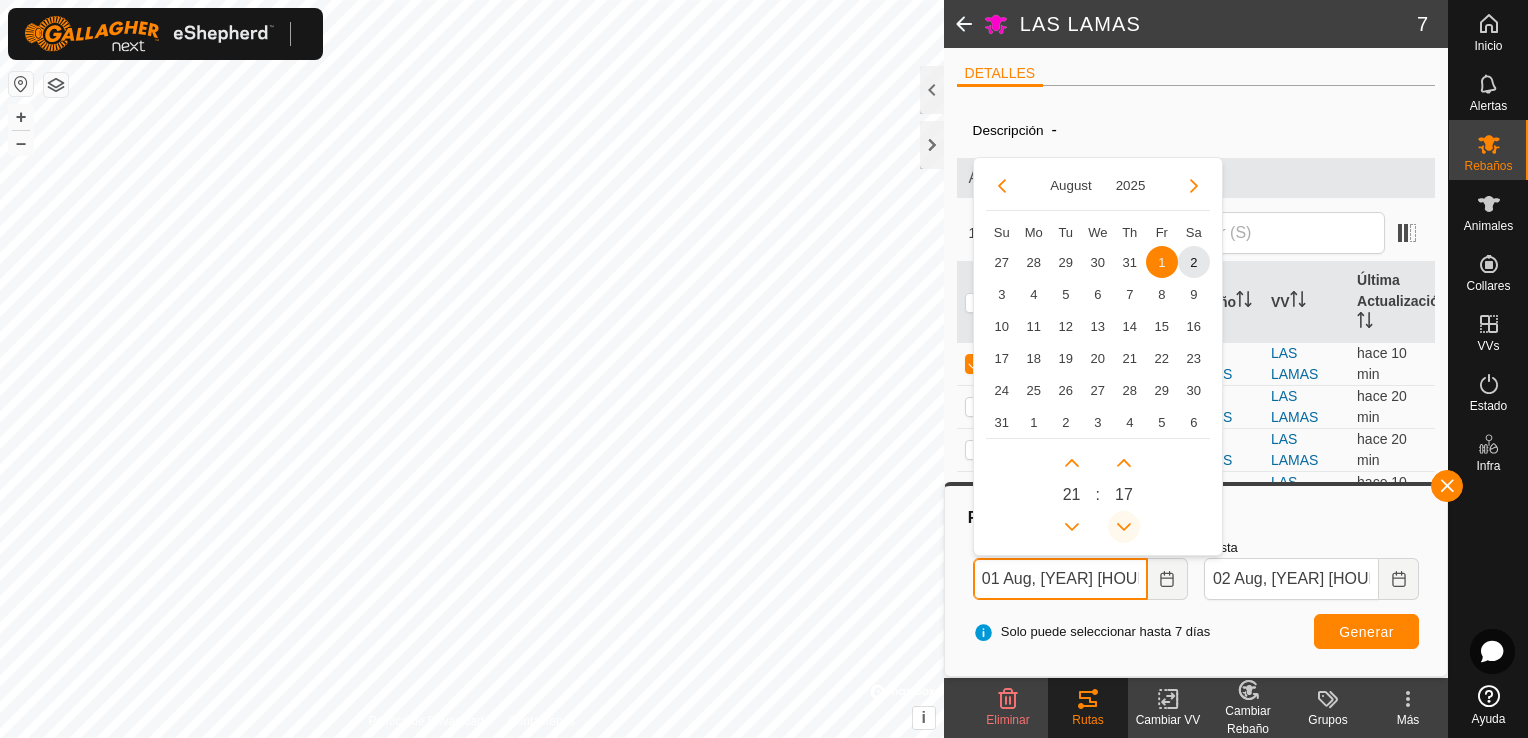 click at bounding box center [1124, 527] 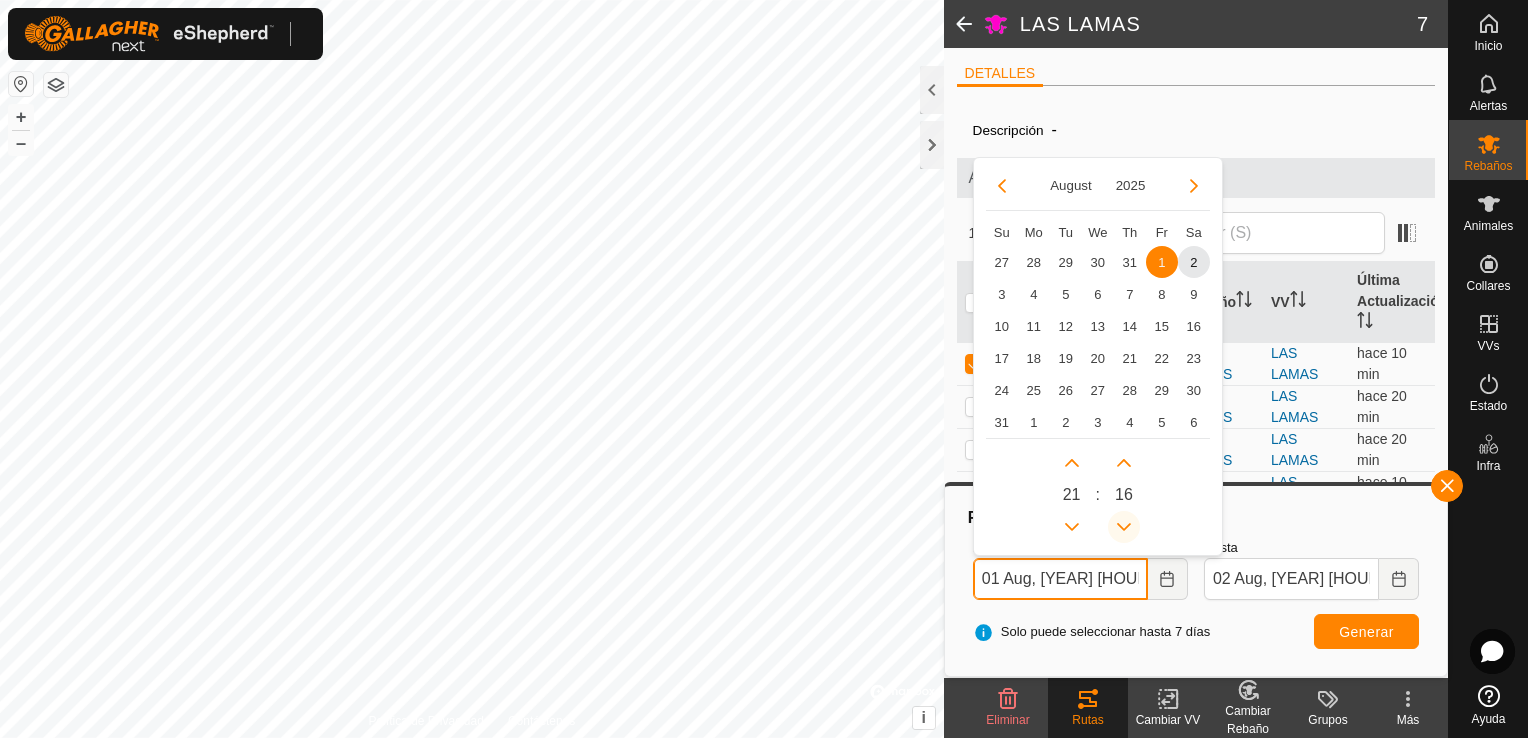 click at bounding box center (1124, 527) 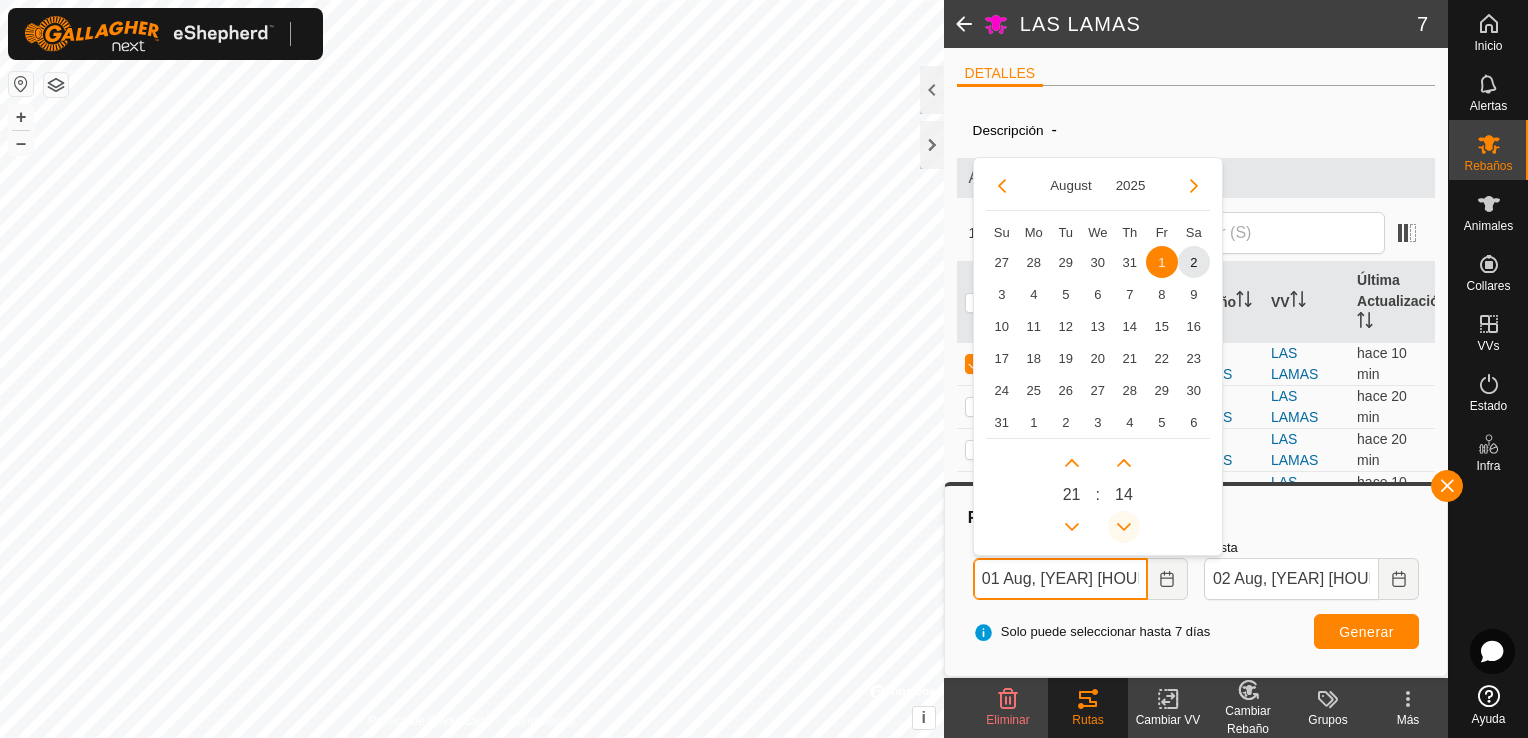 click at bounding box center [1124, 527] 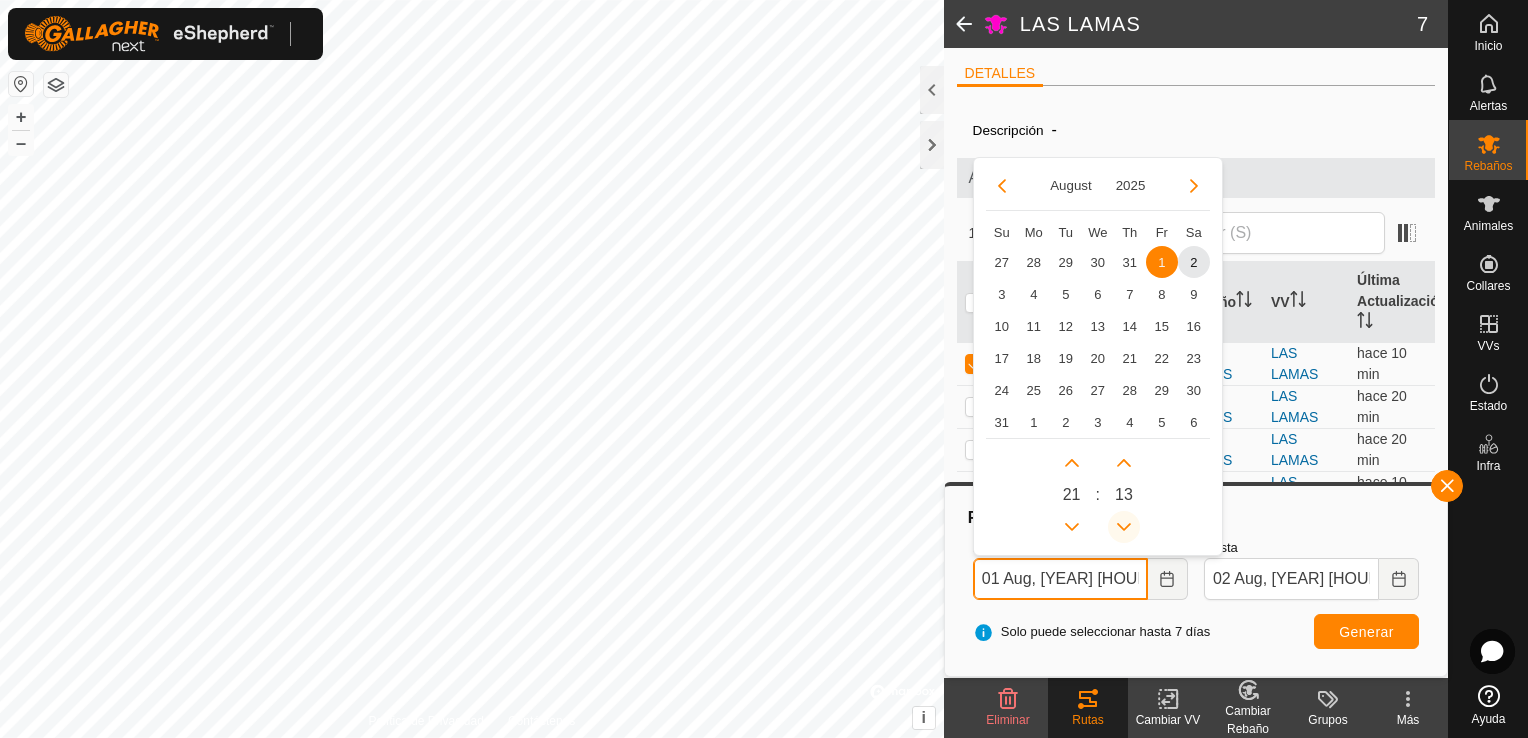 click at bounding box center (1124, 527) 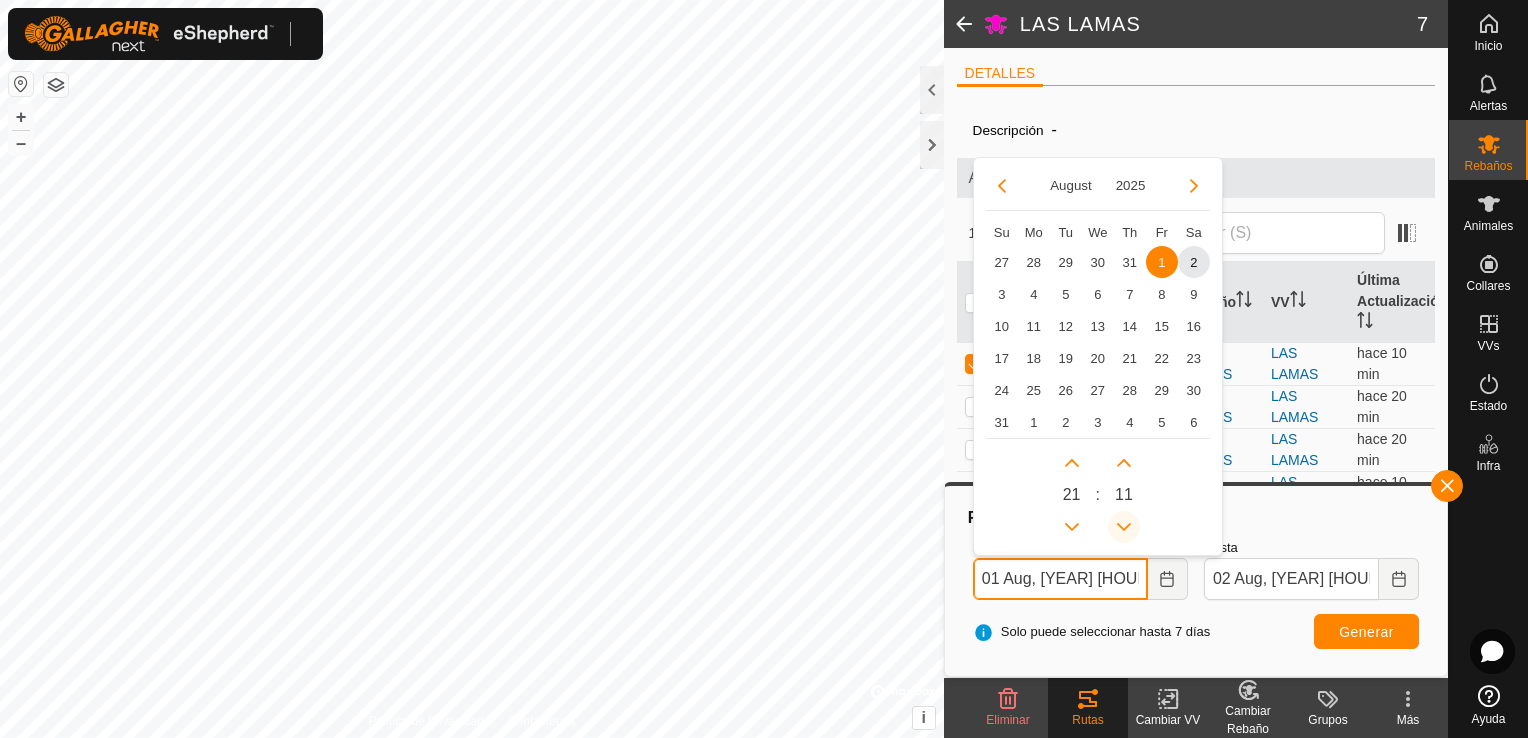 click at bounding box center (1124, 527) 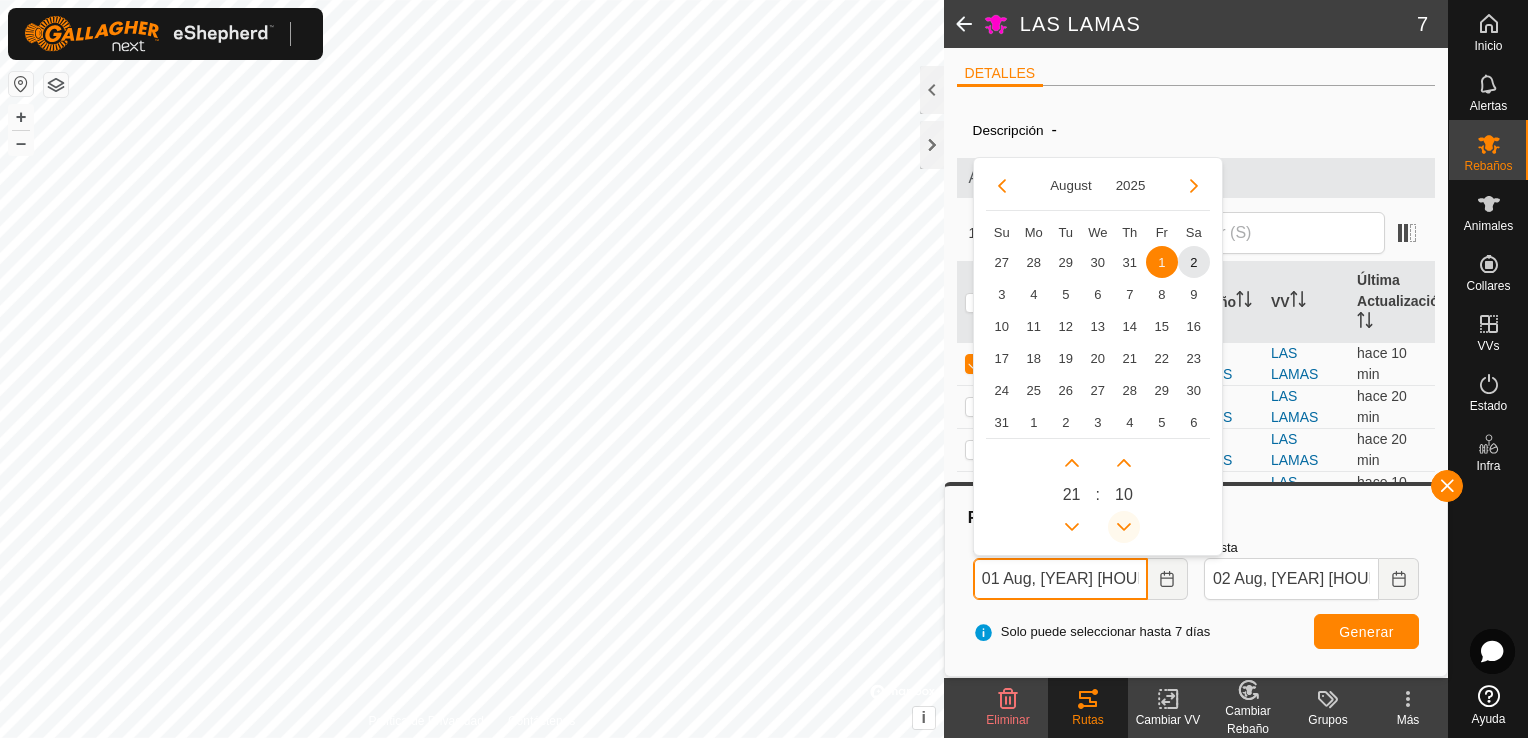 click at bounding box center [1124, 527] 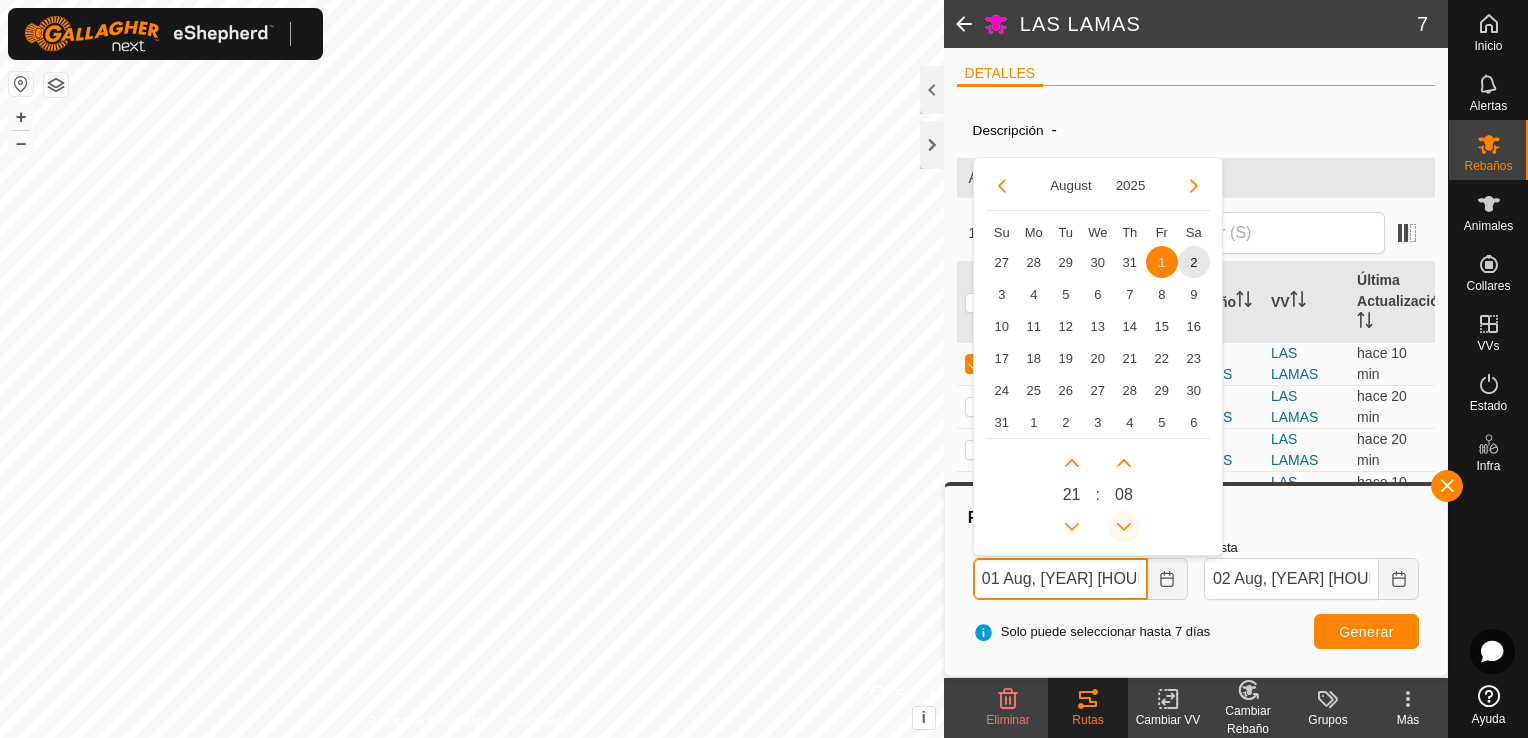 click at bounding box center [1124, 527] 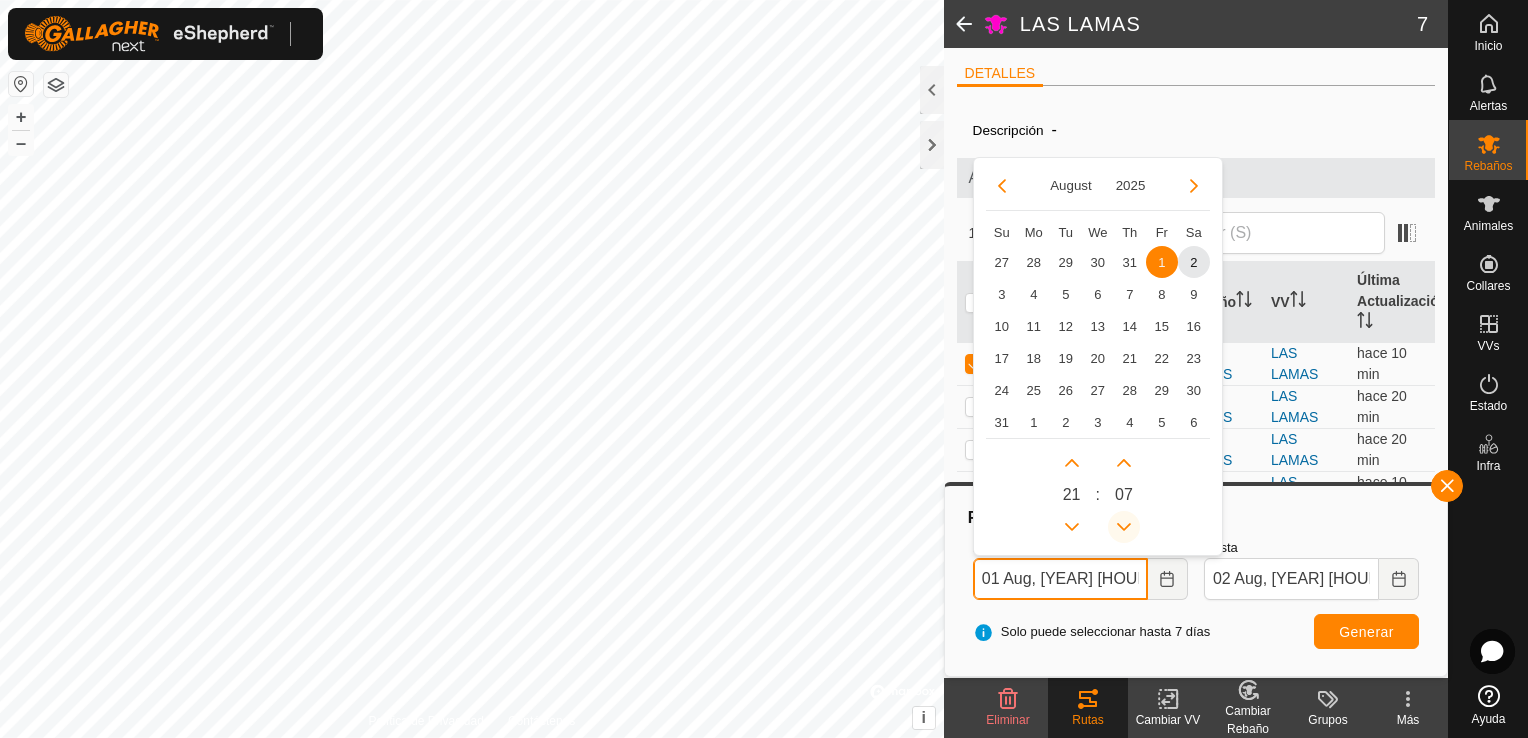 click at bounding box center [1124, 527] 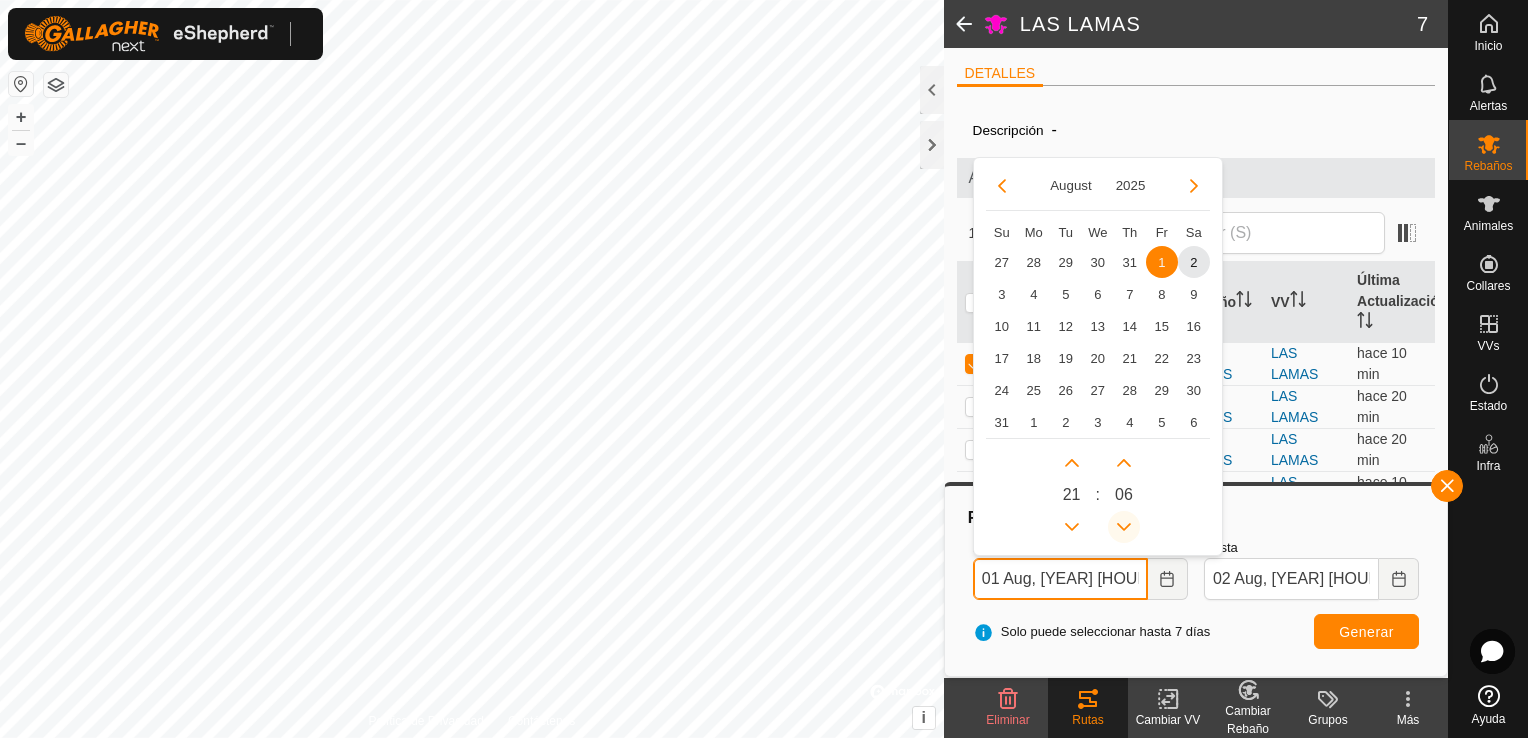 click at bounding box center (1124, 527) 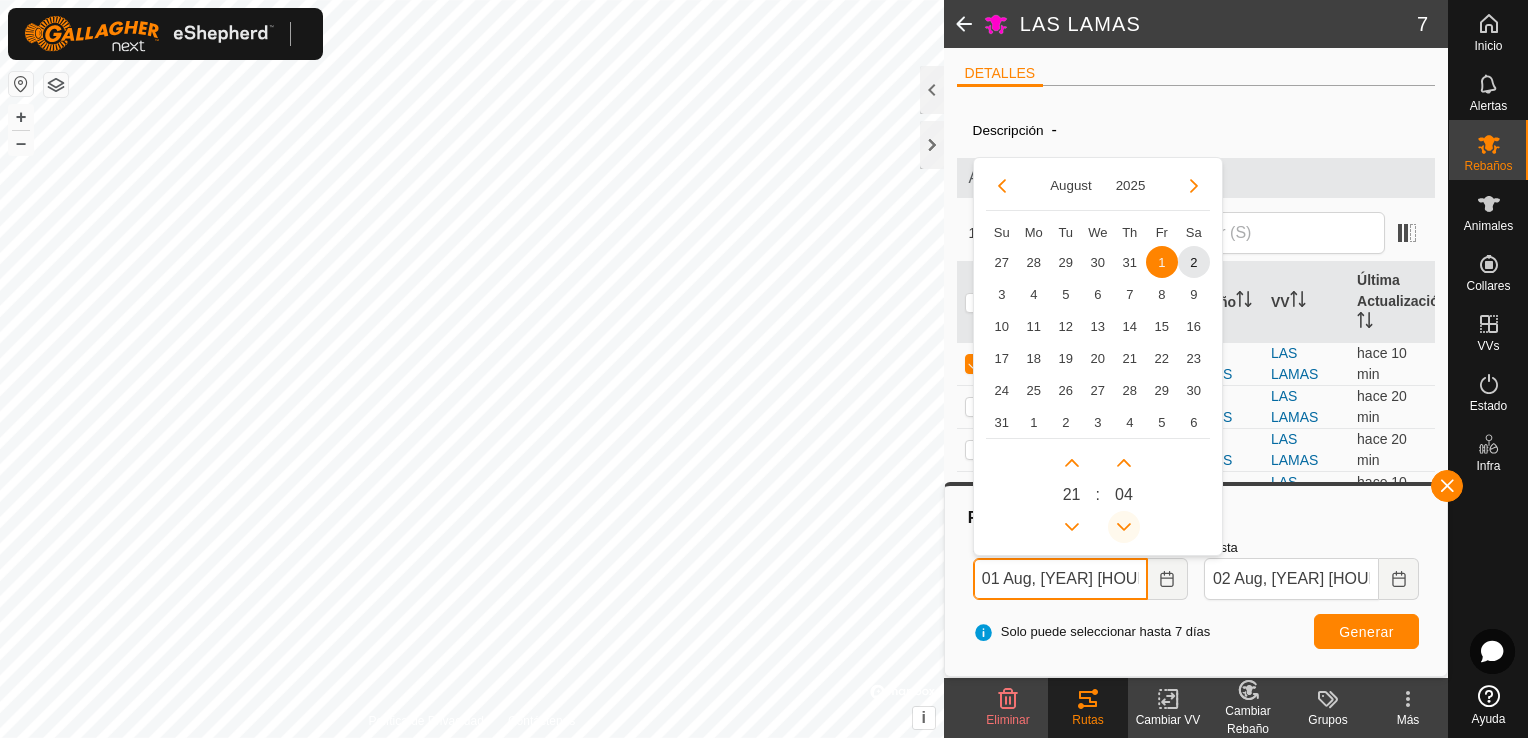click at bounding box center [1124, 527] 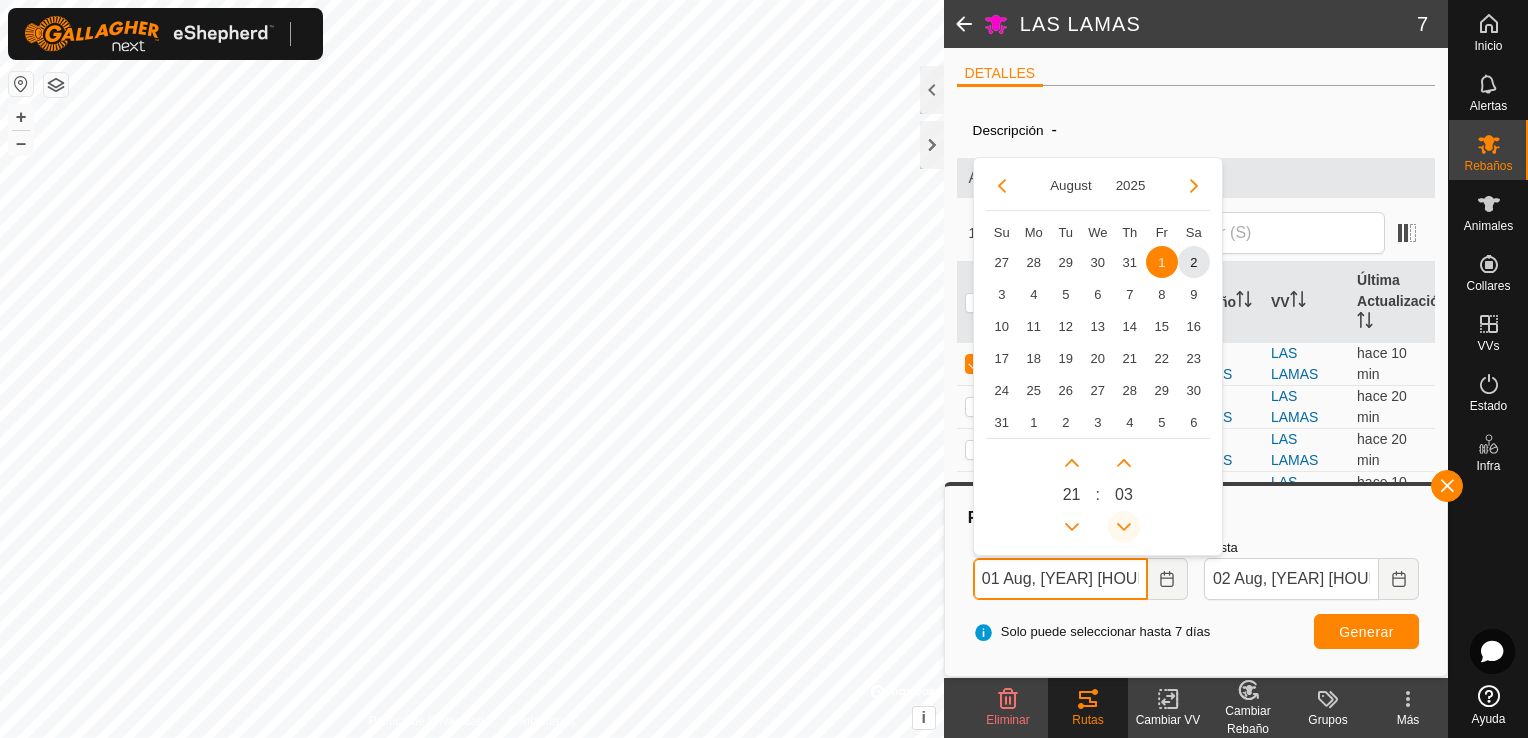 click at bounding box center [1124, 527] 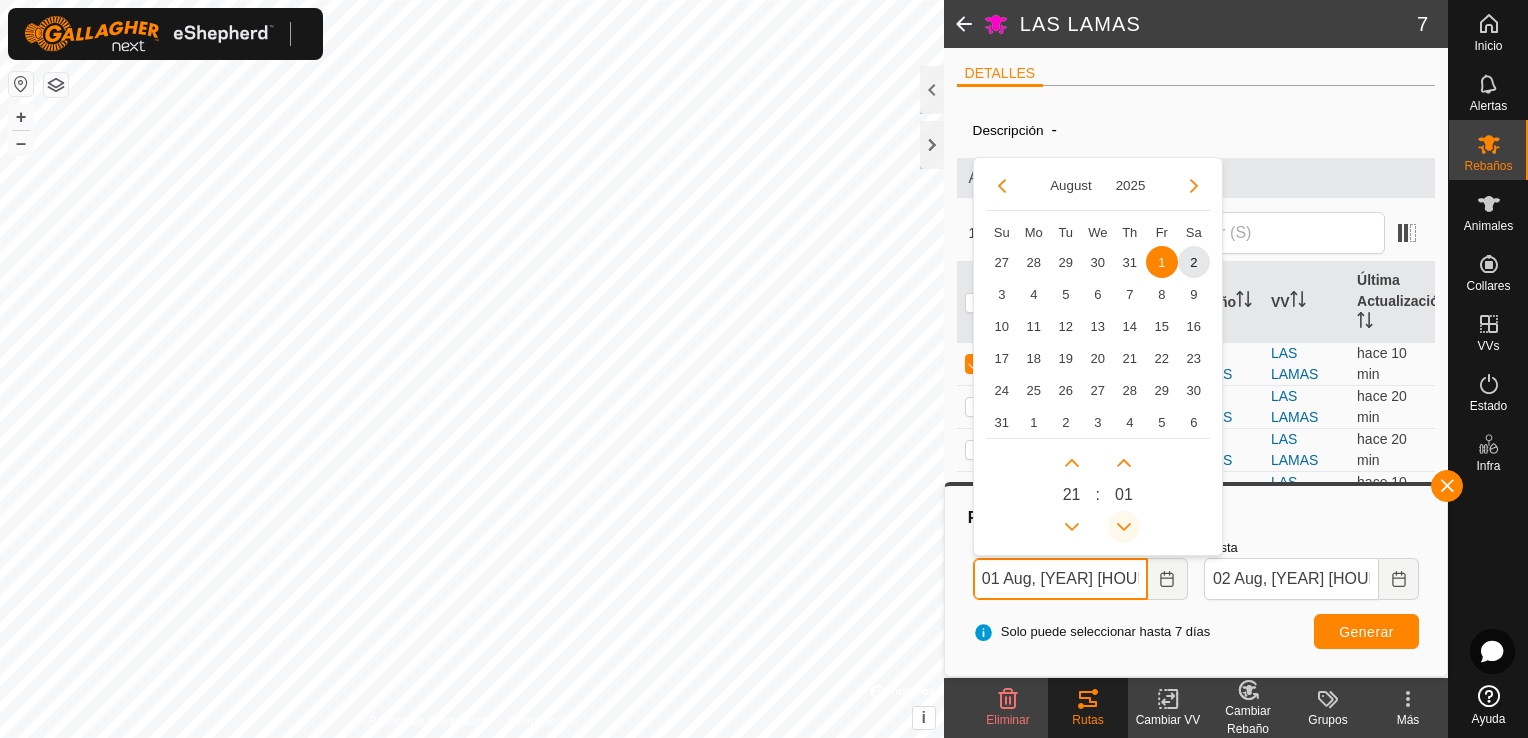 click at bounding box center (1124, 527) 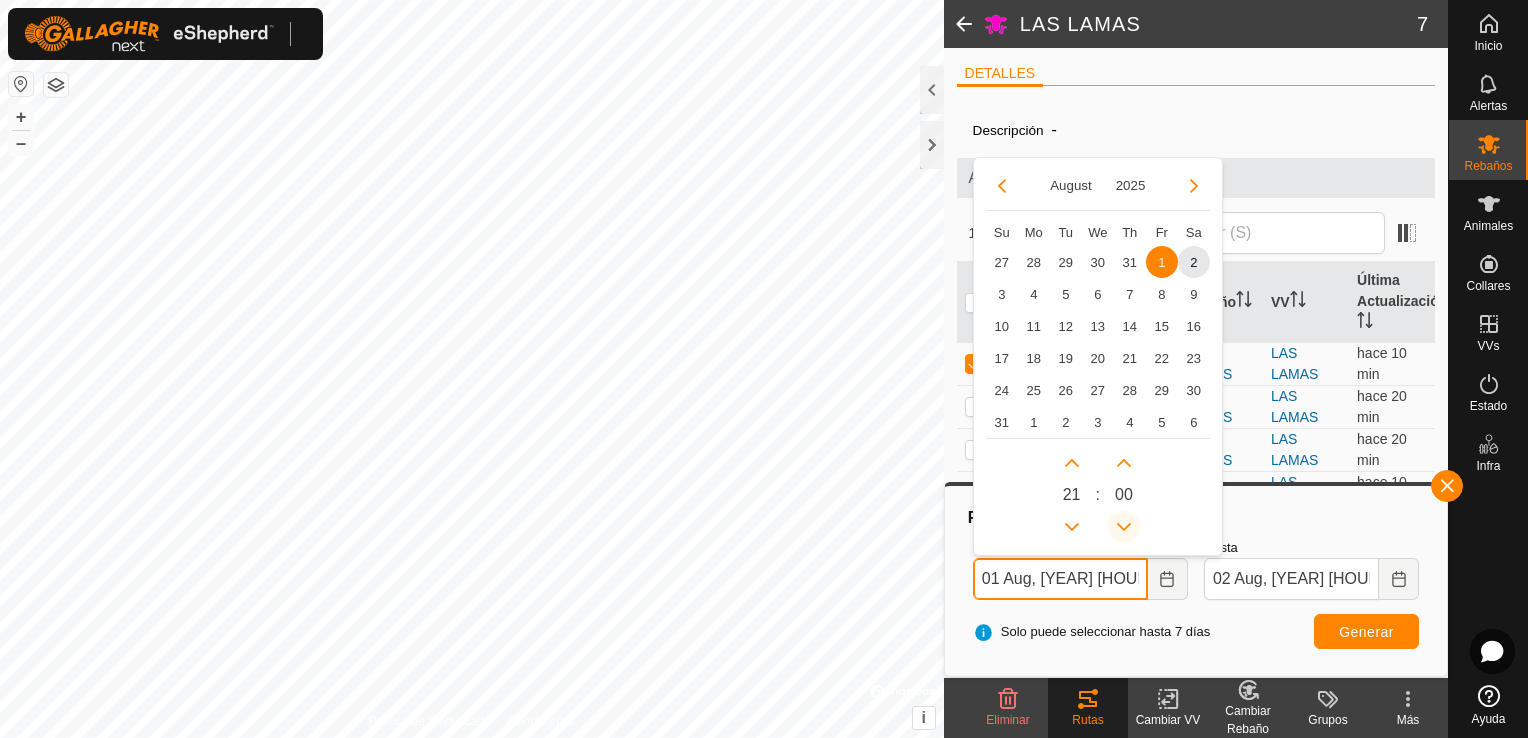 click at bounding box center (1124, 527) 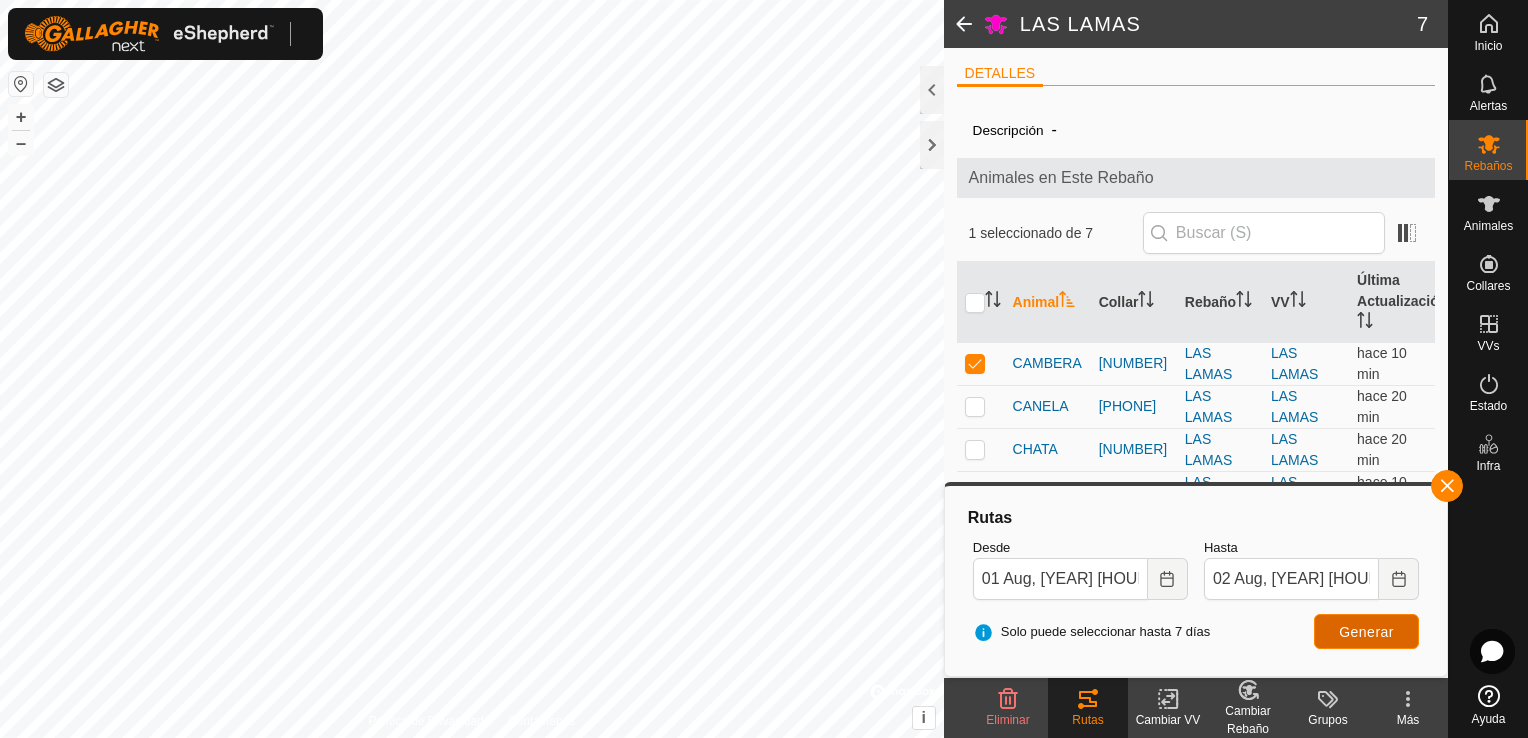 click on "Generar" at bounding box center (1366, 632) 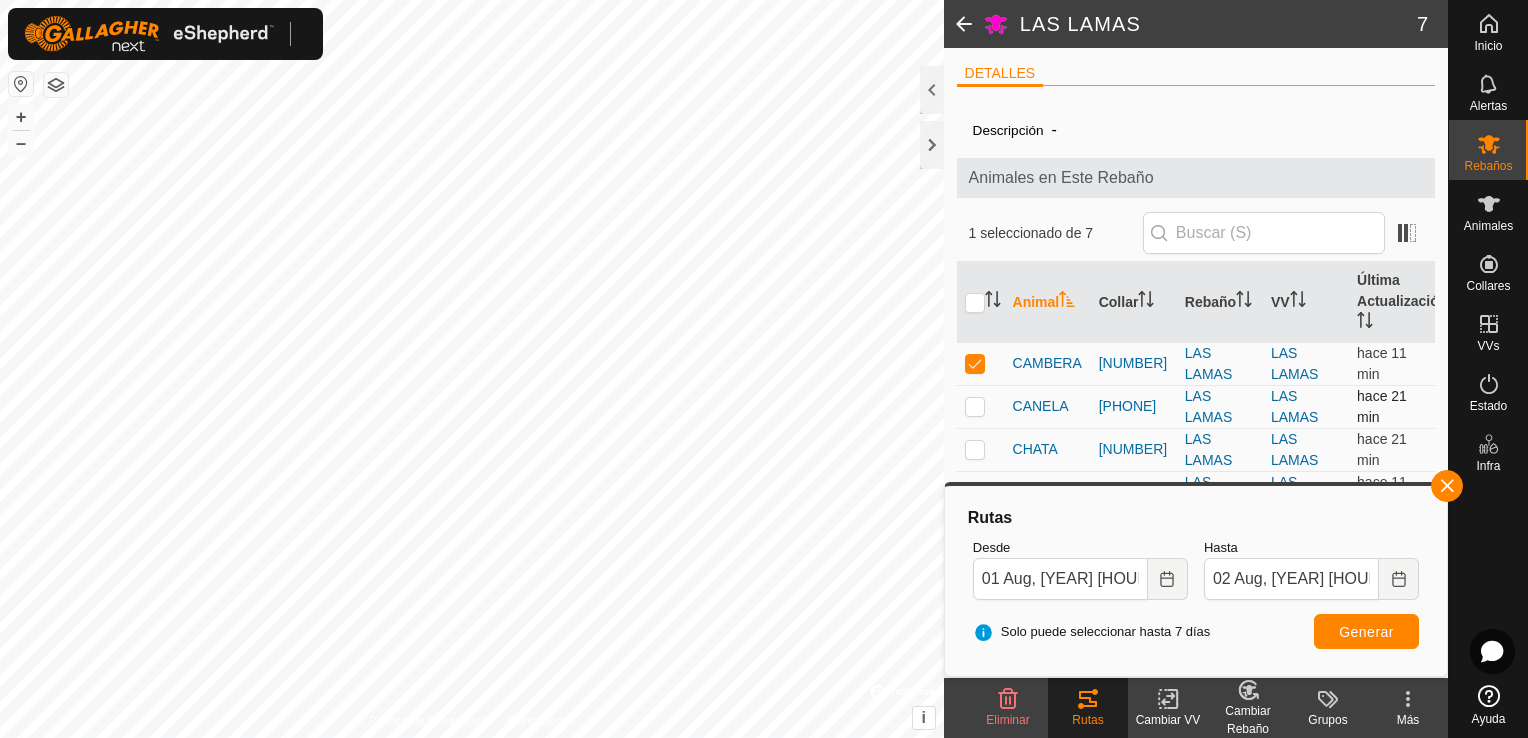 click at bounding box center (975, 406) 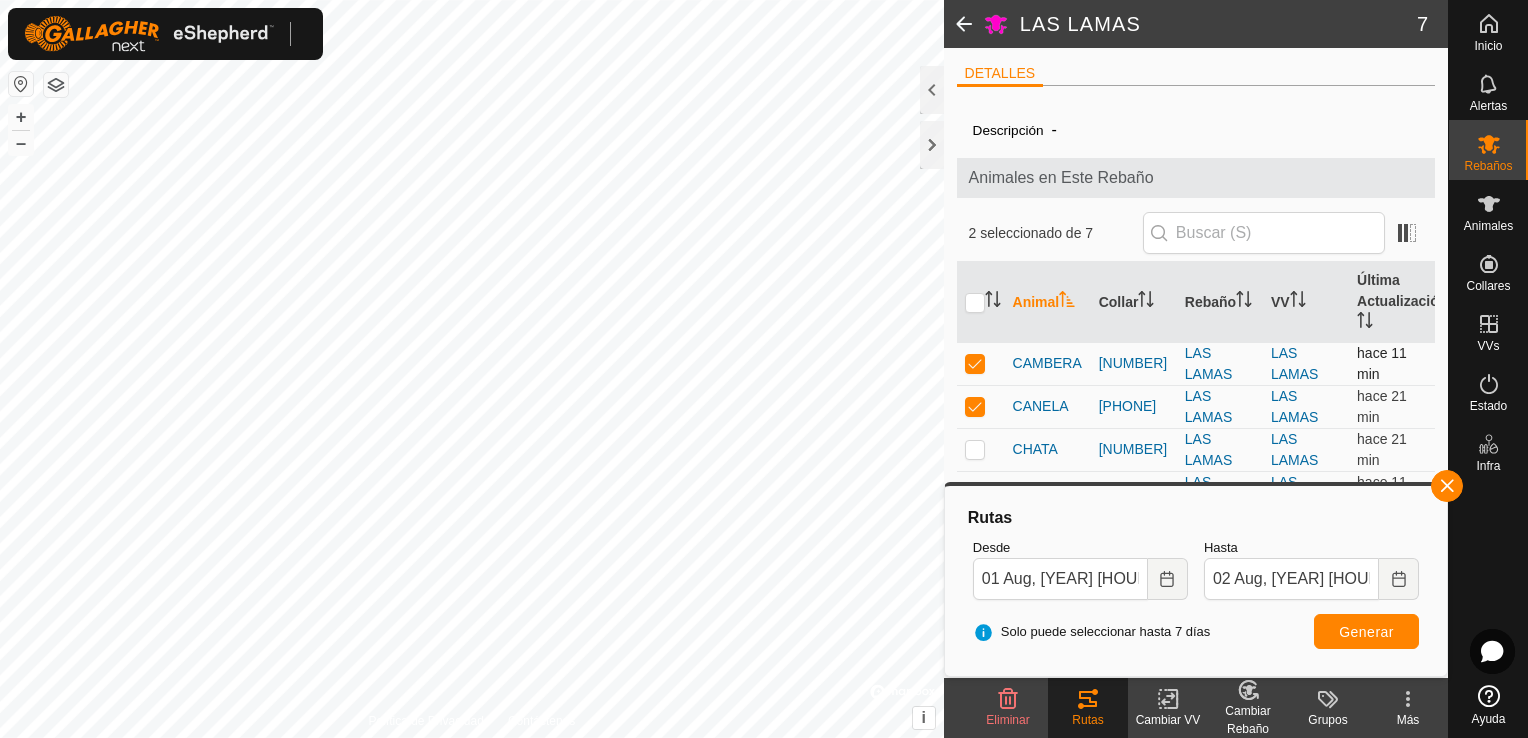 click at bounding box center (975, 363) 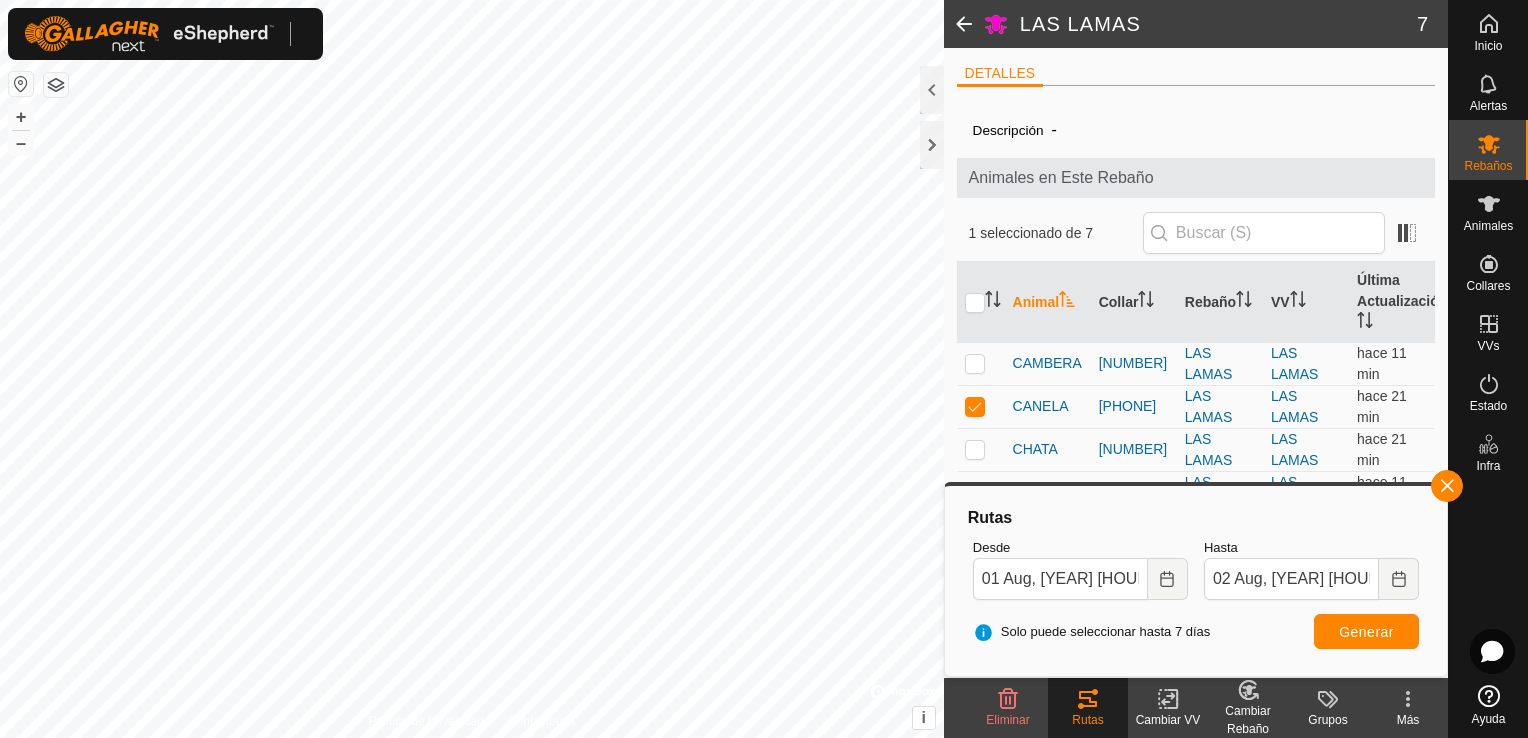 click 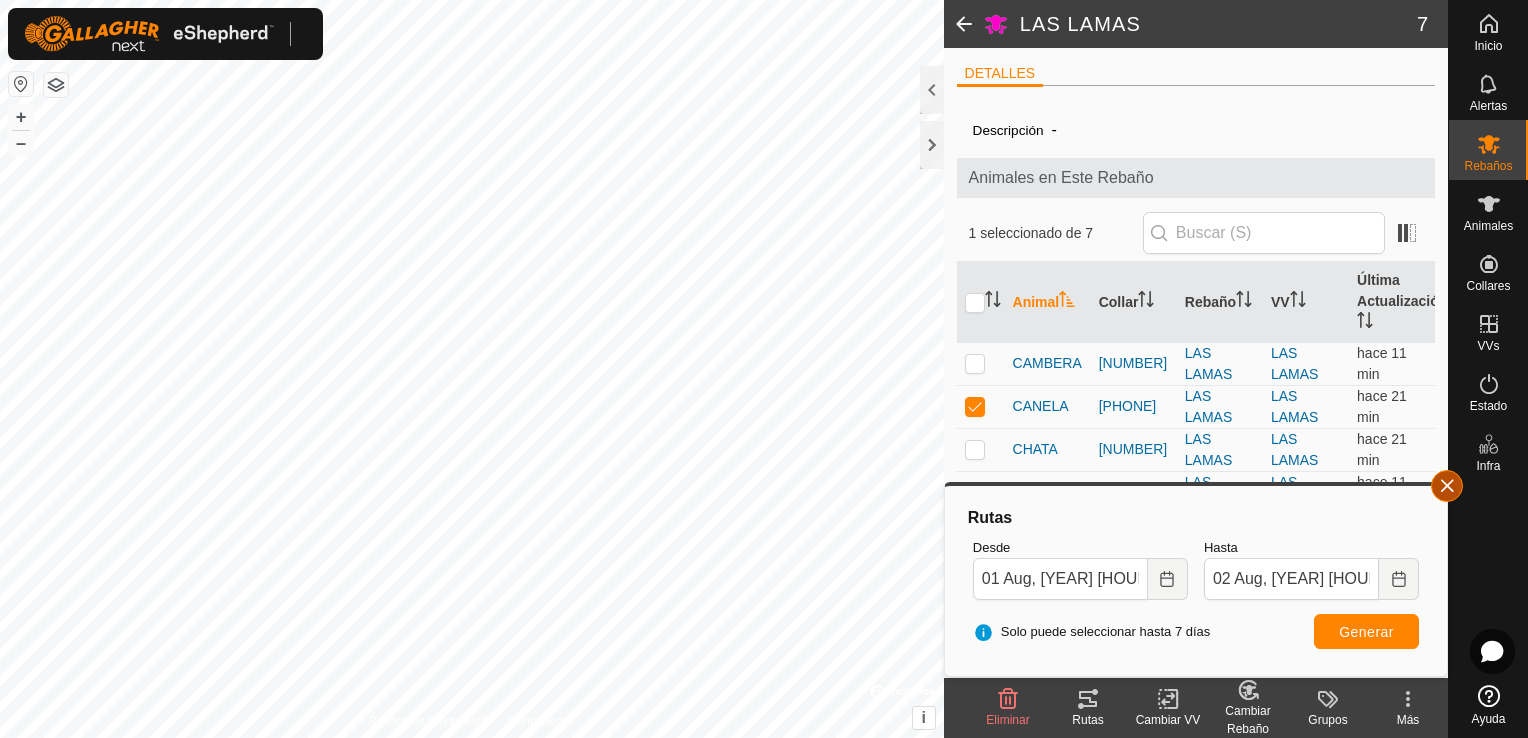 click at bounding box center (1447, 486) 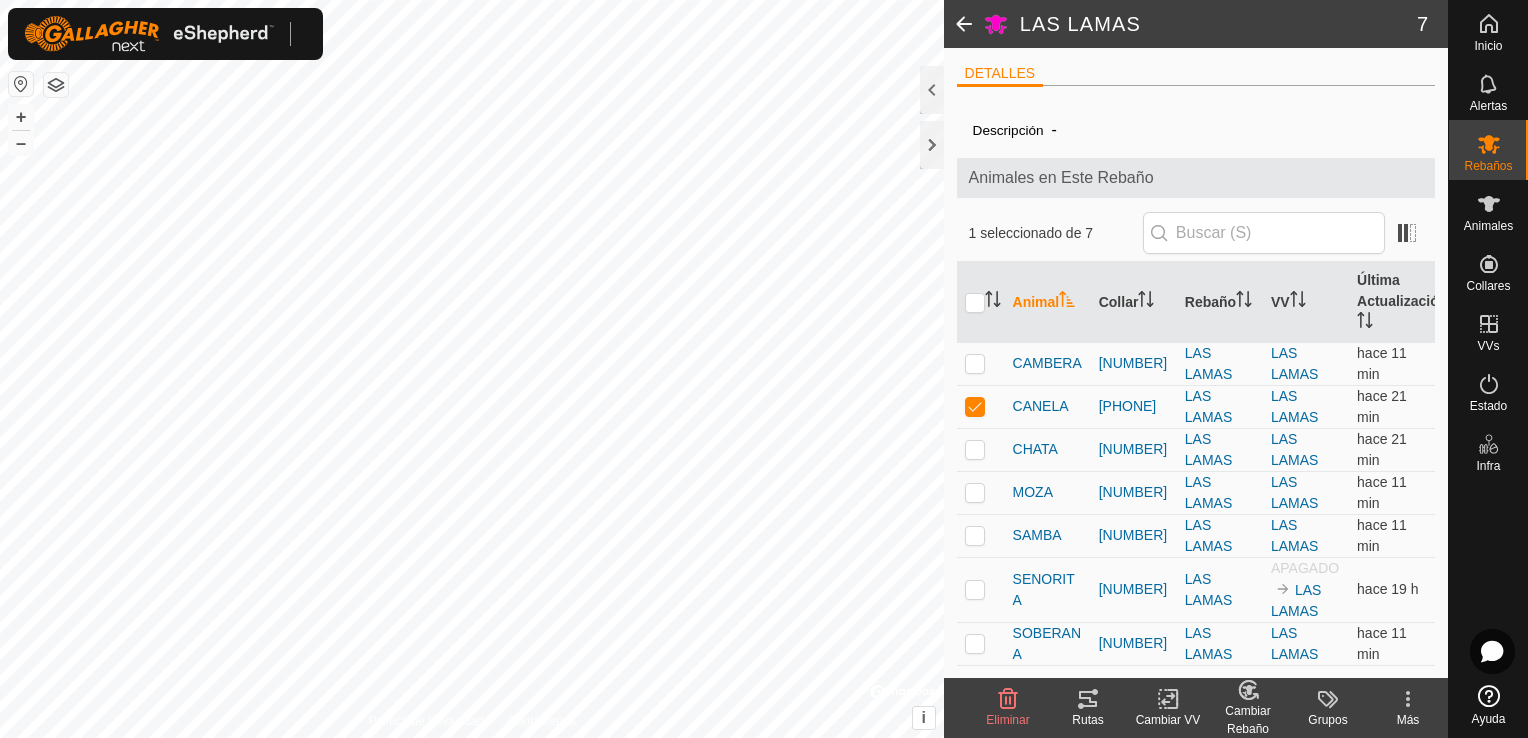 click 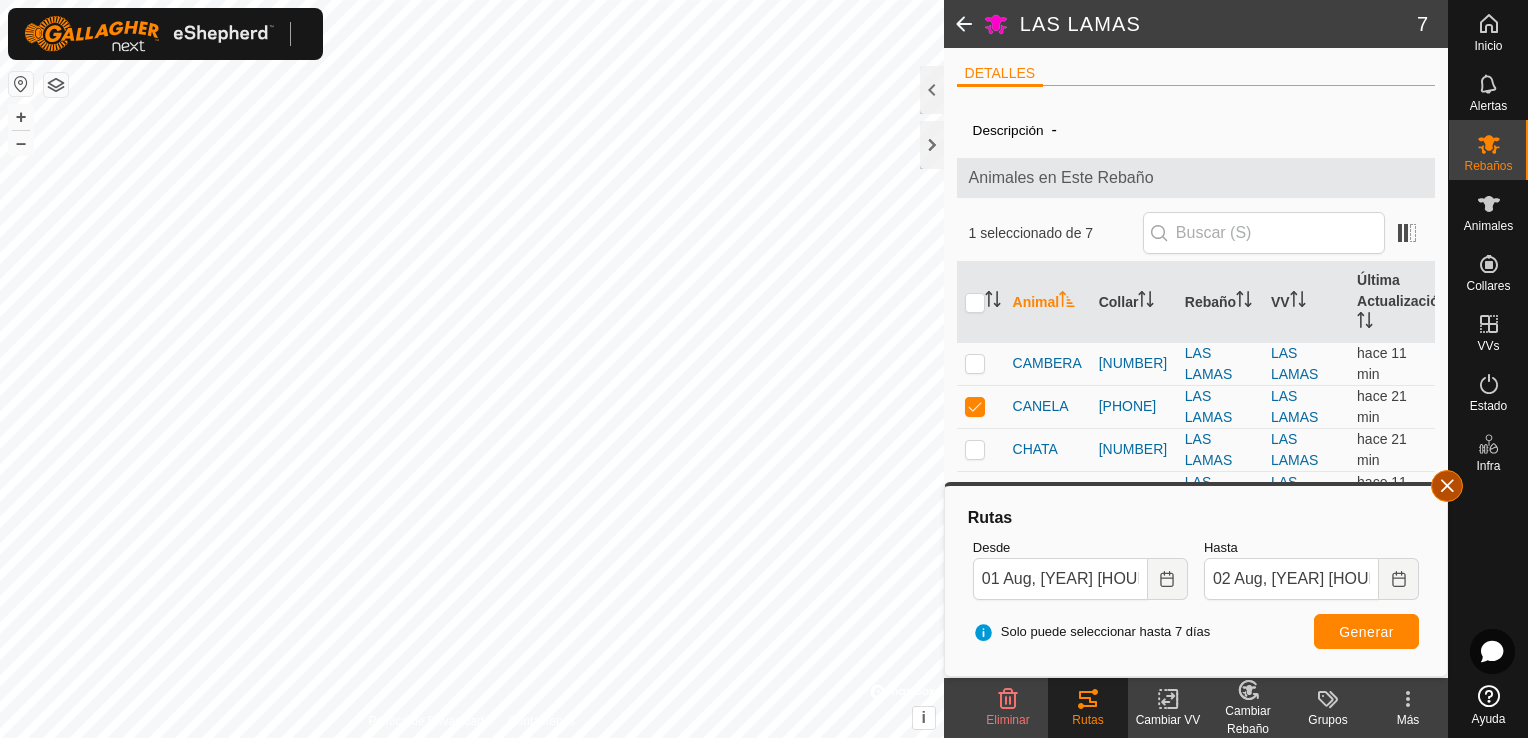 click at bounding box center (1447, 486) 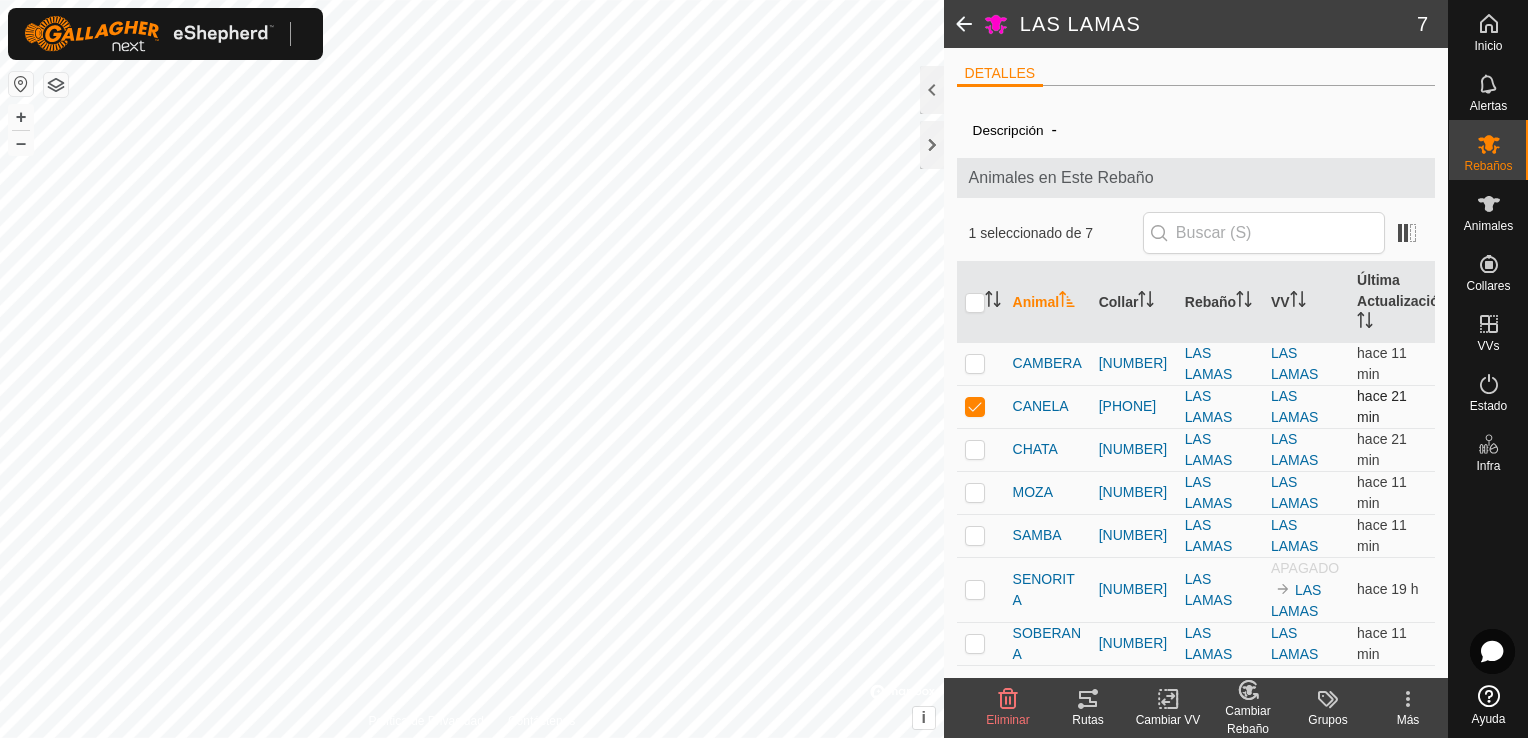 click at bounding box center [981, 406] 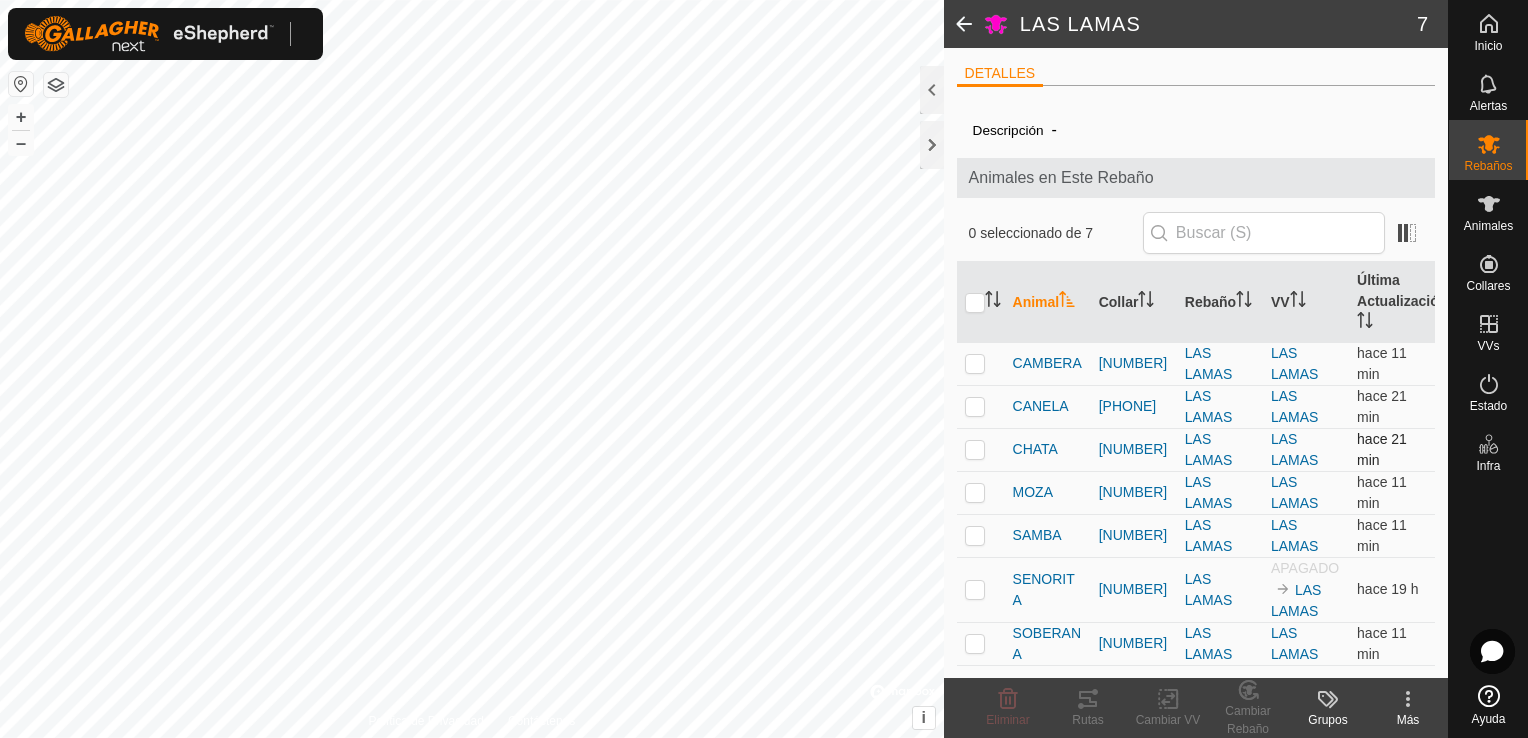 click at bounding box center [975, 449] 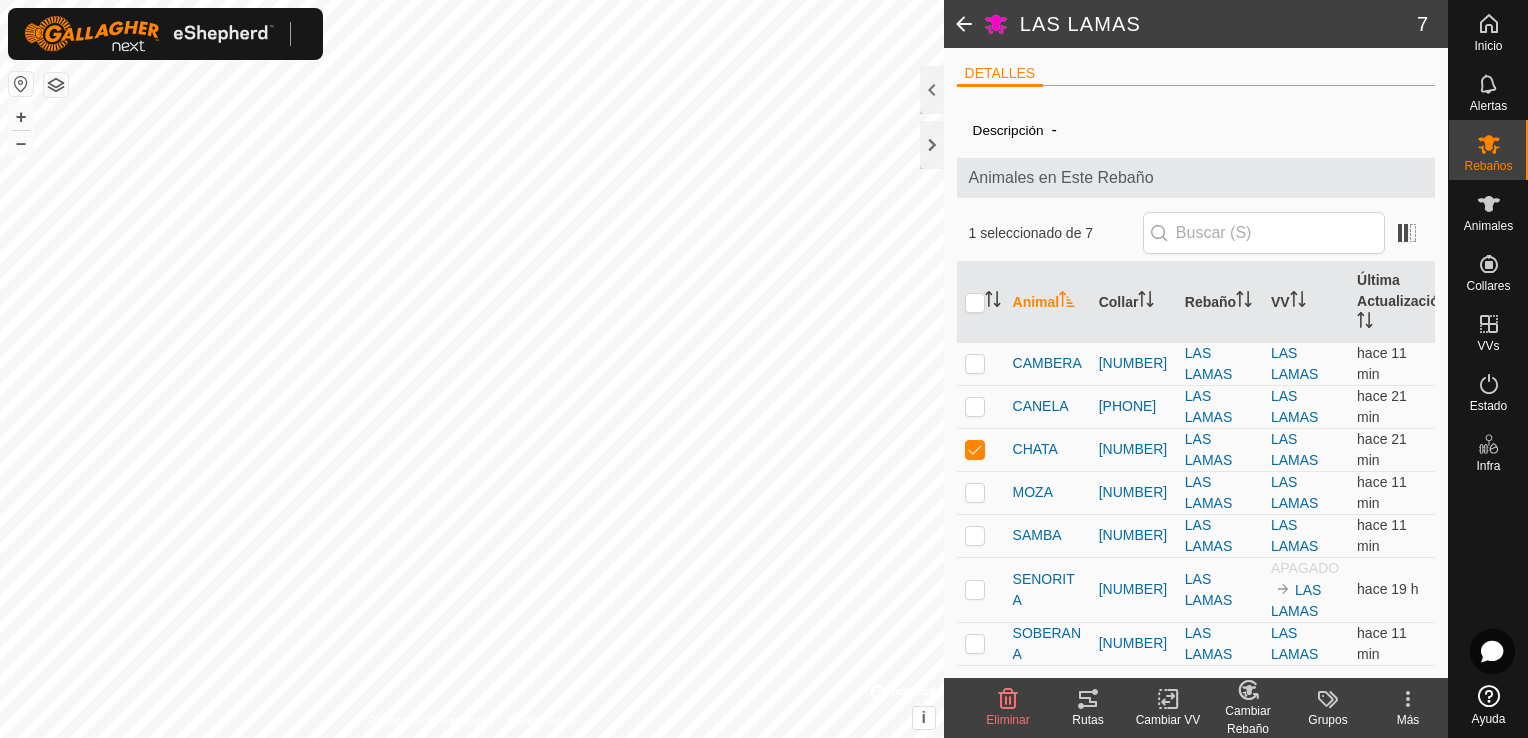 click on "Rutas" 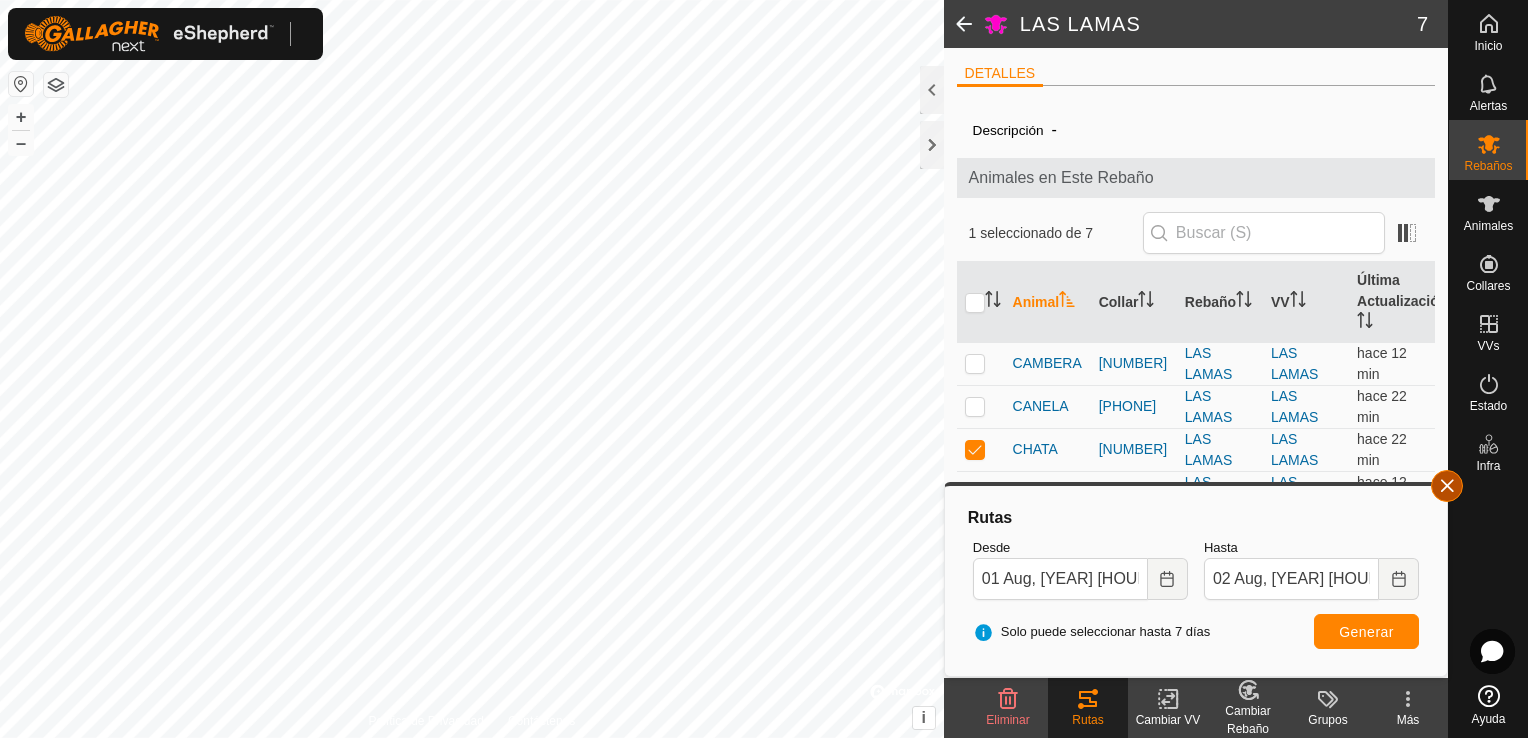 click at bounding box center (1447, 486) 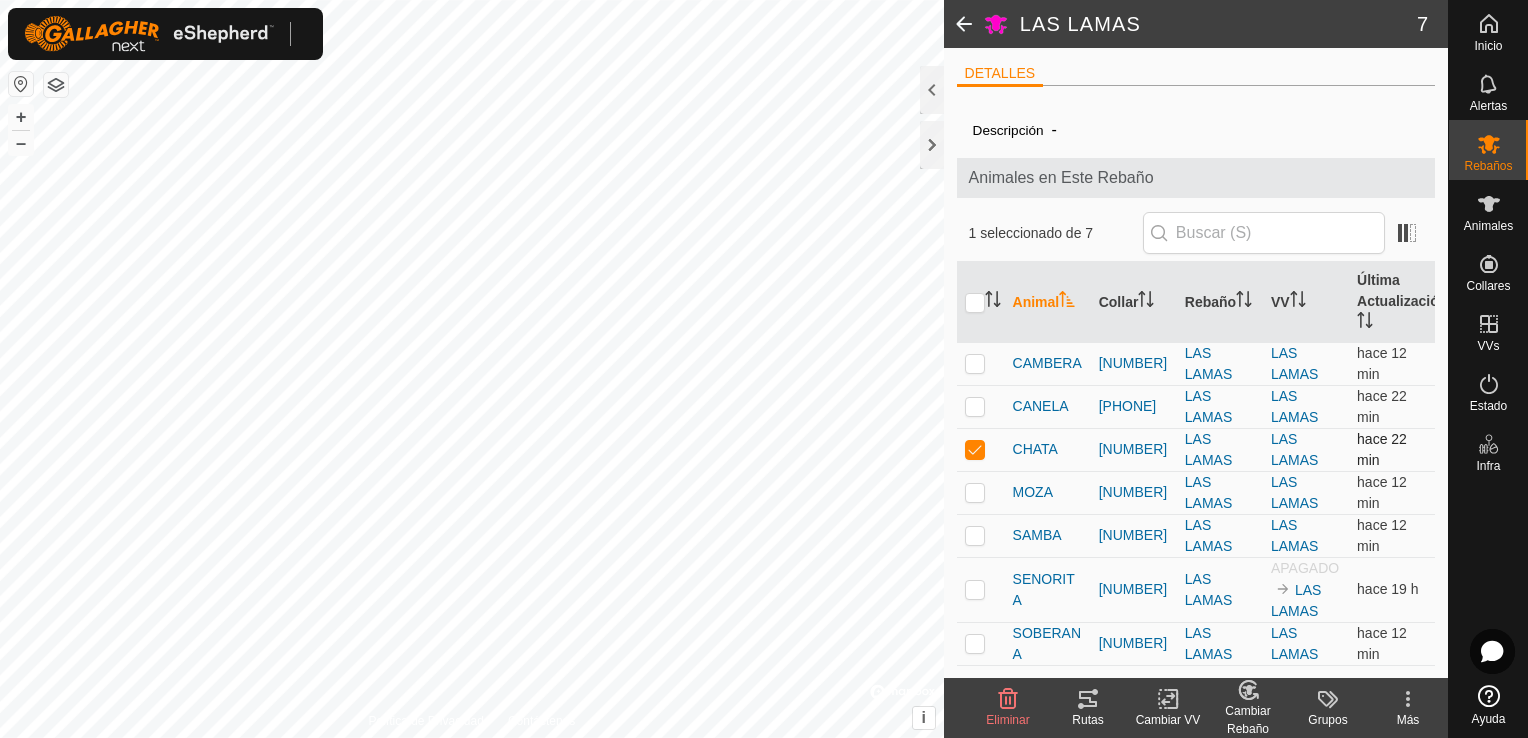 click at bounding box center (975, 449) 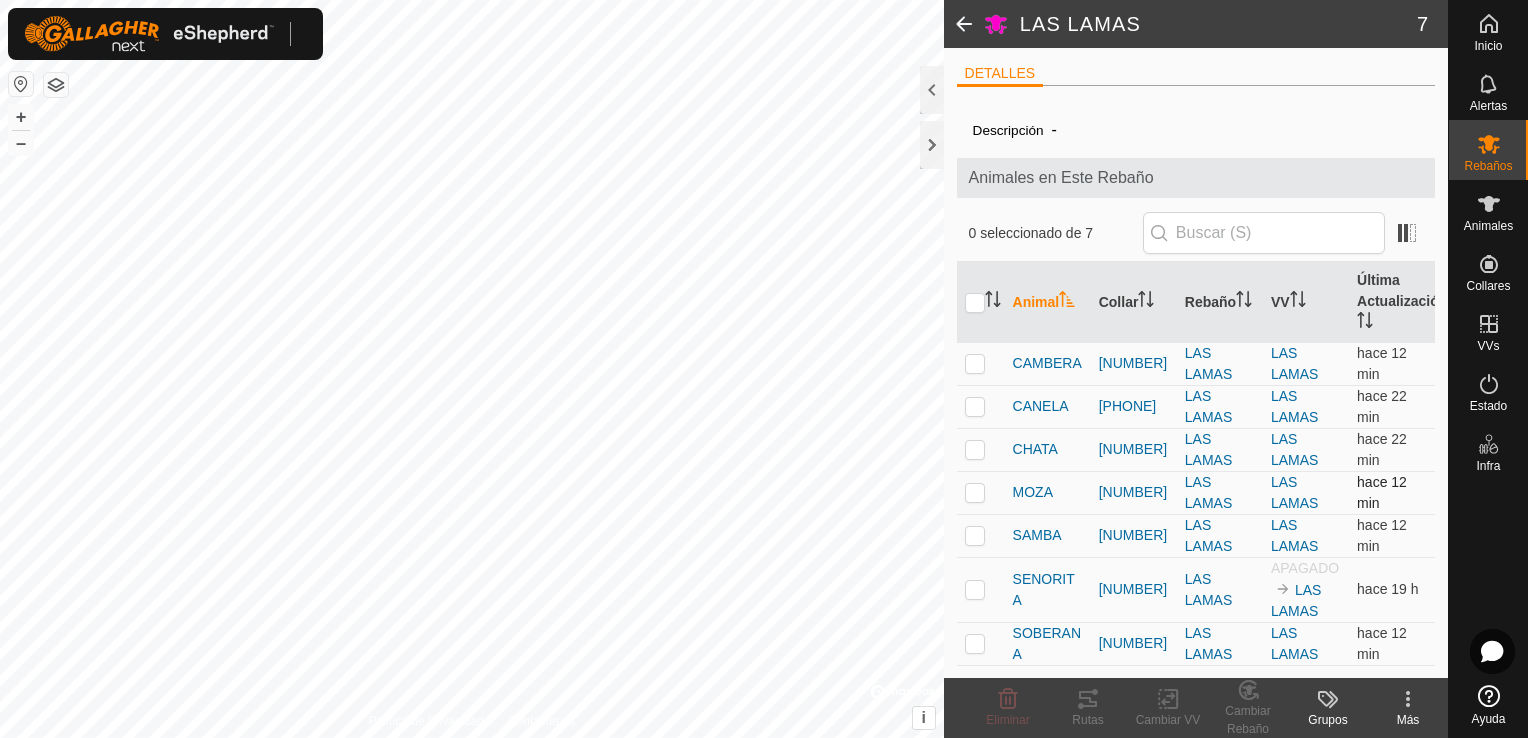click at bounding box center (975, 492) 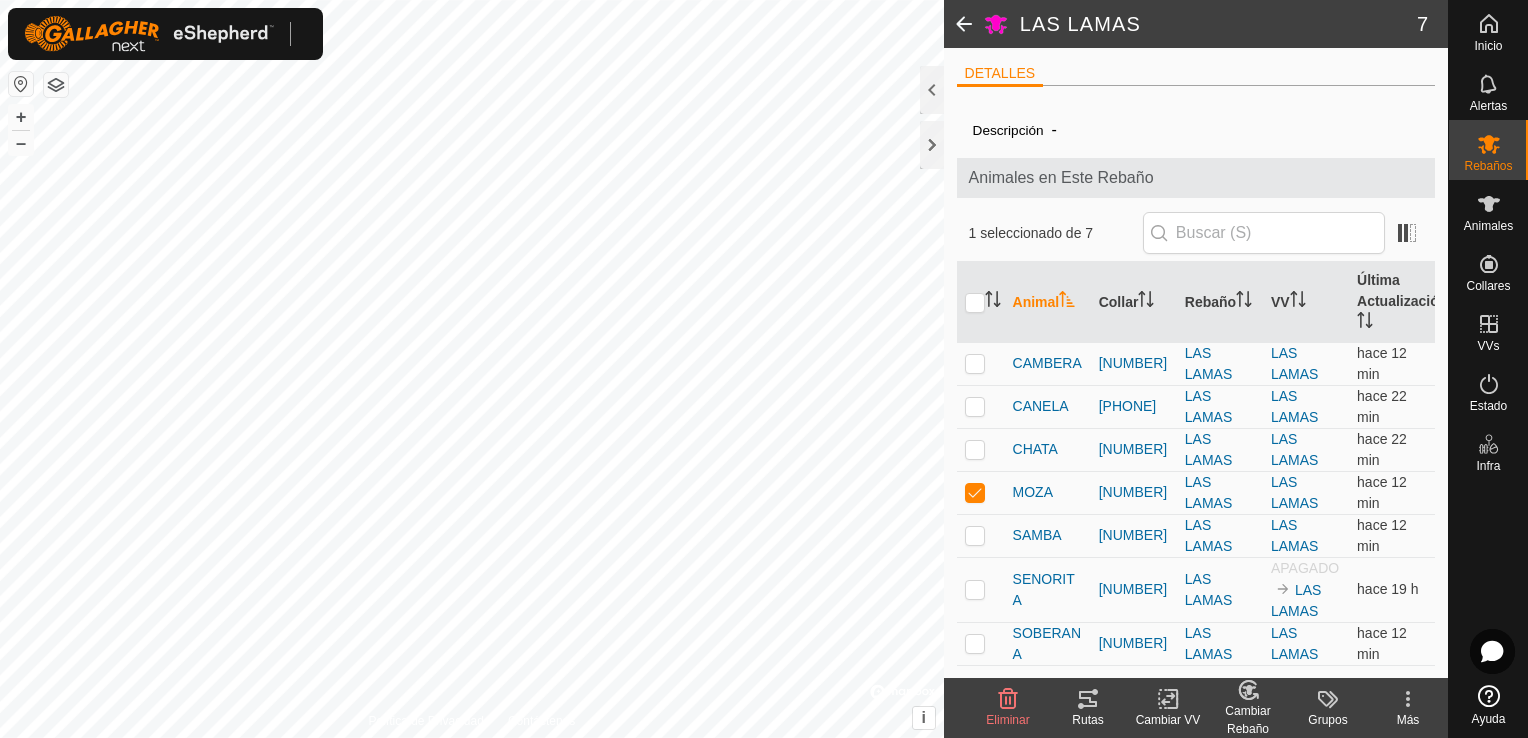 click on "Rutas" 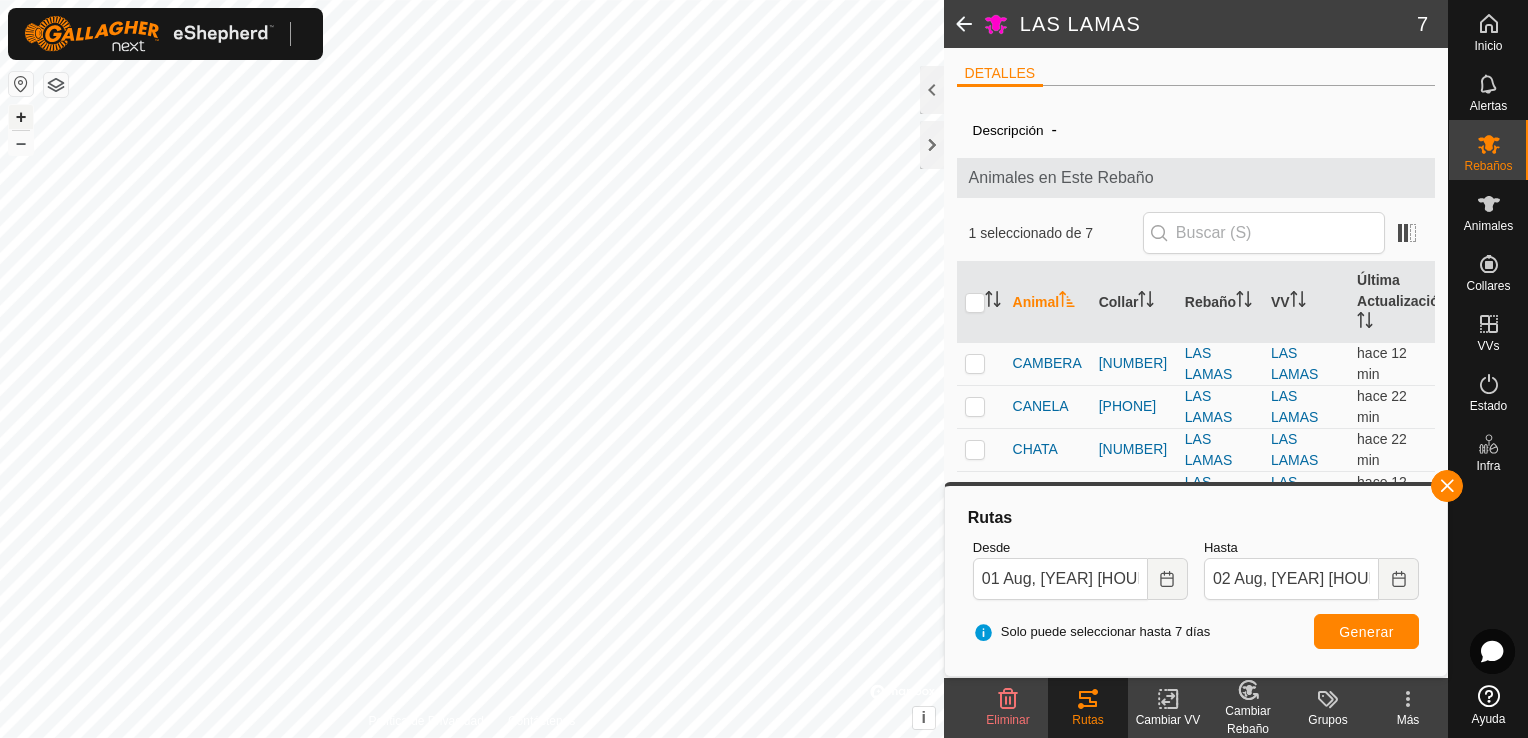 click on "+" at bounding box center (21, 117) 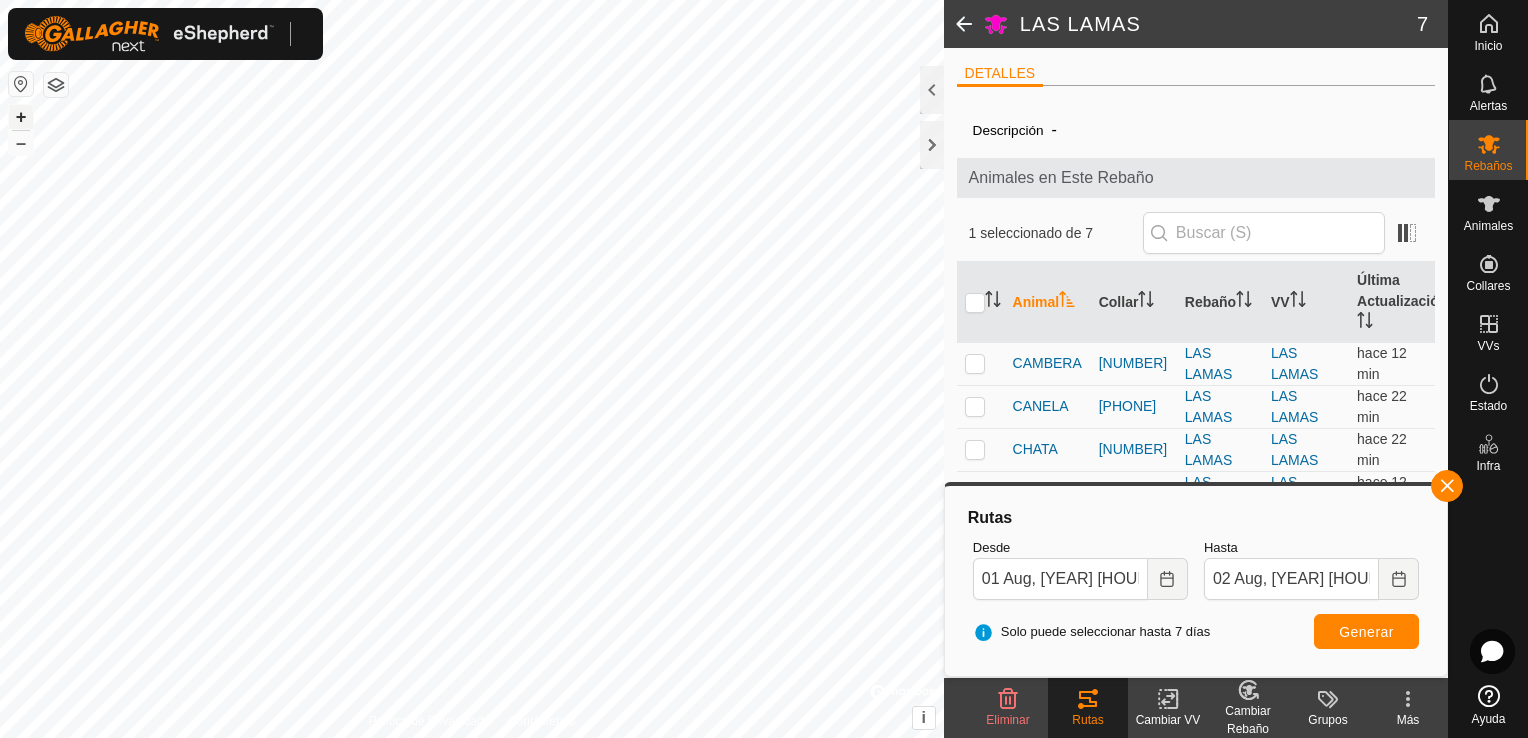 click on "+" at bounding box center [21, 117] 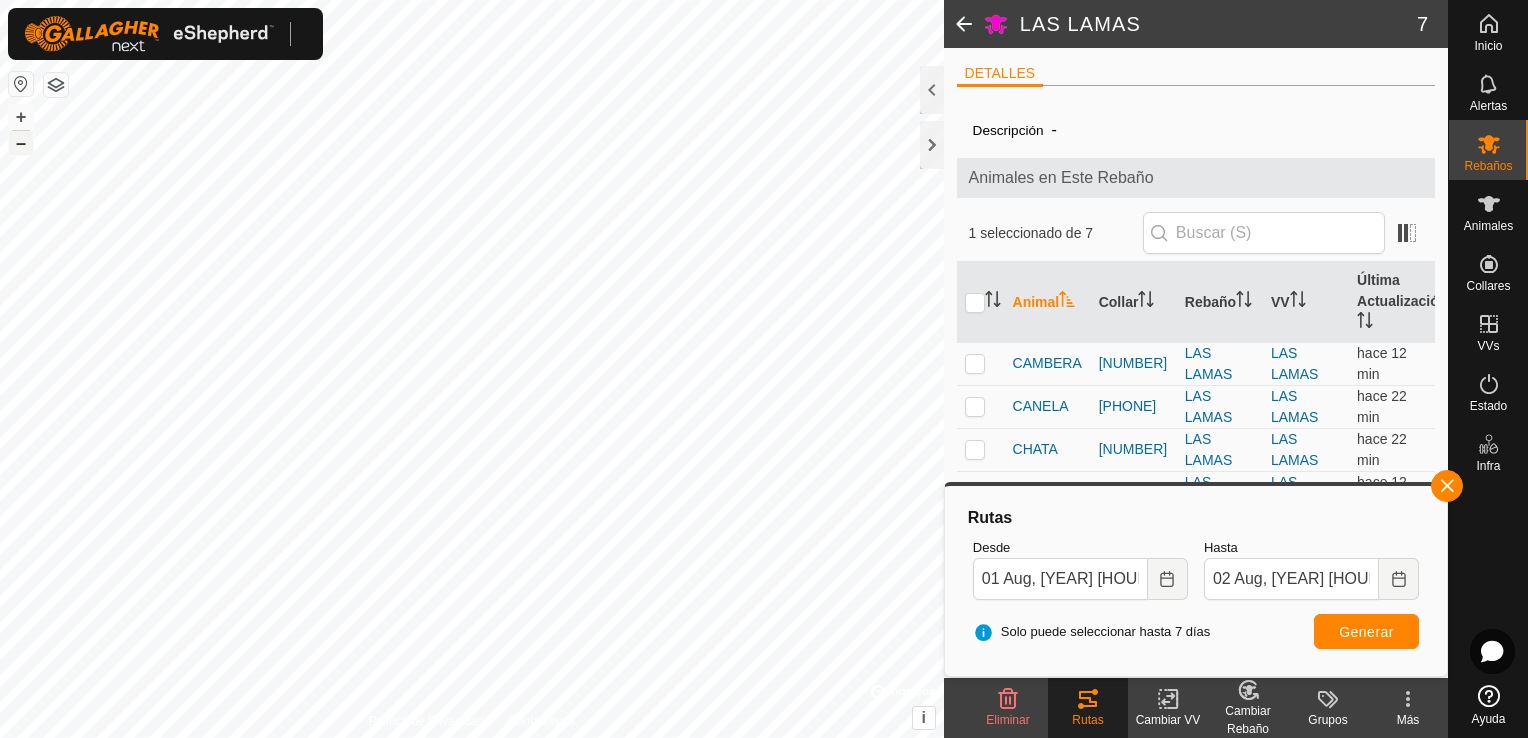 click on "–" at bounding box center [21, 143] 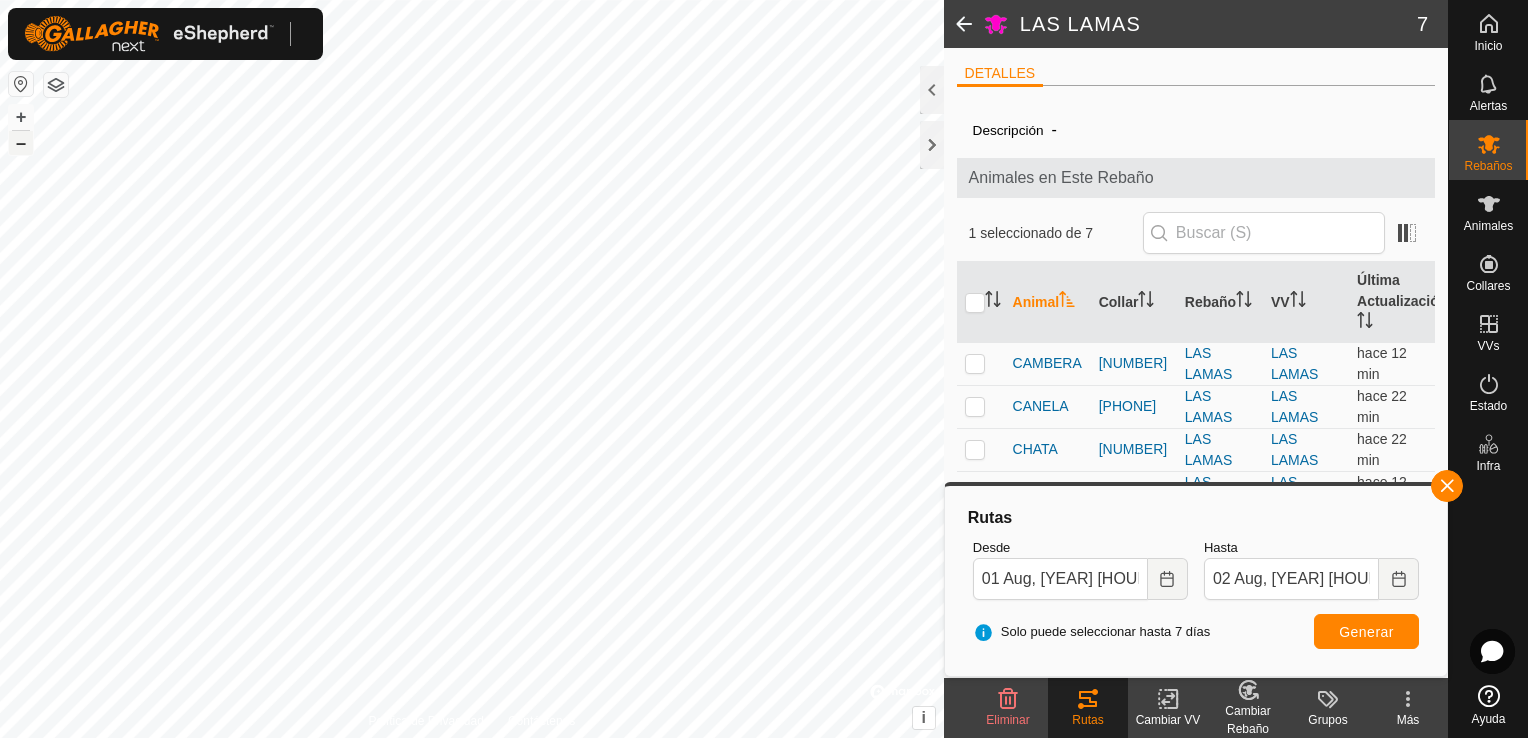click on "–" at bounding box center [21, 143] 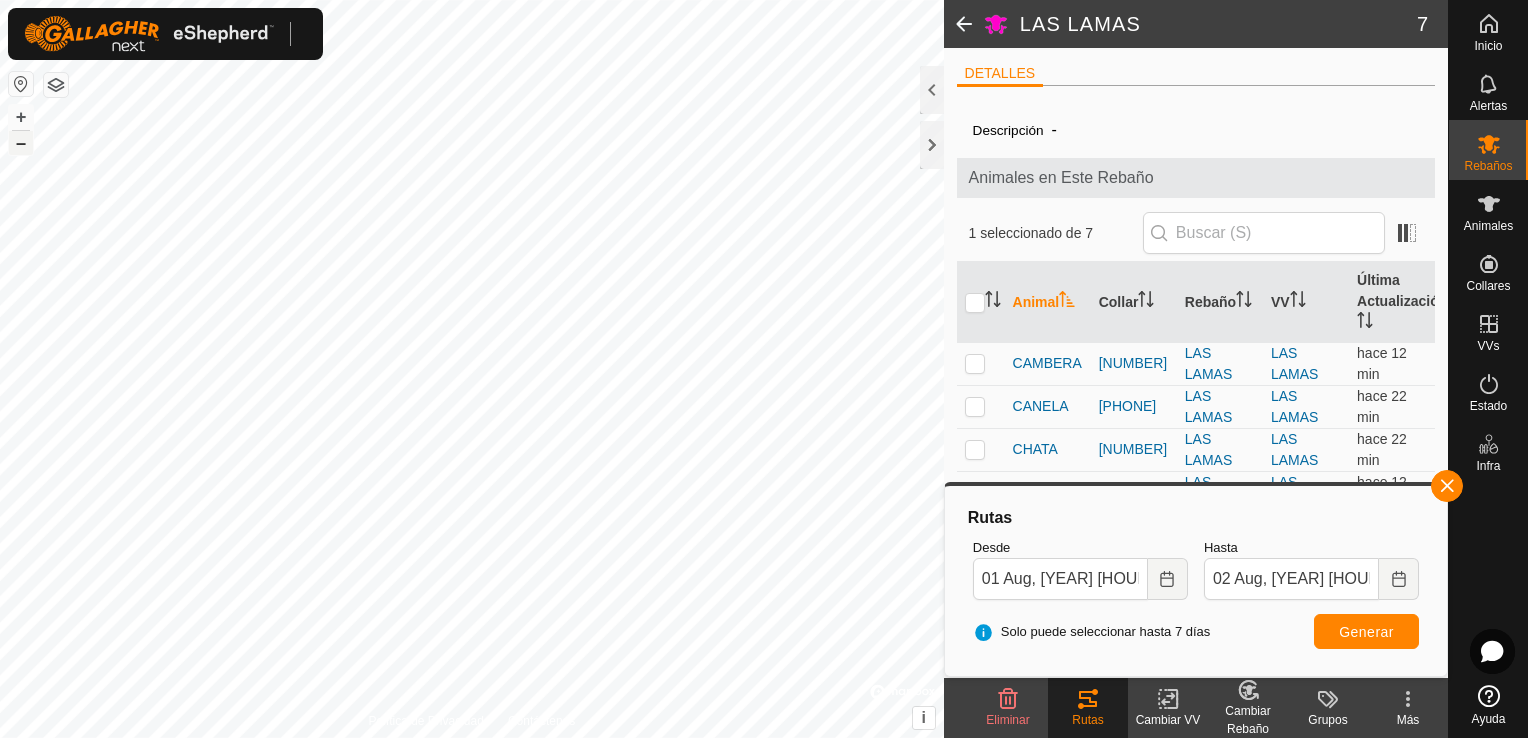click on "–" at bounding box center (21, 143) 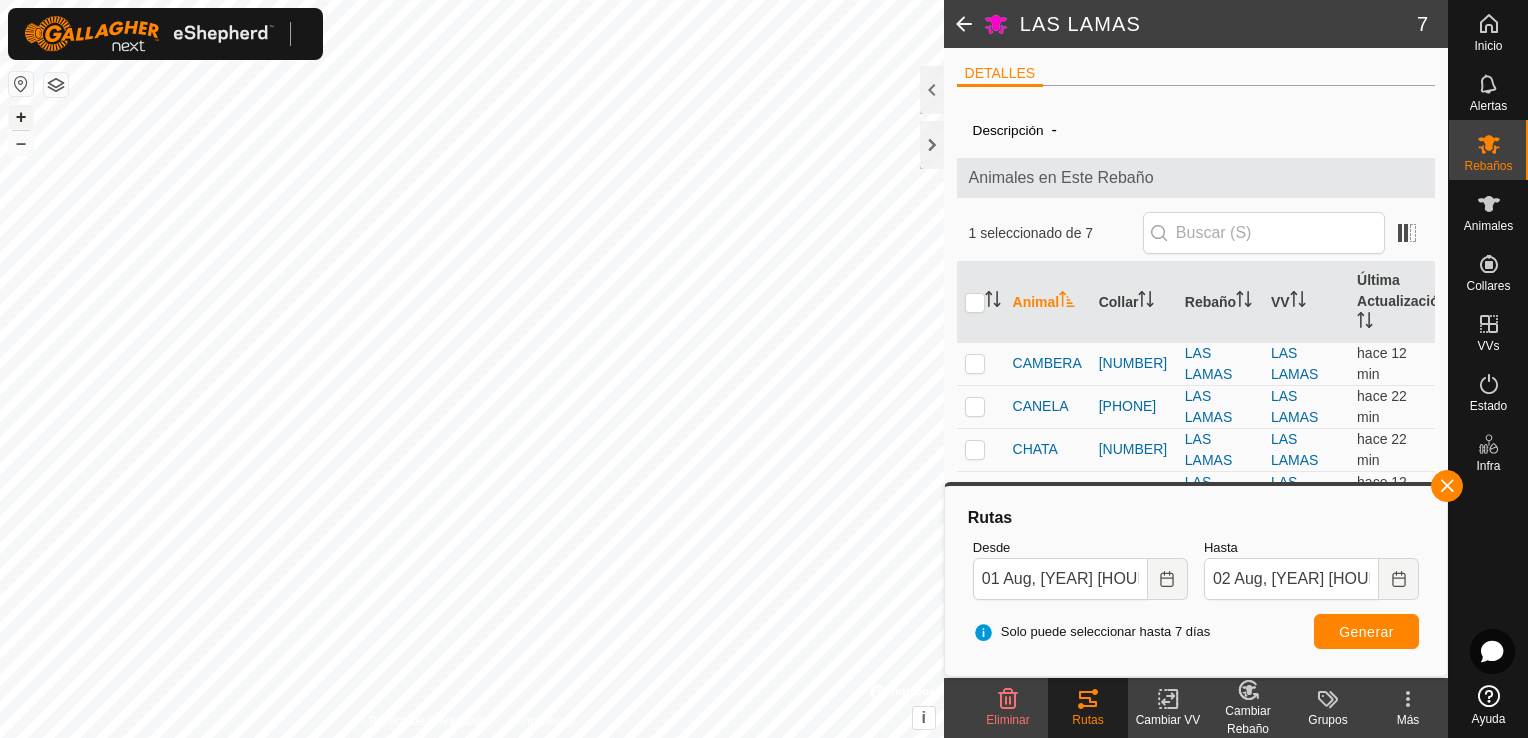 click on "+" at bounding box center [21, 117] 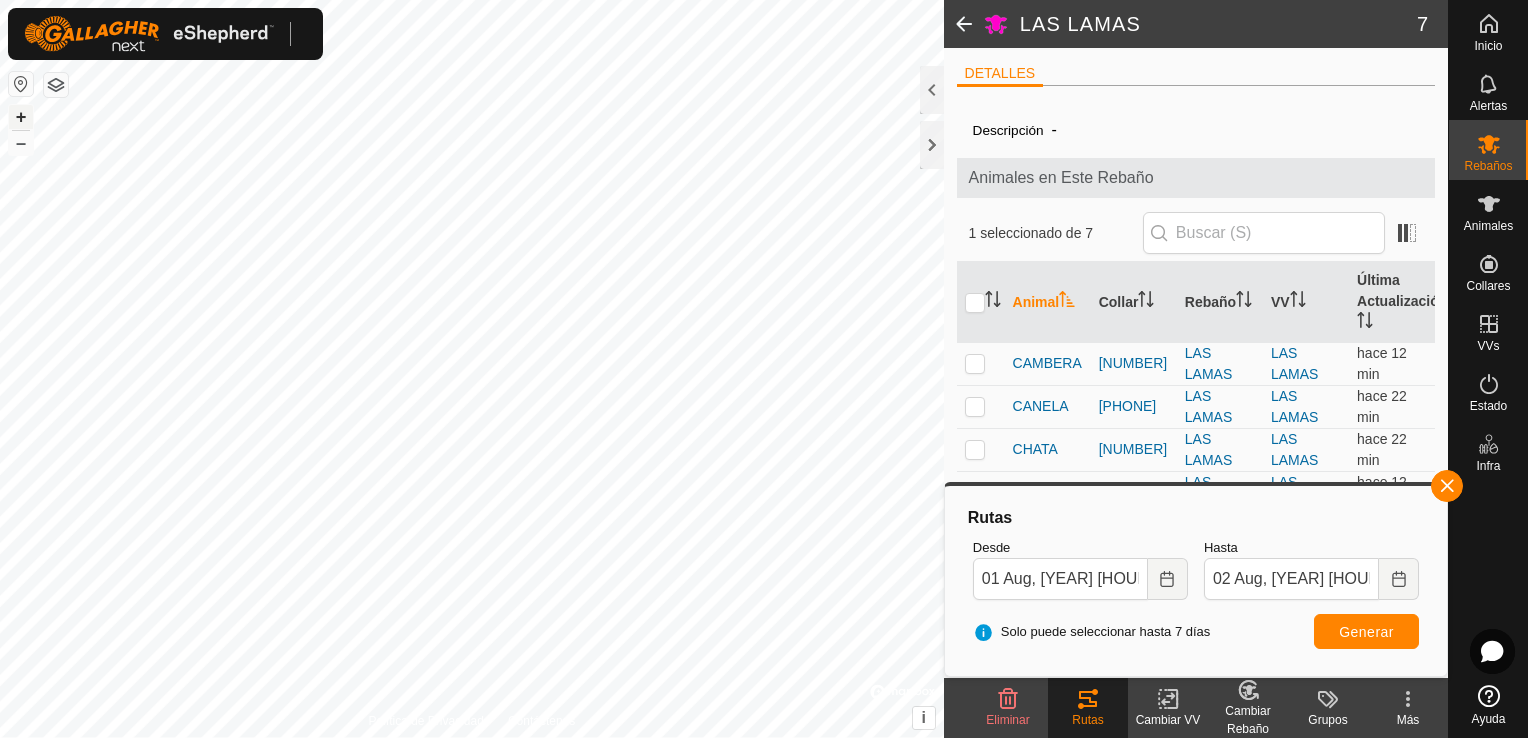 click on "+" at bounding box center (21, 117) 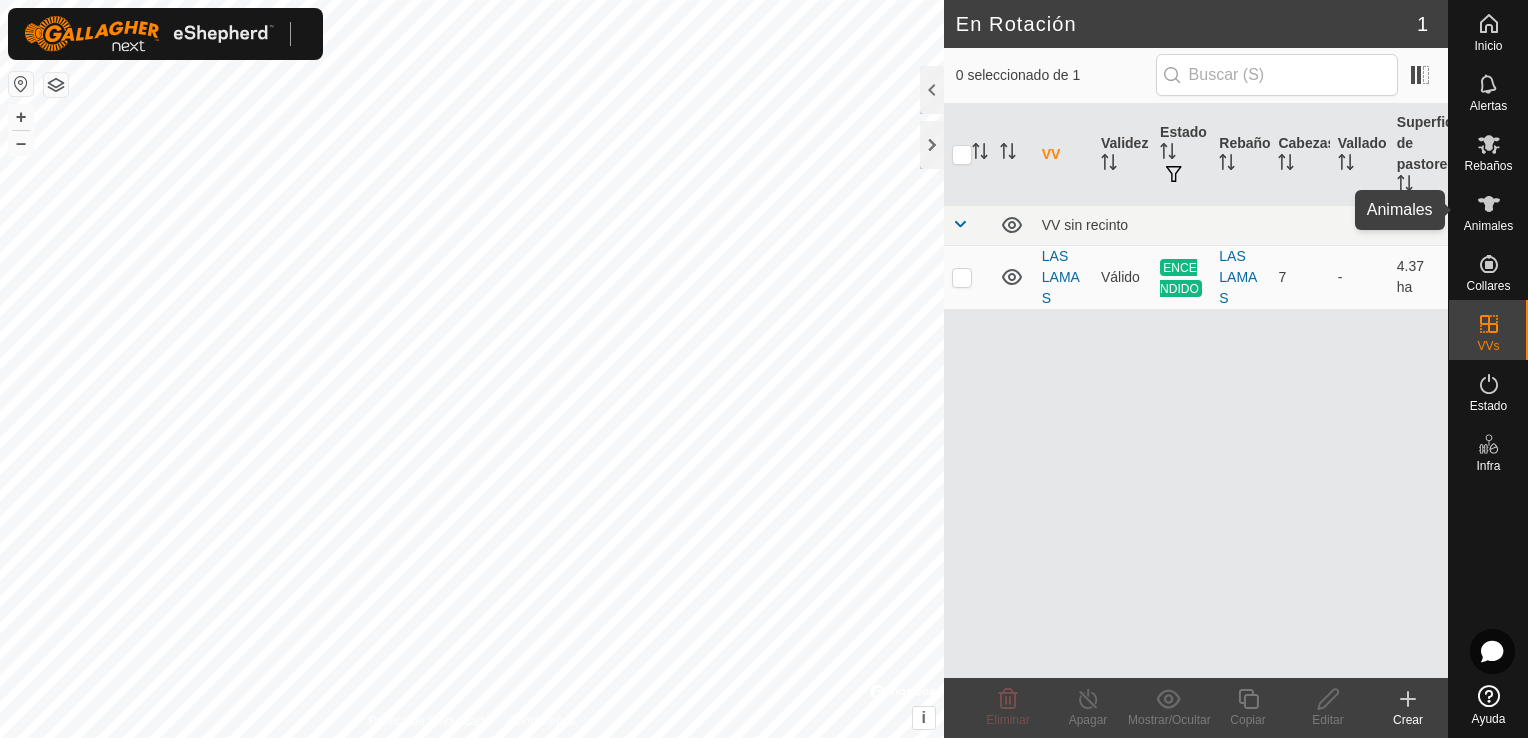 click on "Animales" at bounding box center (1488, 226) 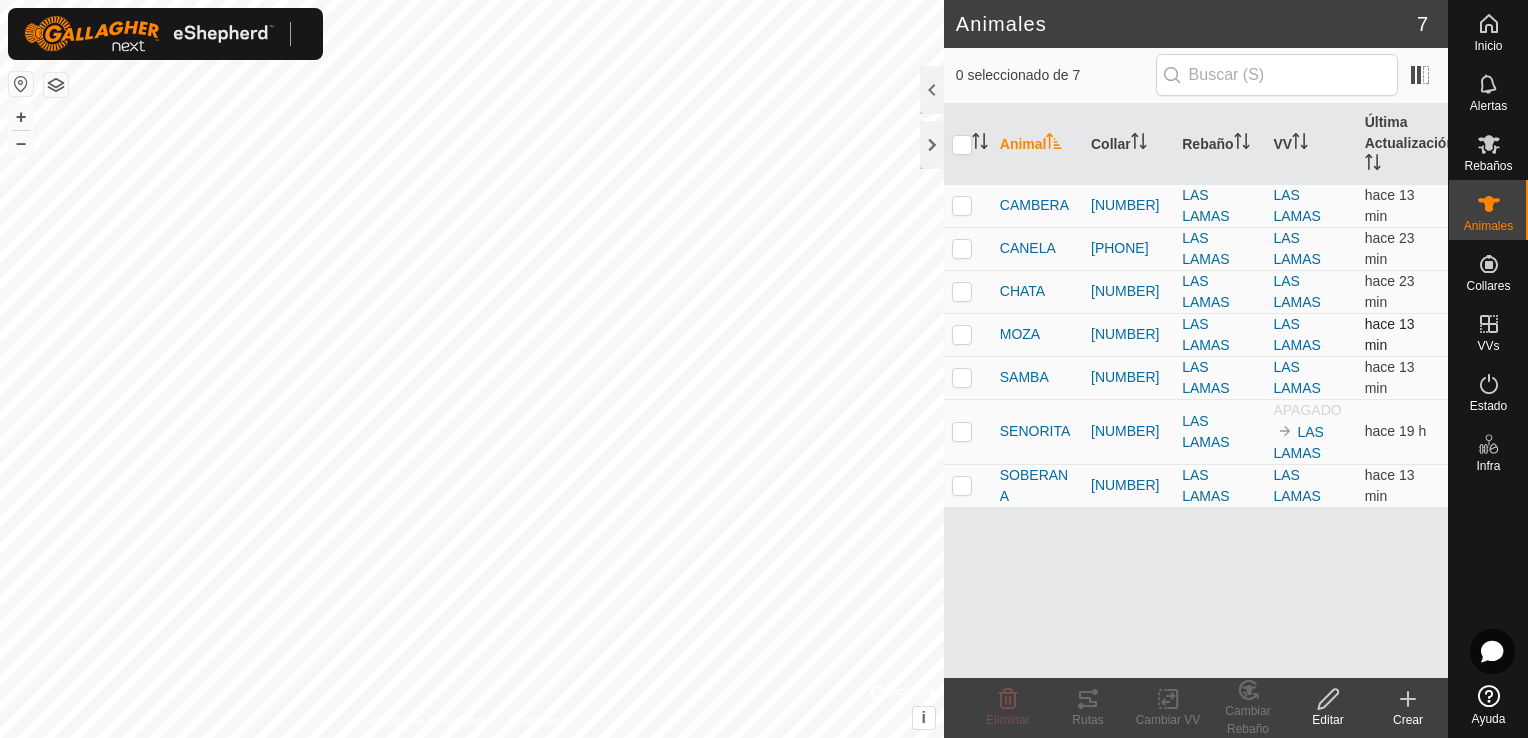 click at bounding box center (962, 334) 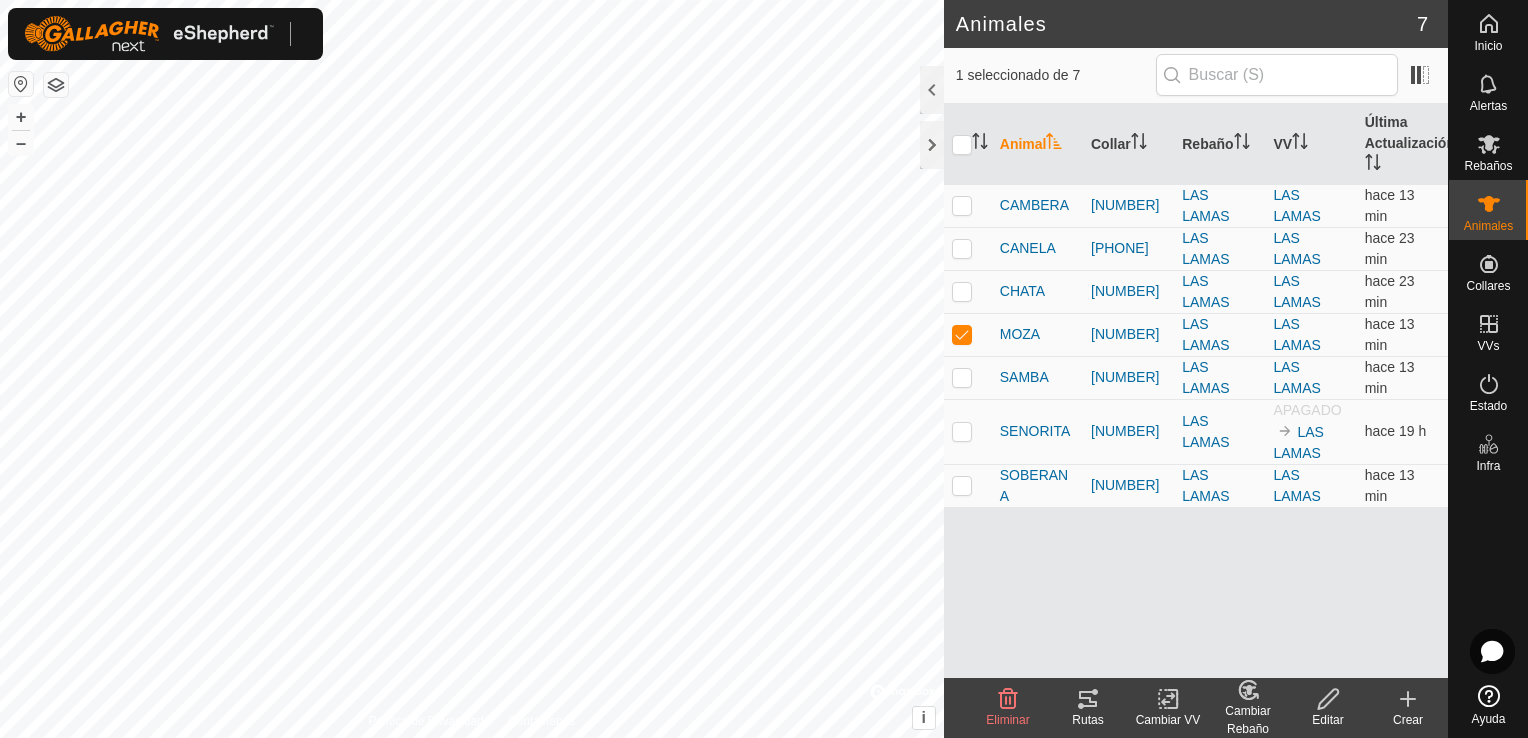 click 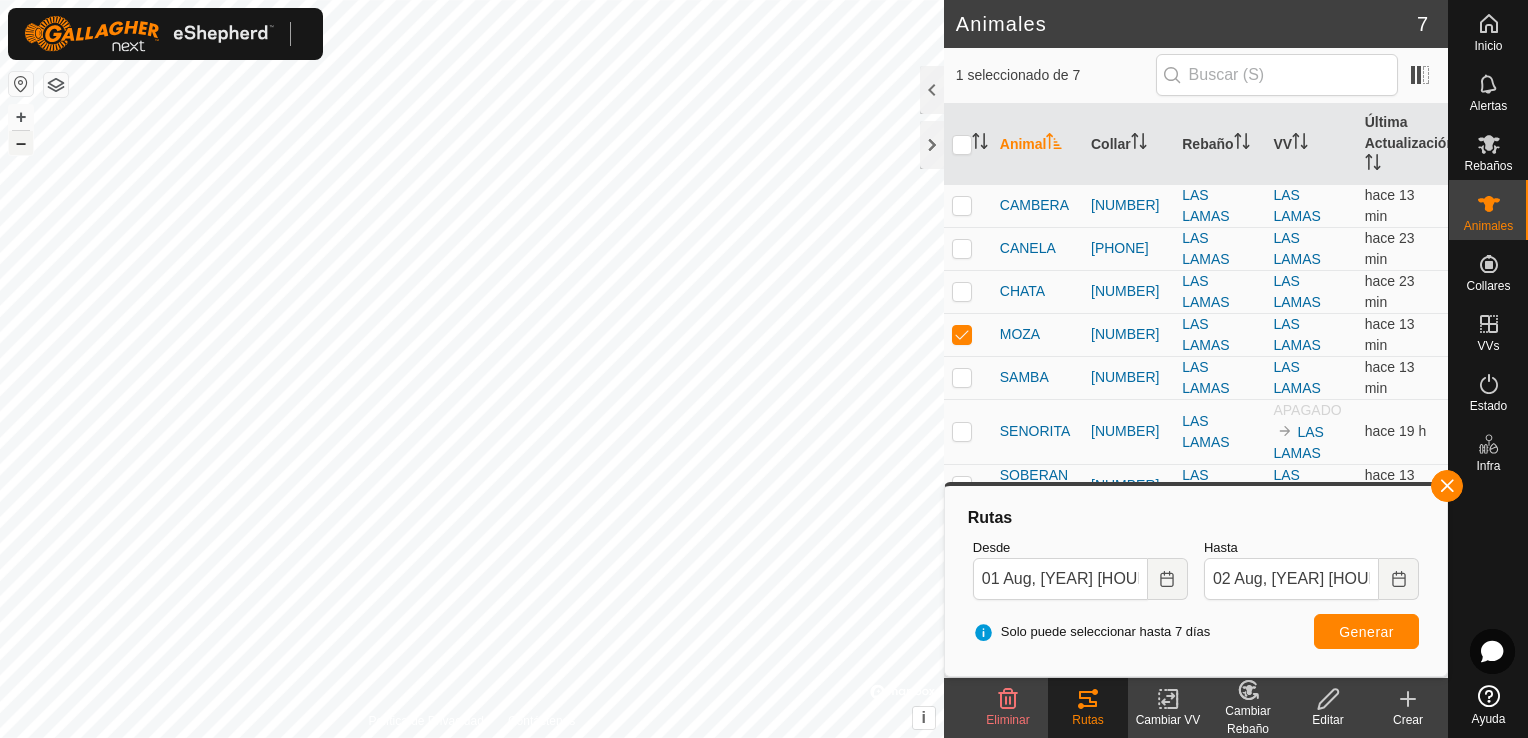 click on "–" at bounding box center [21, 143] 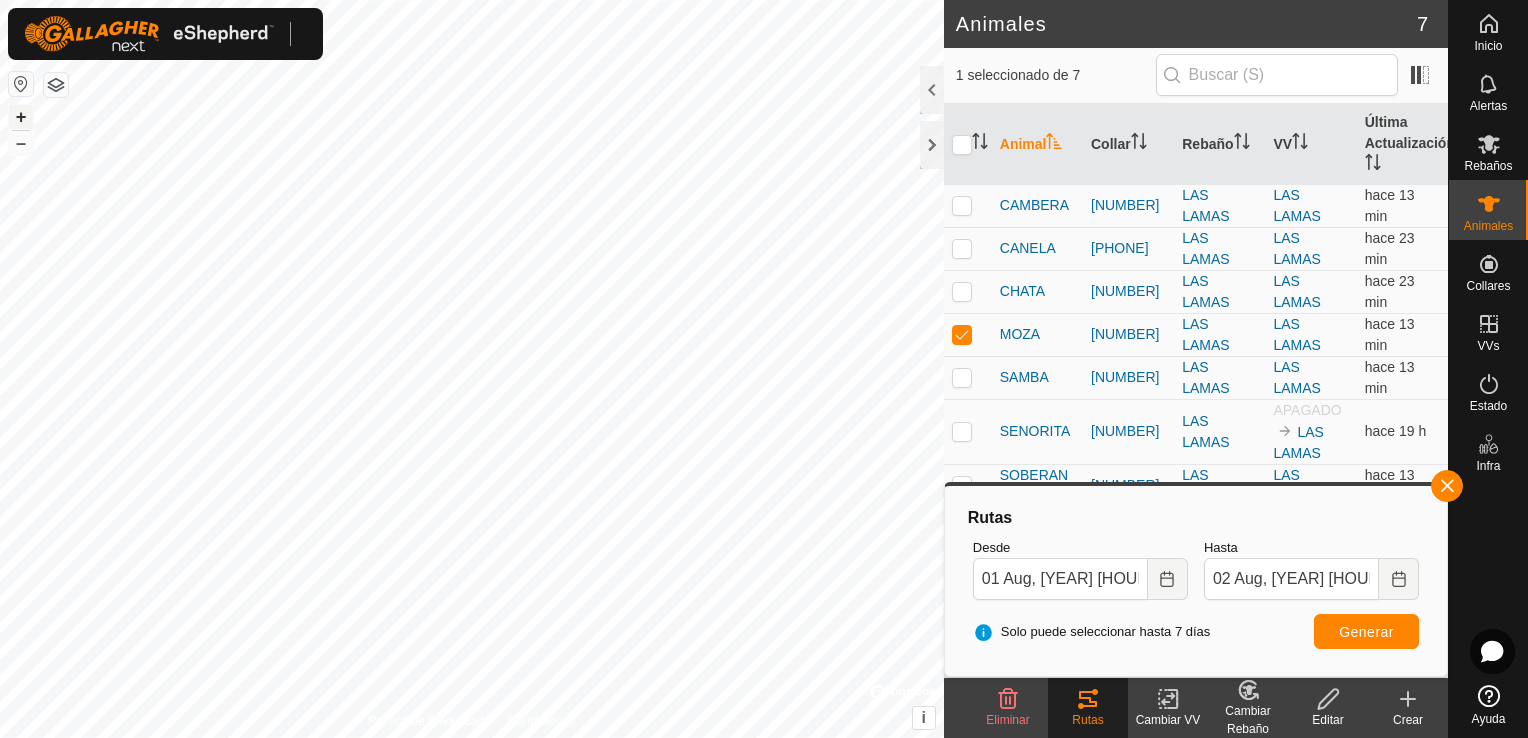 click on "+" at bounding box center (21, 117) 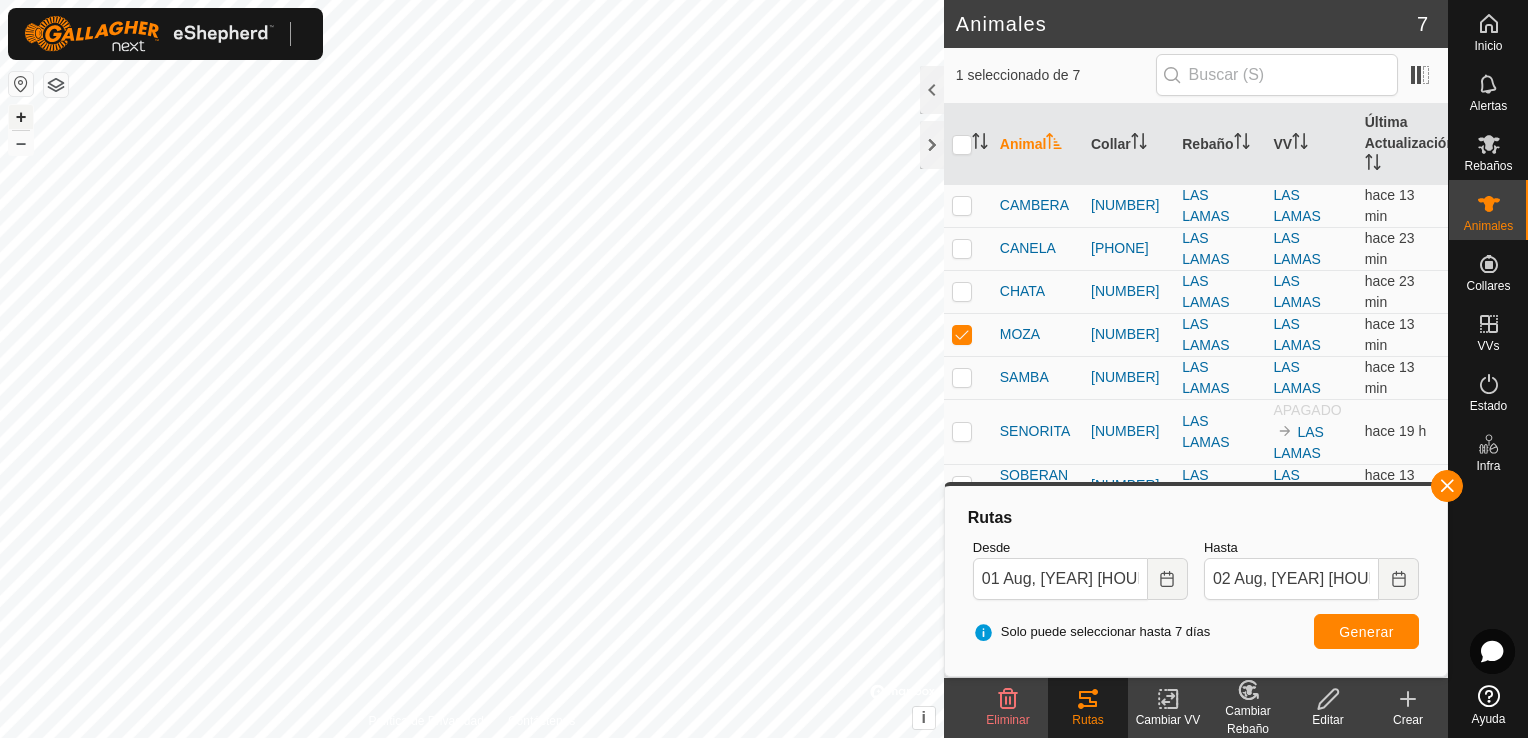 click on "+" at bounding box center (21, 117) 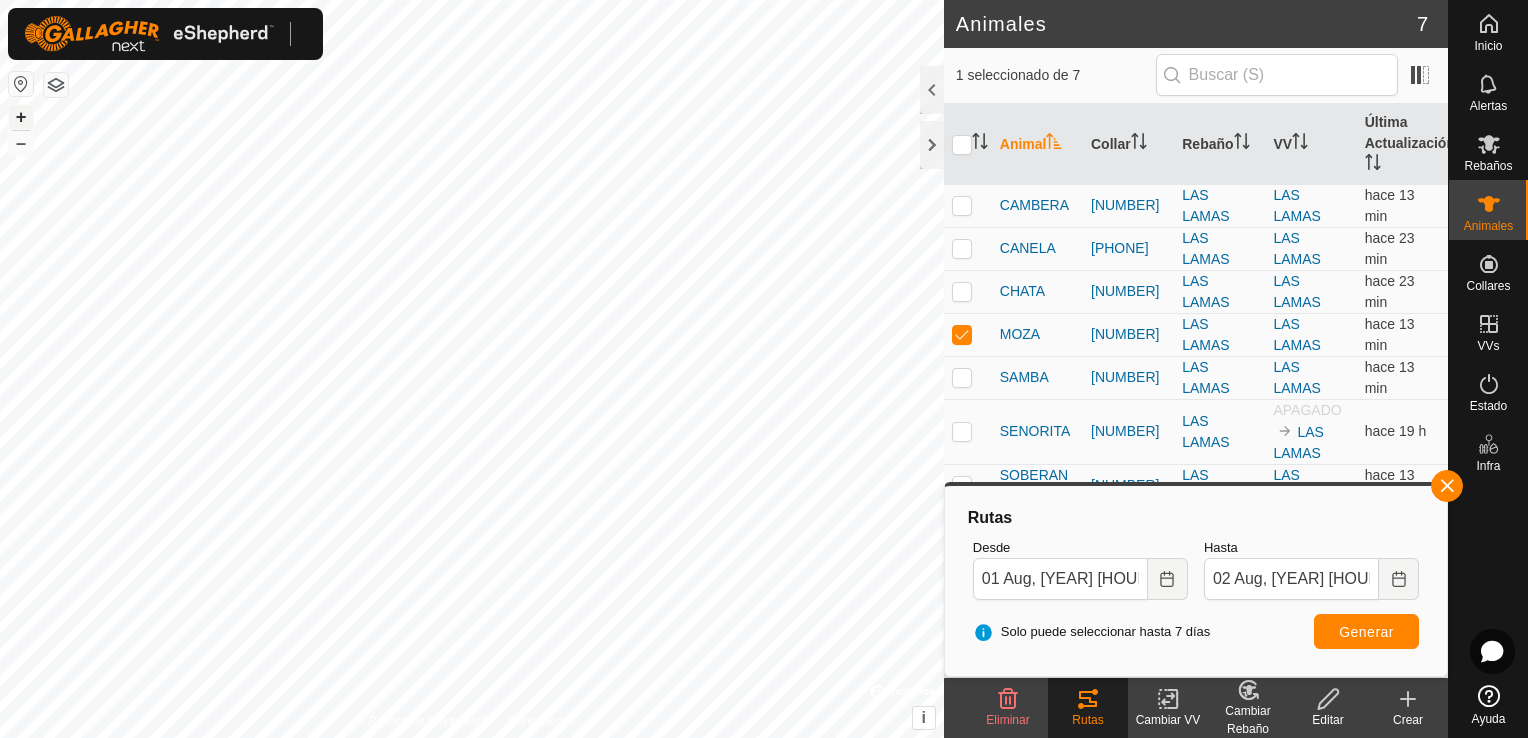 click on "+" at bounding box center (21, 117) 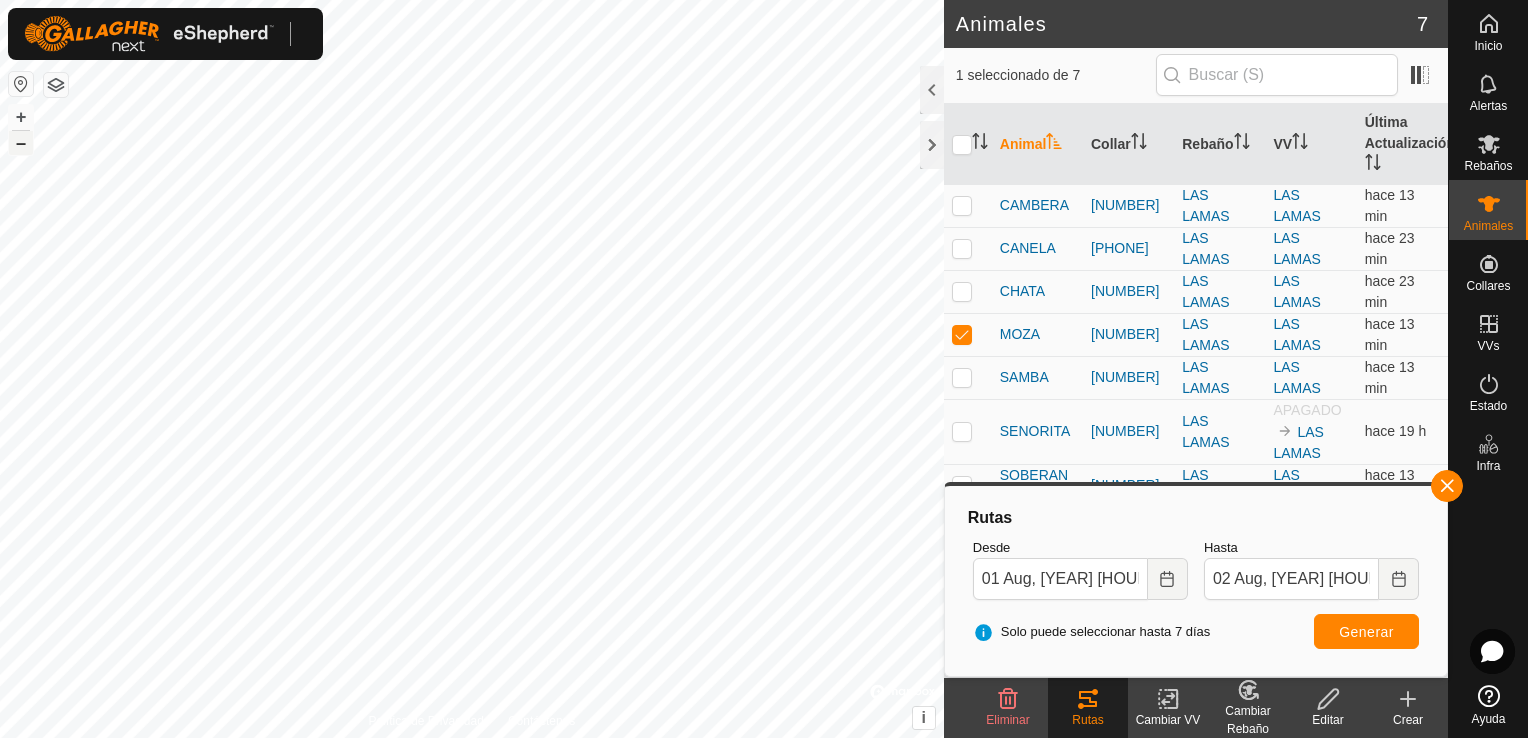 click on "–" at bounding box center (21, 143) 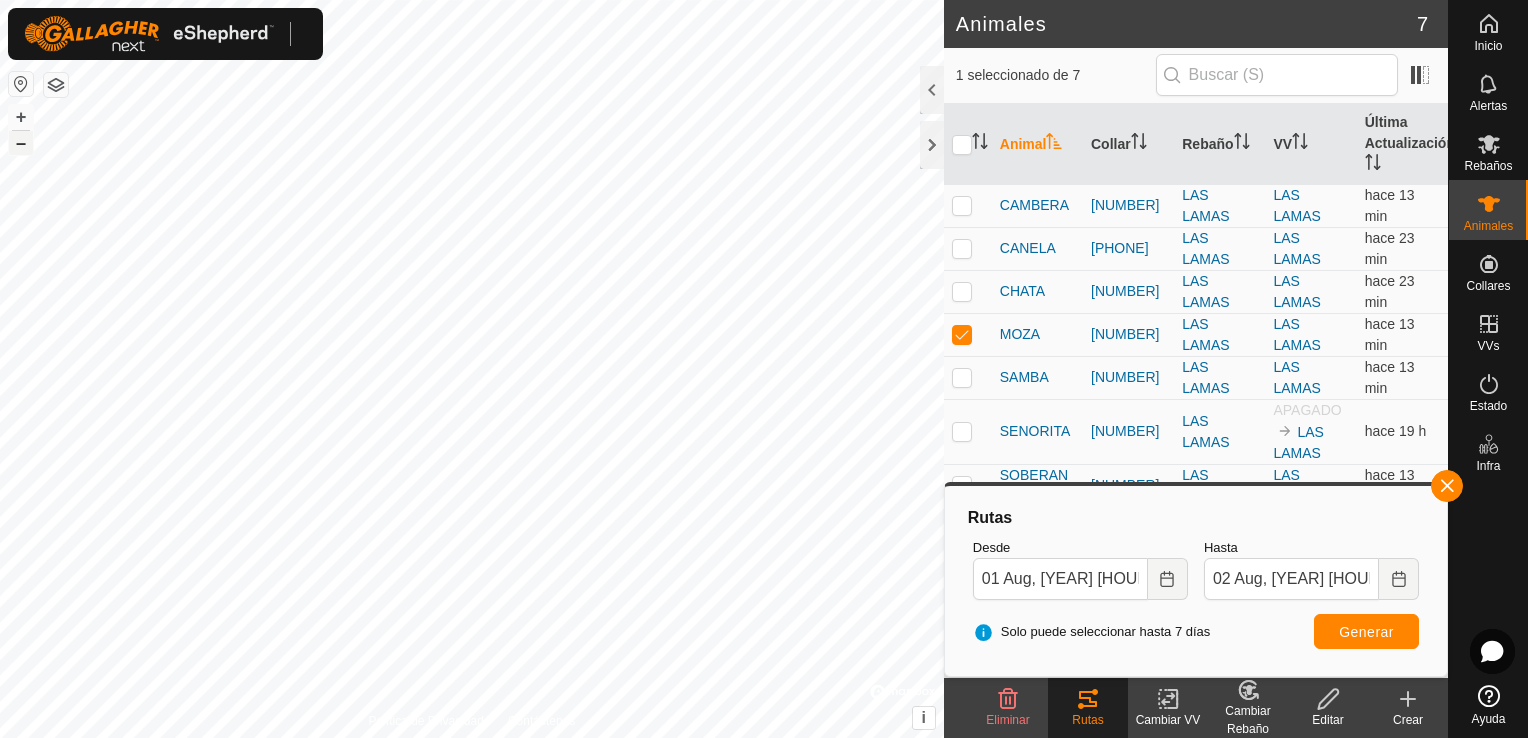 click on "–" at bounding box center (21, 143) 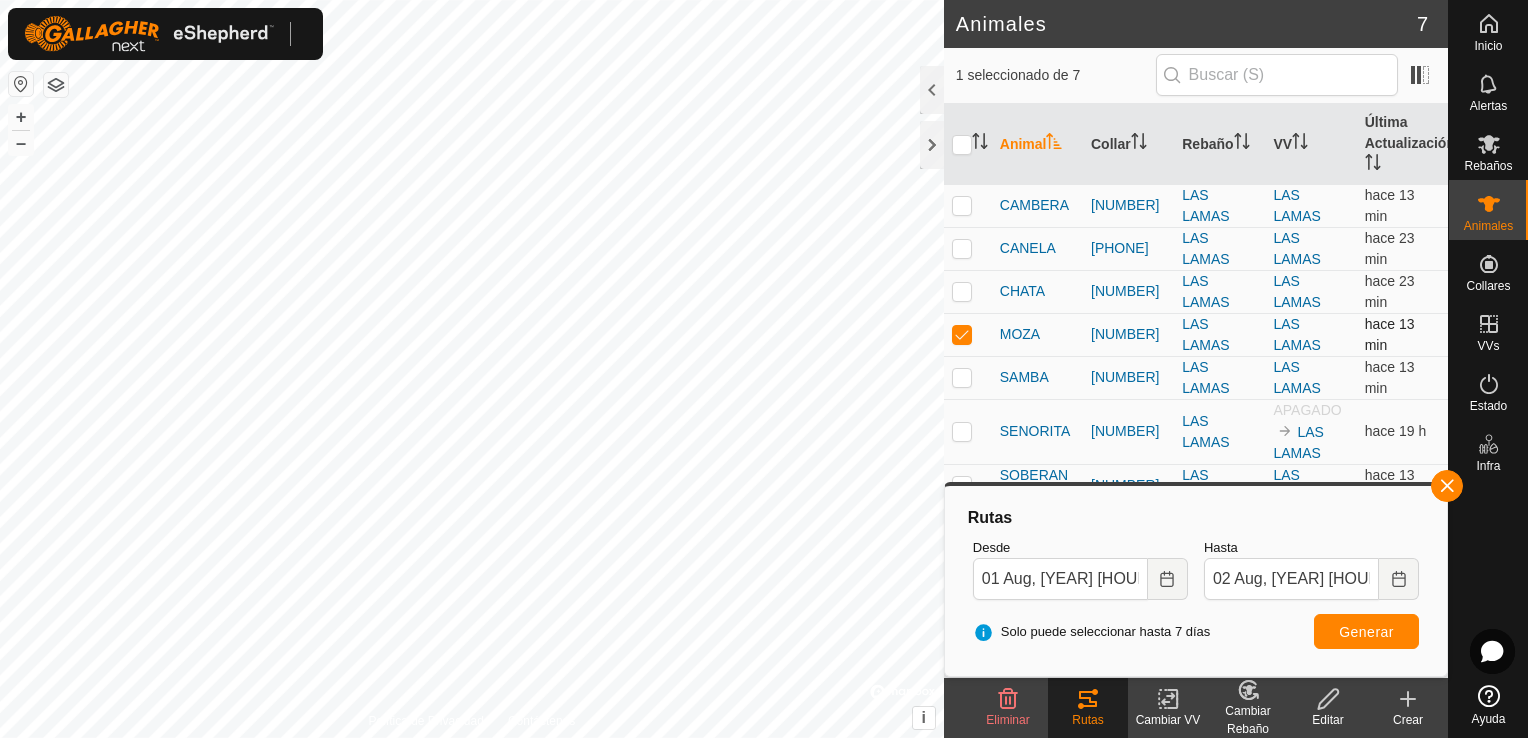 click at bounding box center (962, 334) 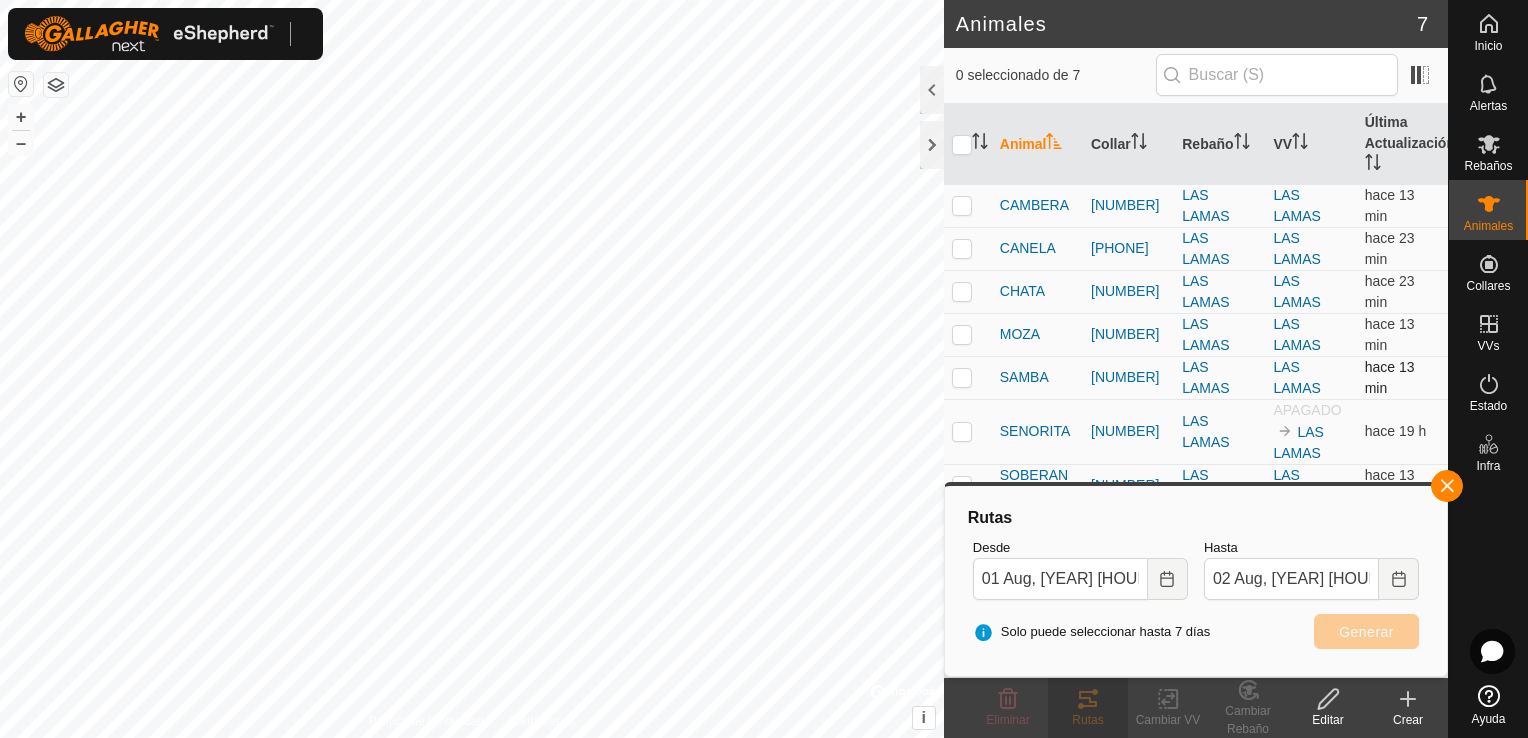 click at bounding box center [962, 377] 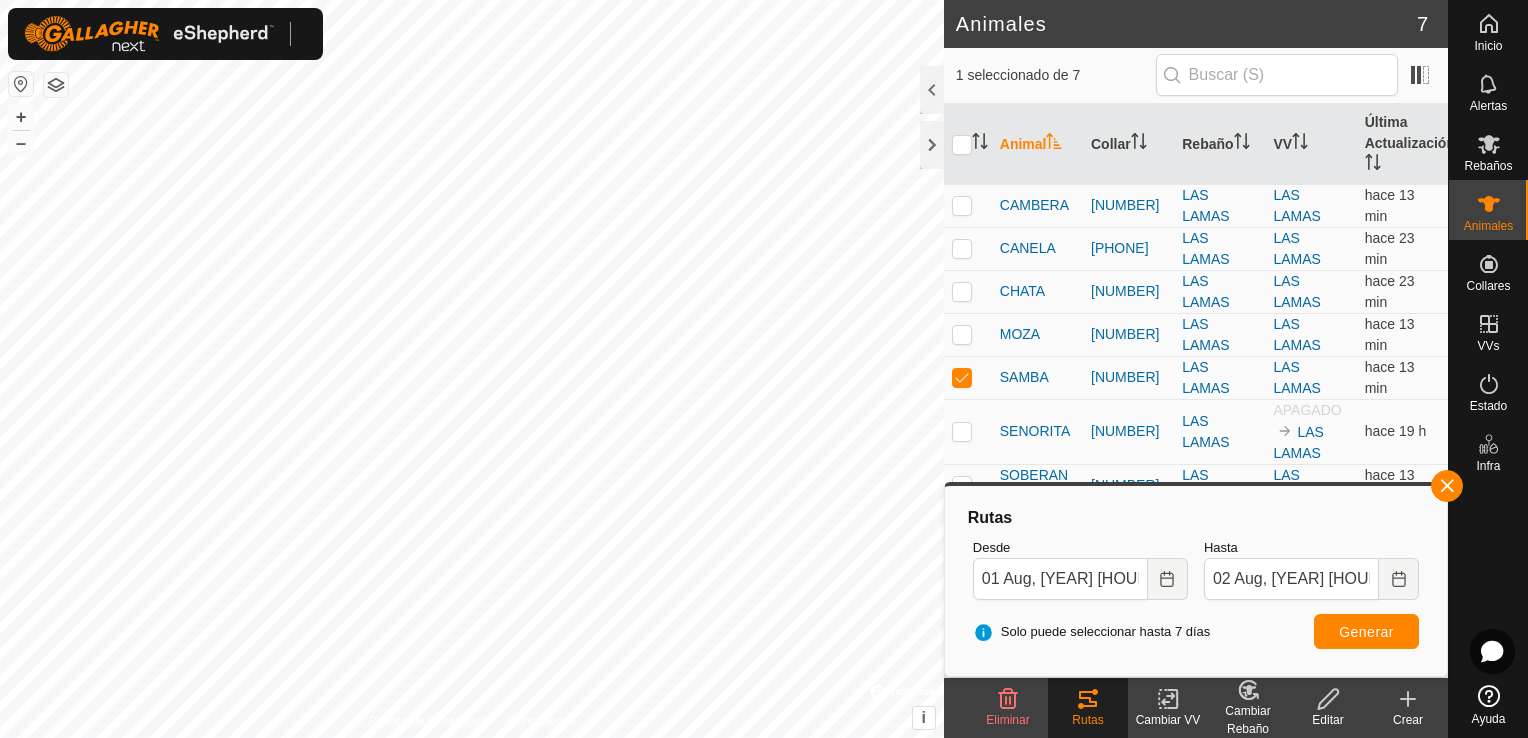 click 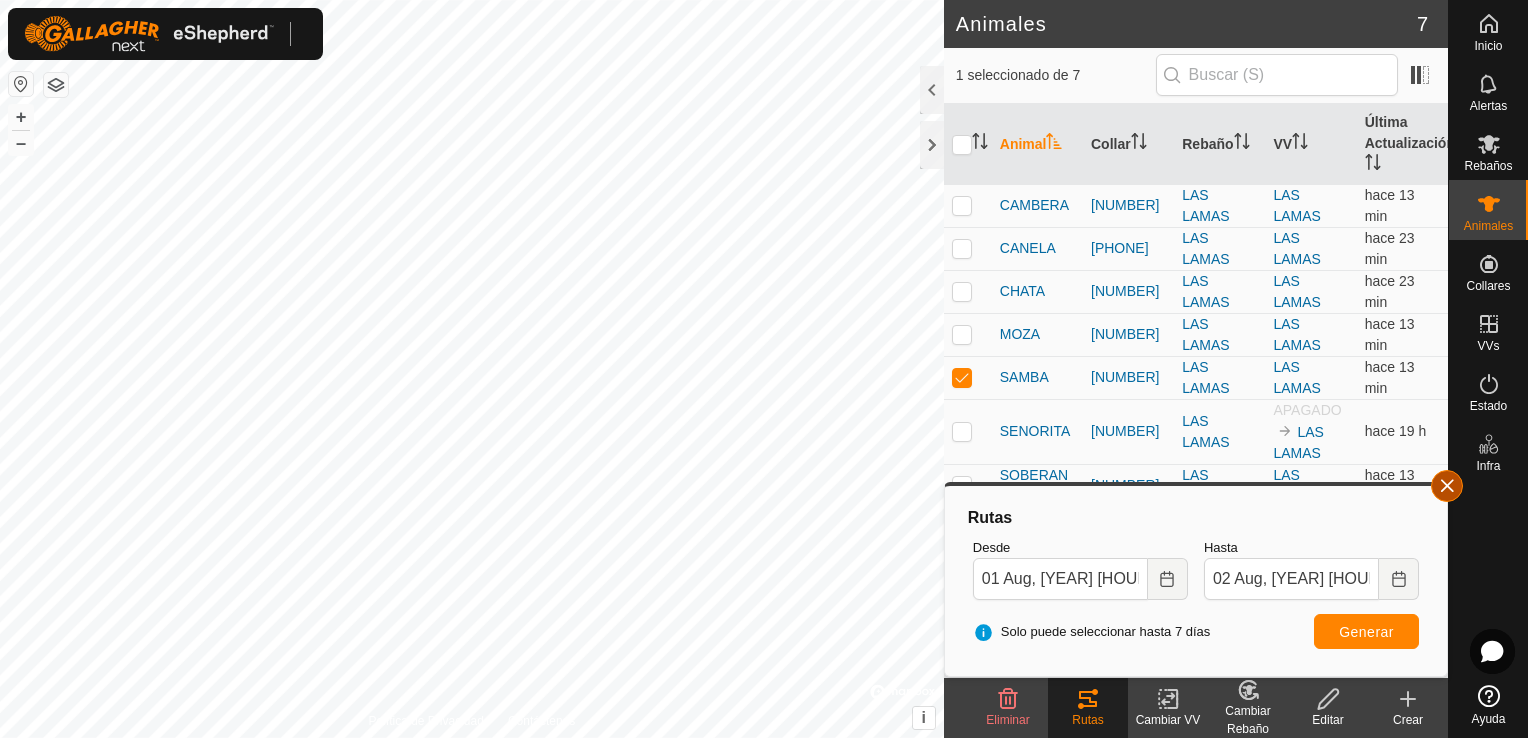 click at bounding box center [1447, 486] 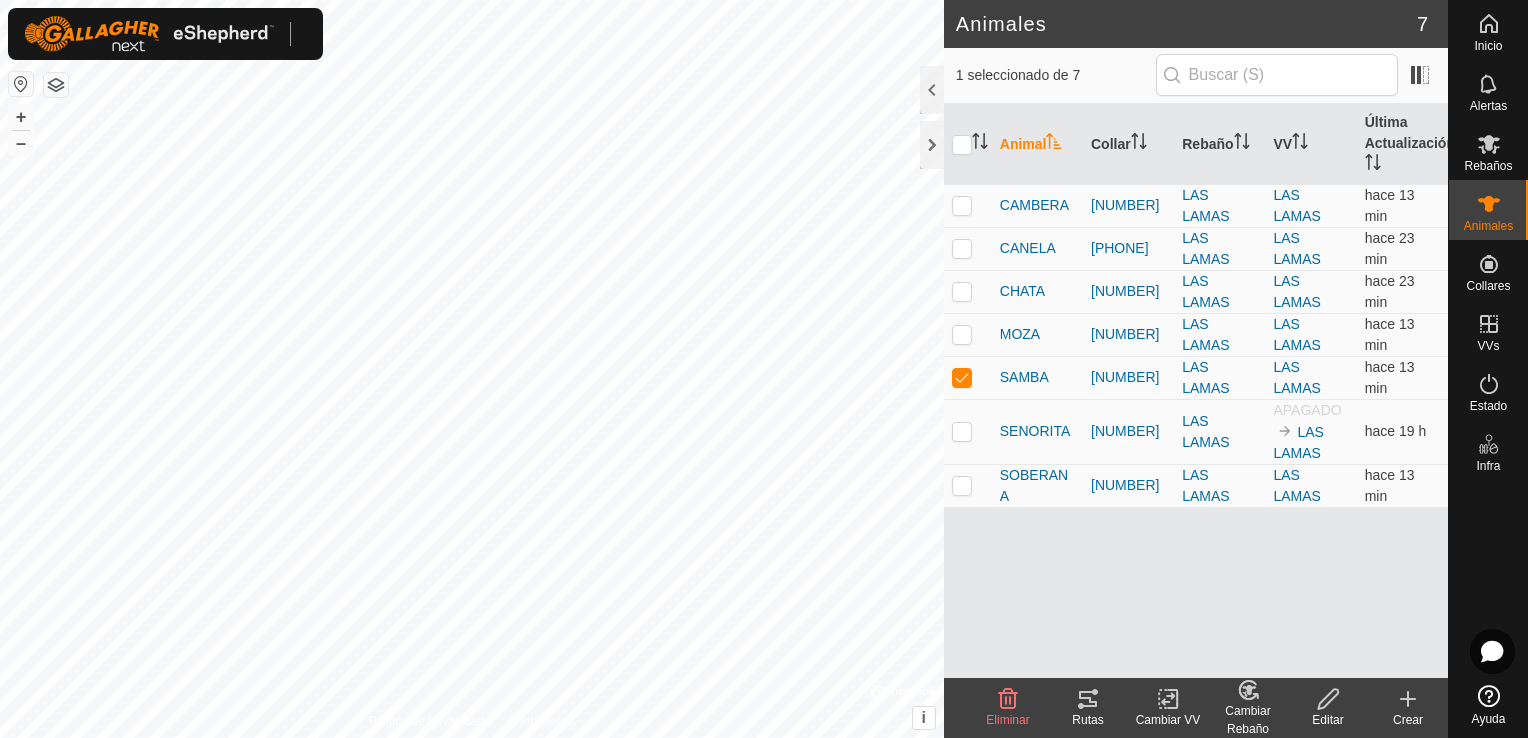 click 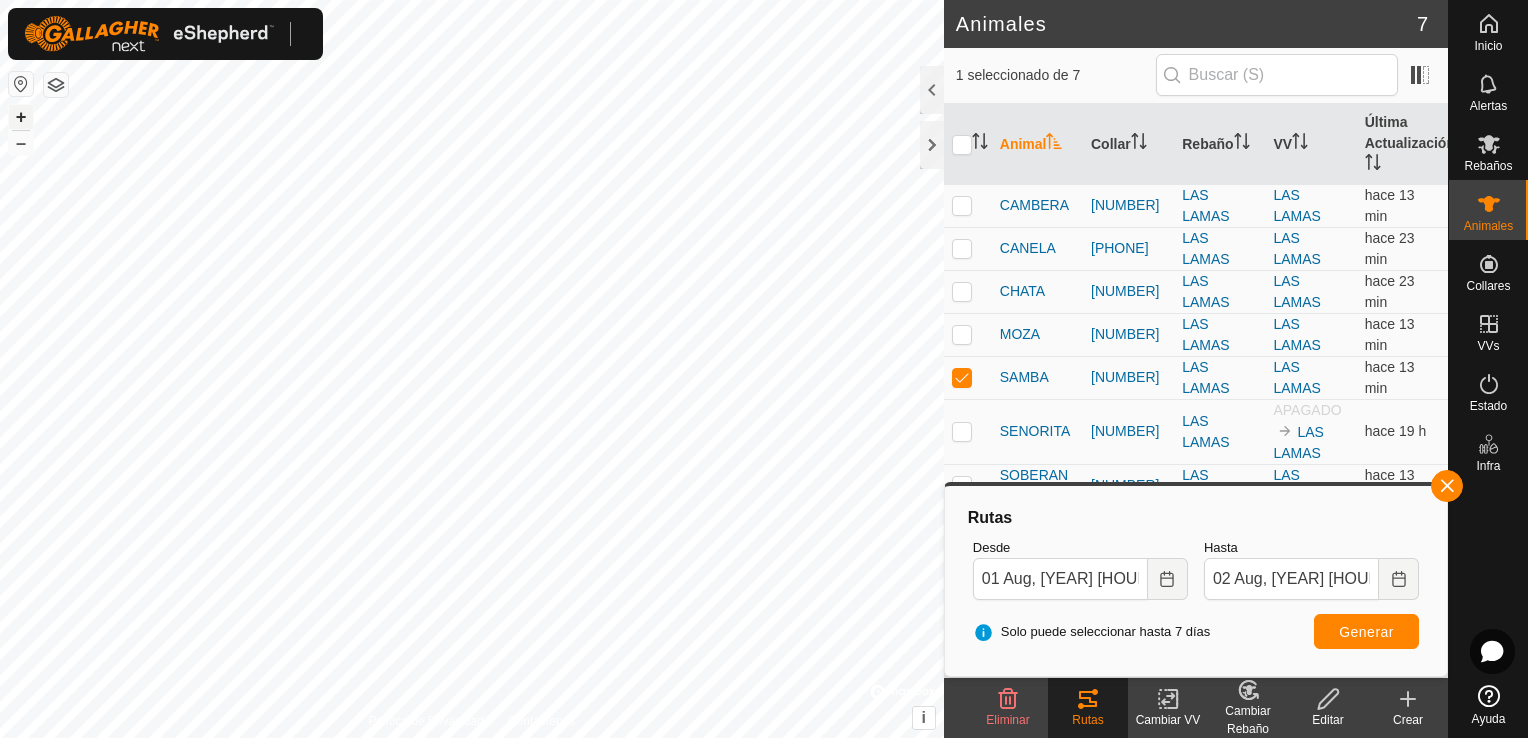 click on "+" at bounding box center (21, 117) 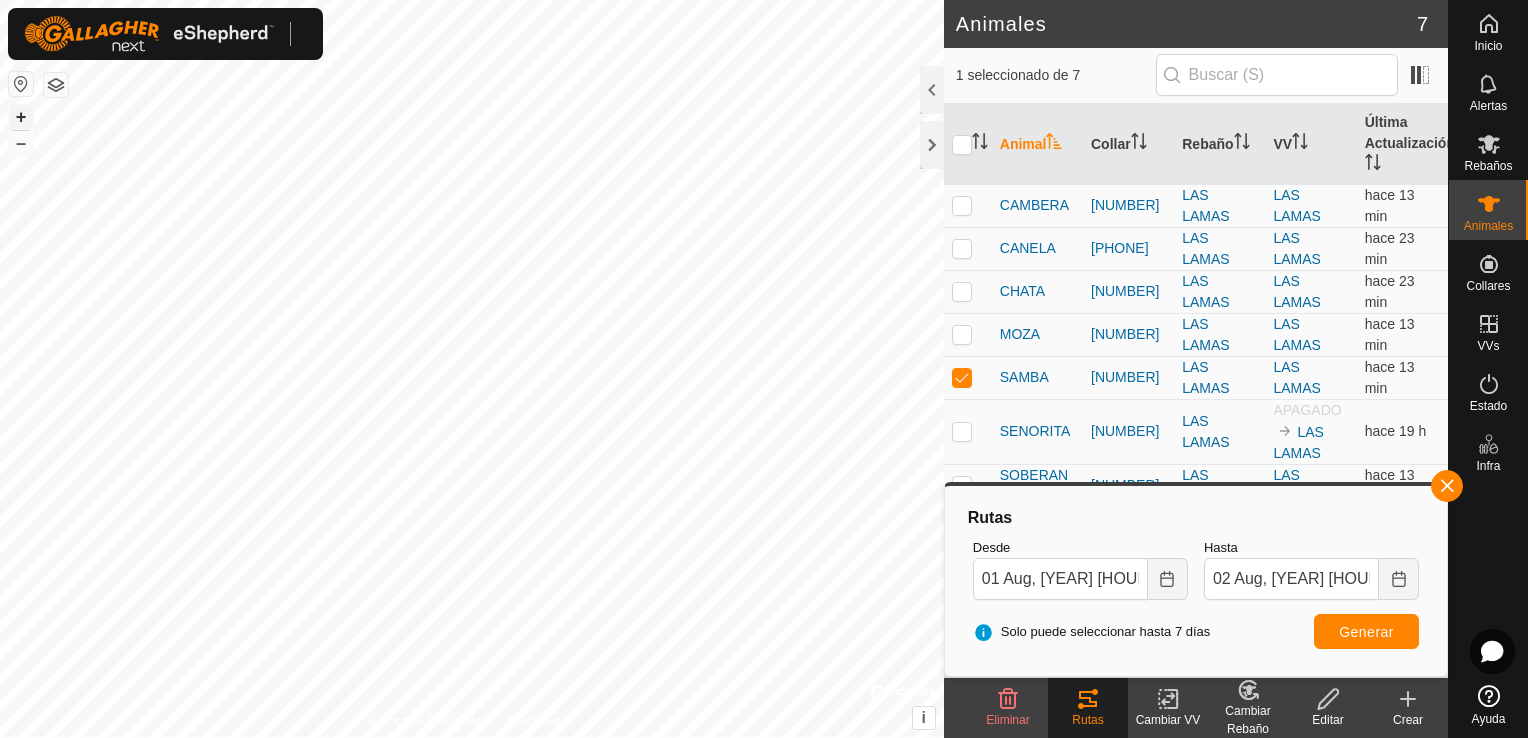 click on "+" at bounding box center (21, 117) 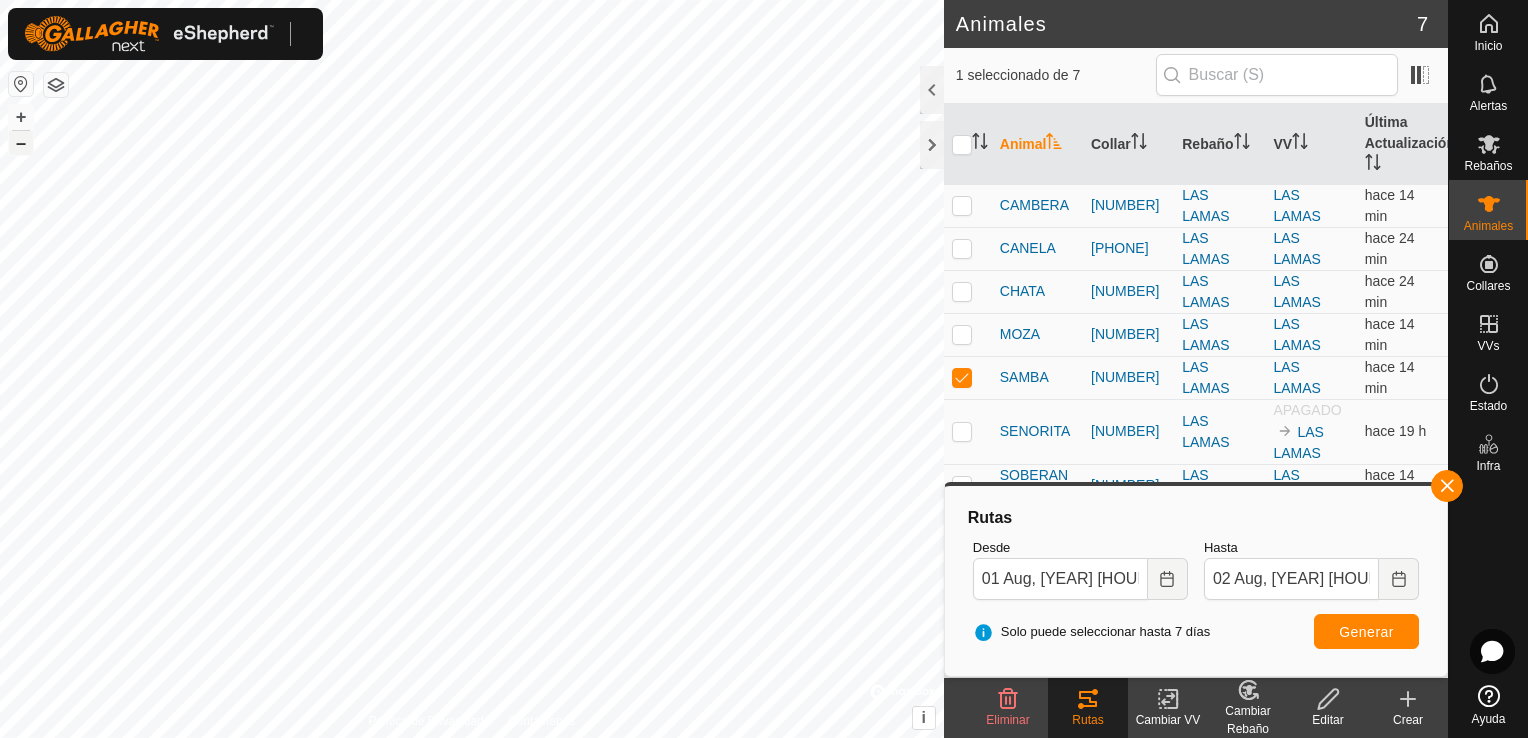 click on "–" at bounding box center (21, 143) 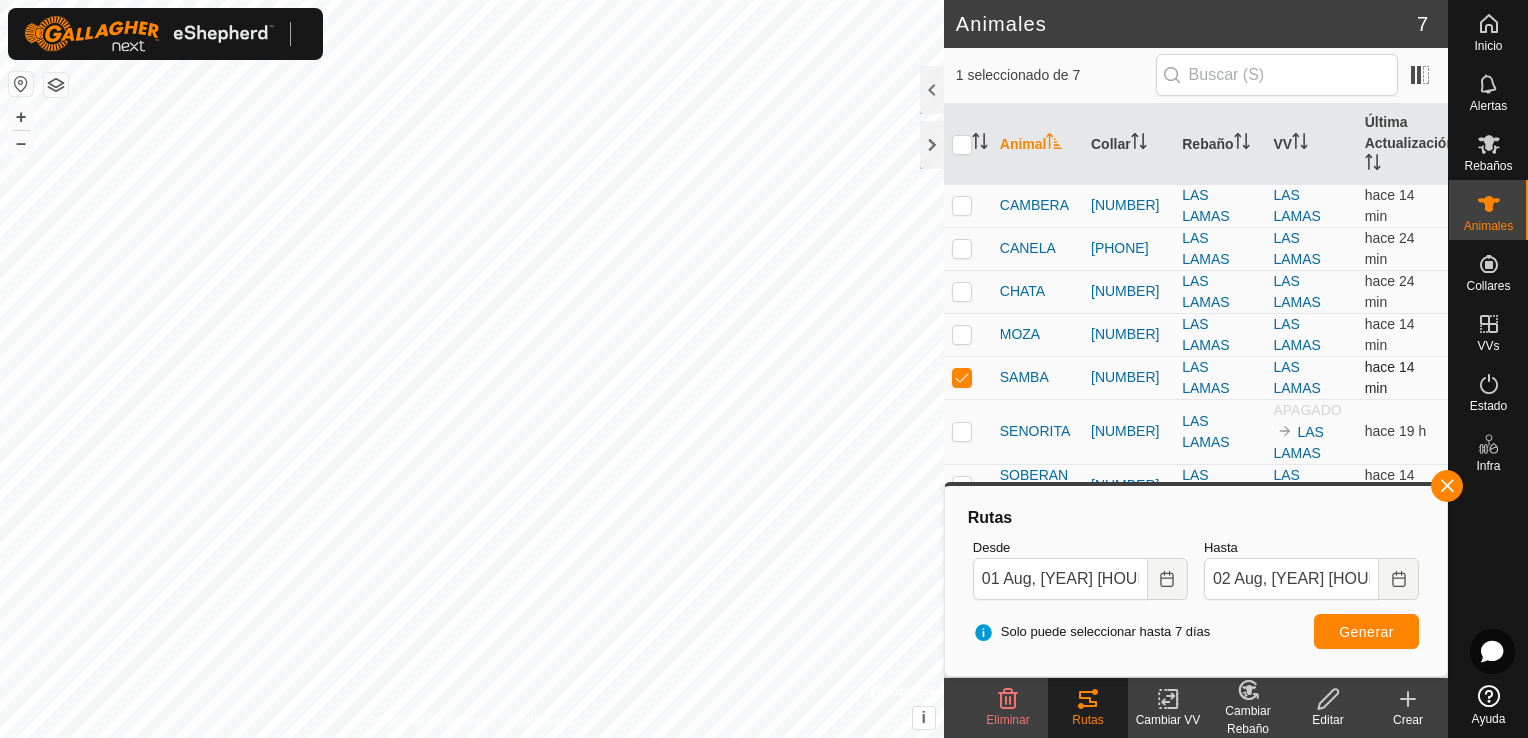 click at bounding box center [962, 377] 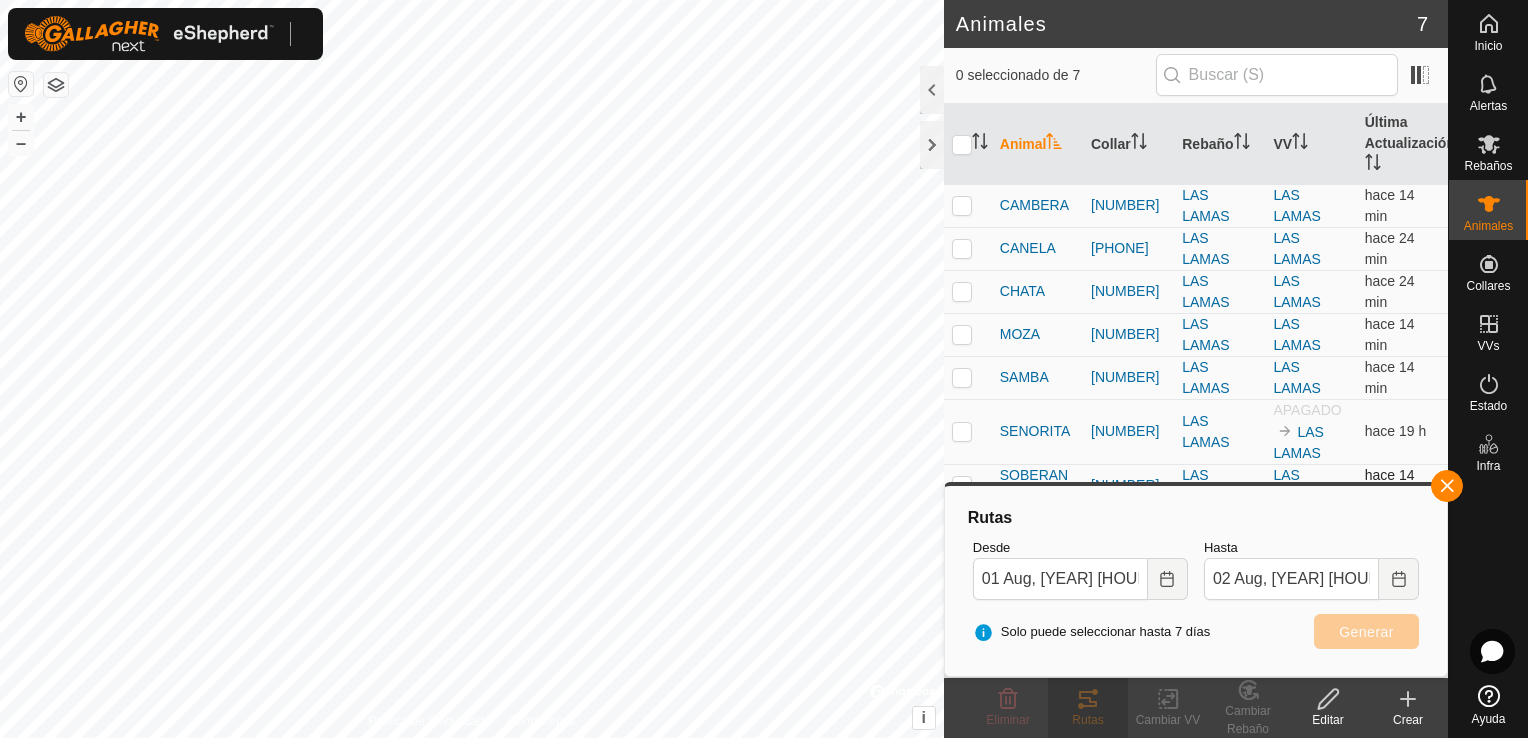 click at bounding box center [962, 485] 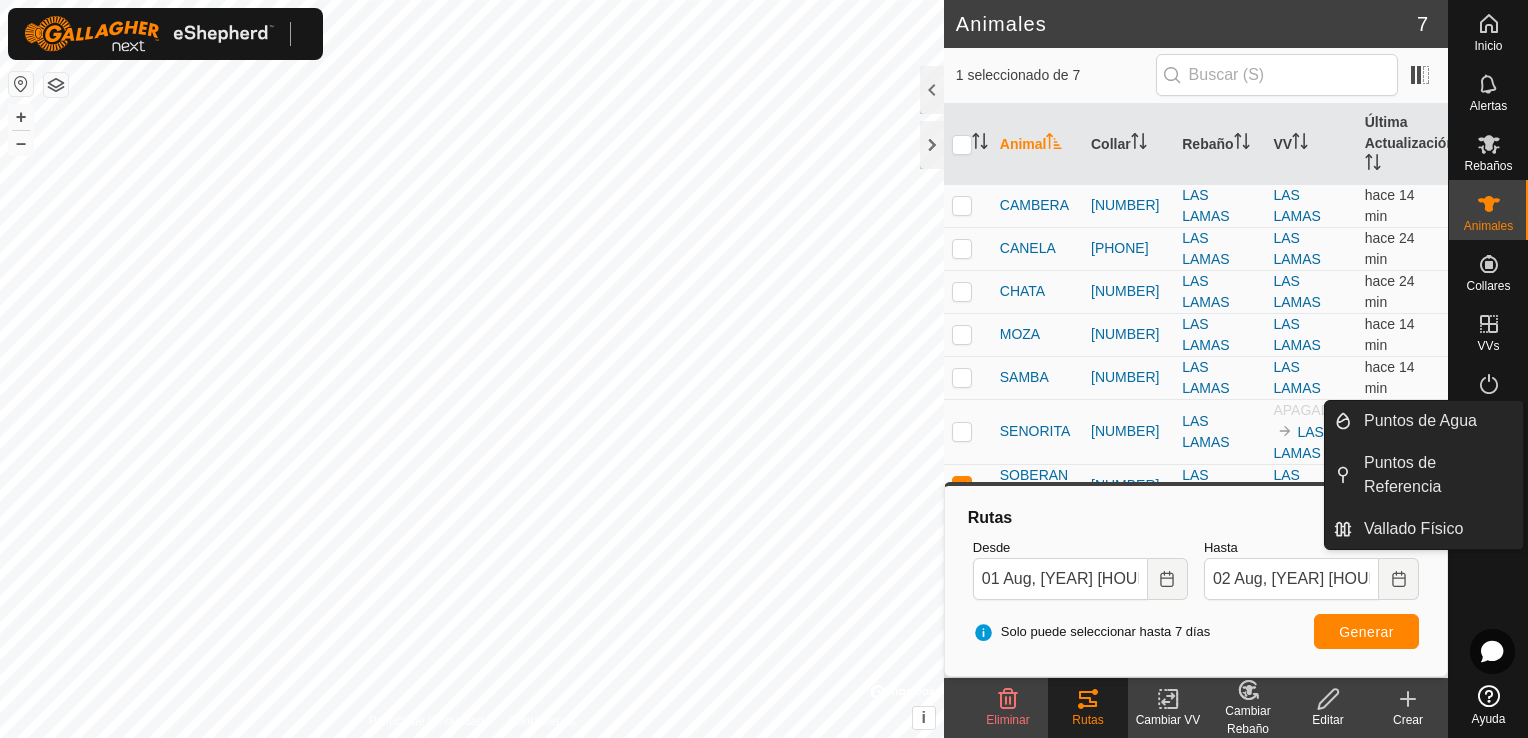 checkbox on "true" 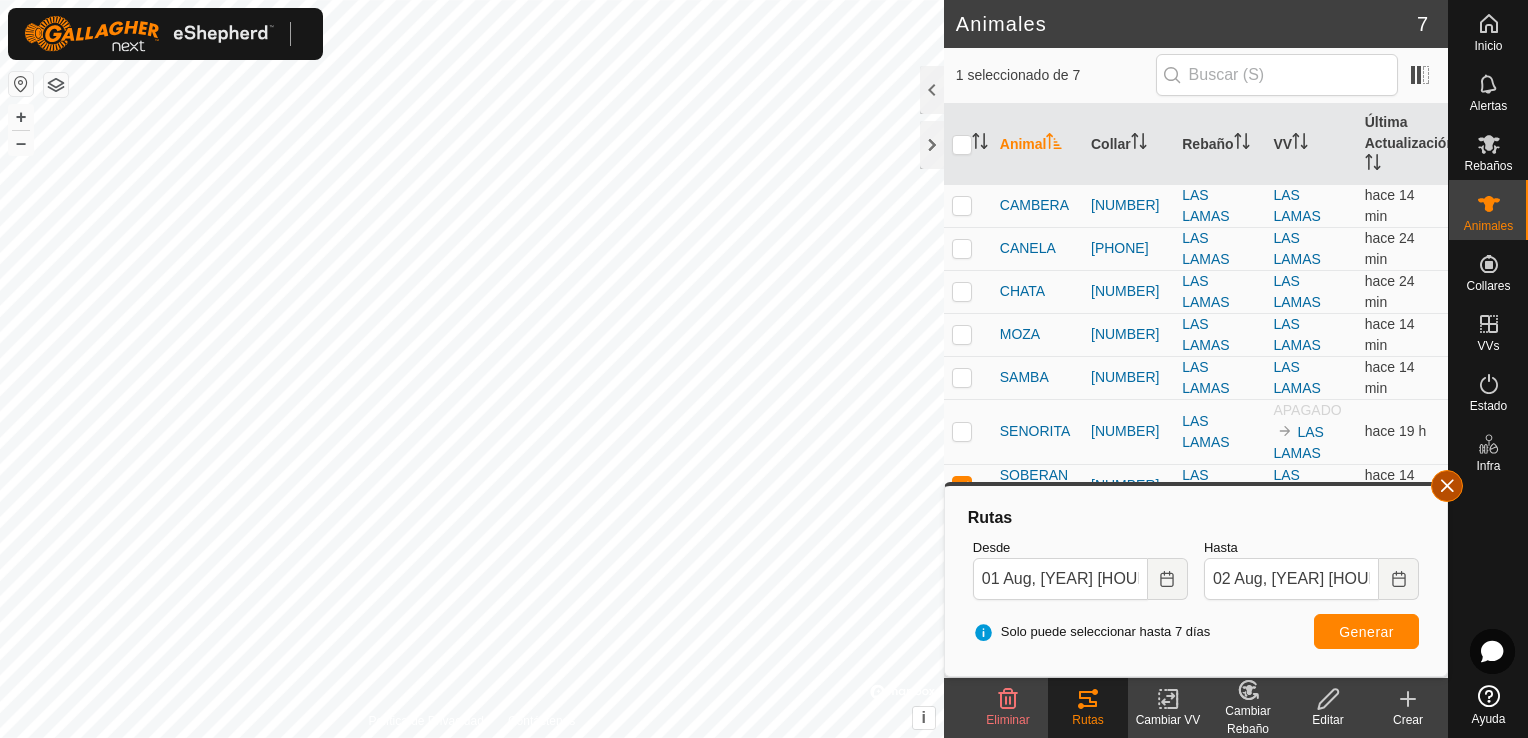 click at bounding box center (1447, 486) 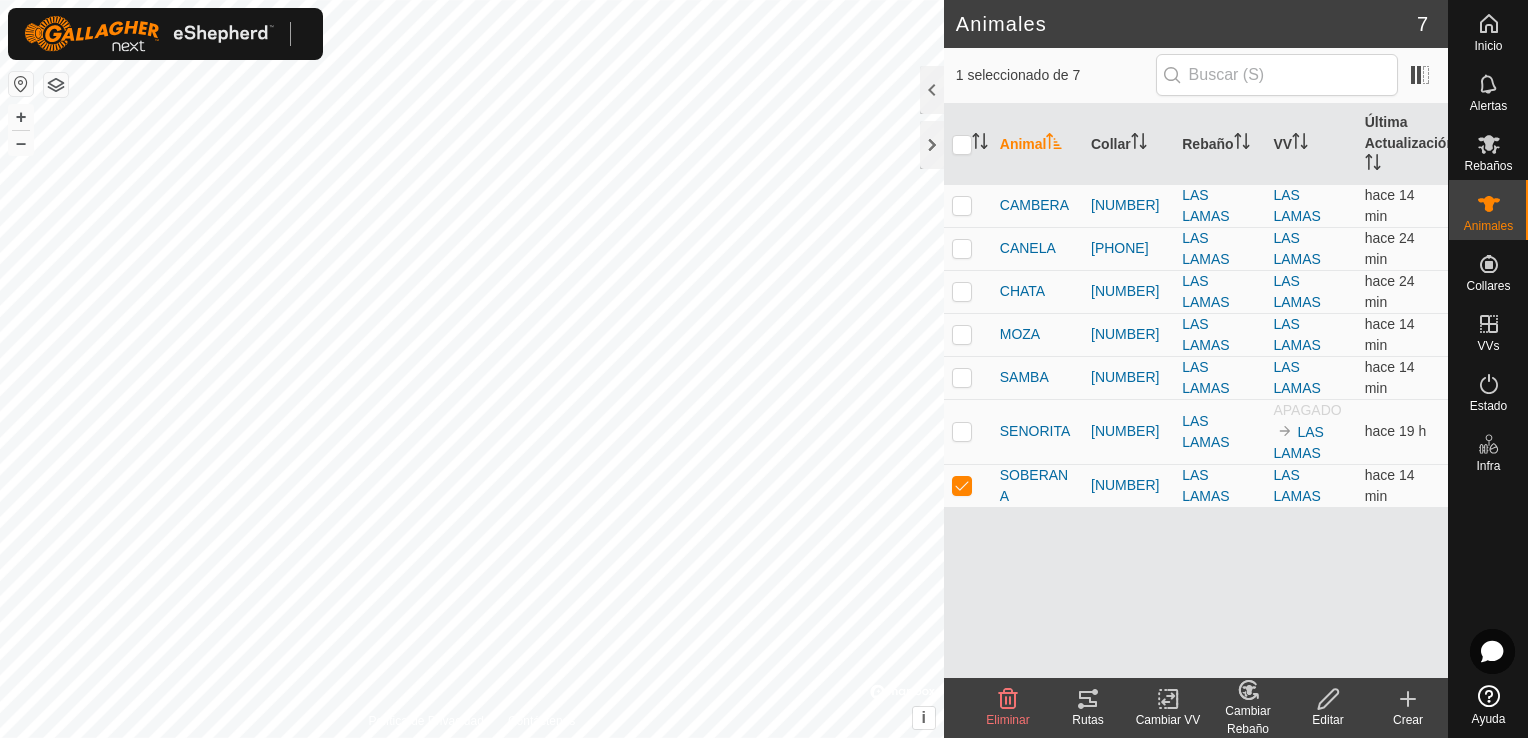 click 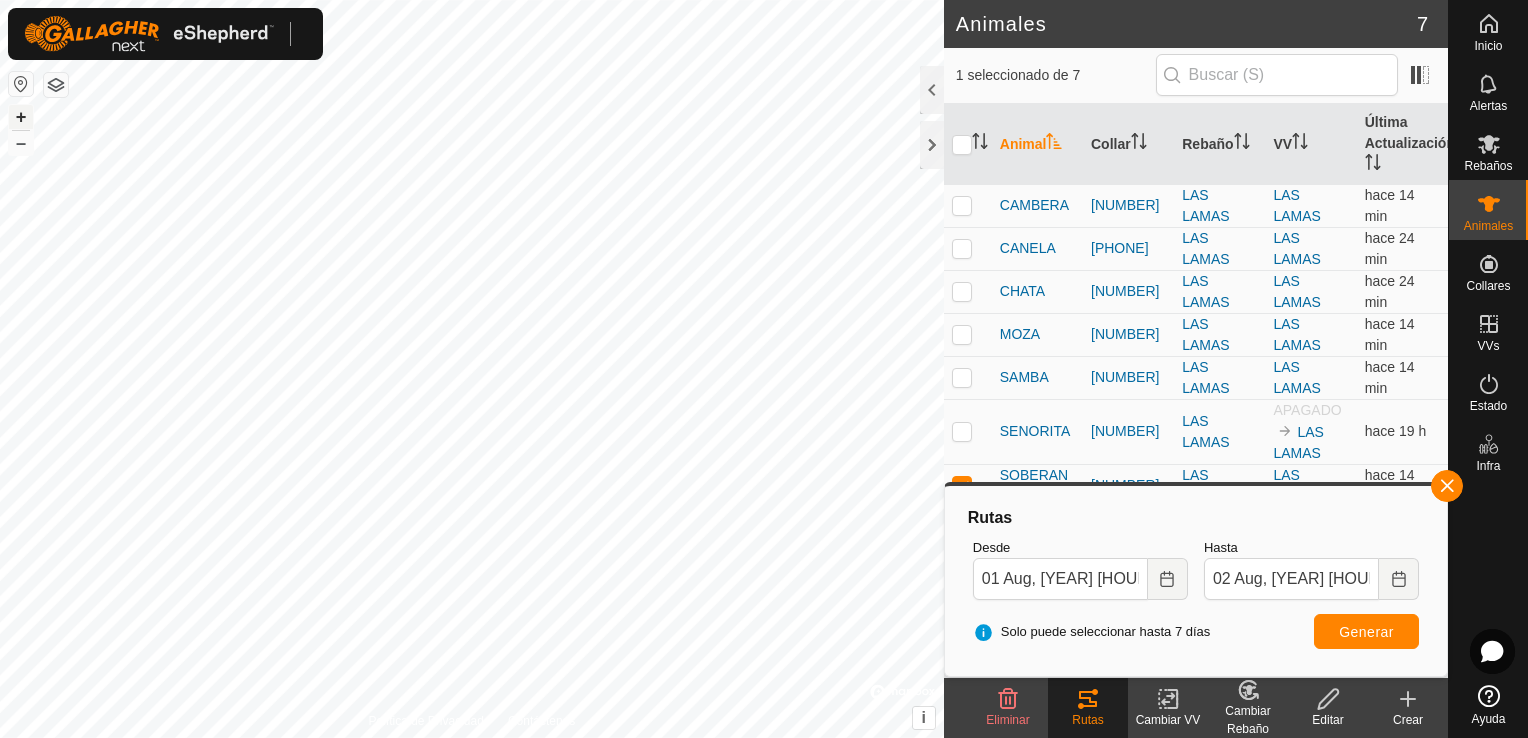 click on "+" at bounding box center [21, 117] 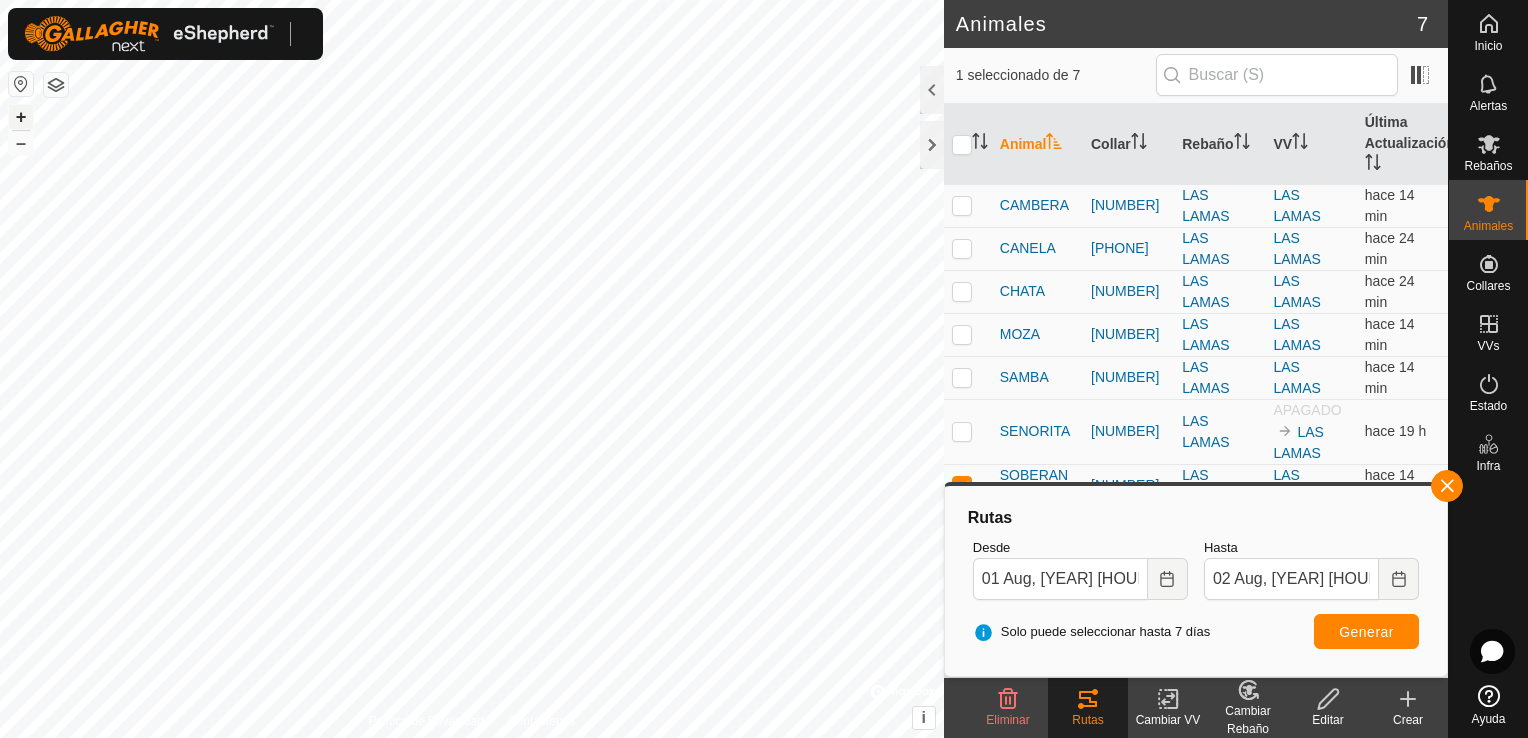 click on "+" at bounding box center (21, 117) 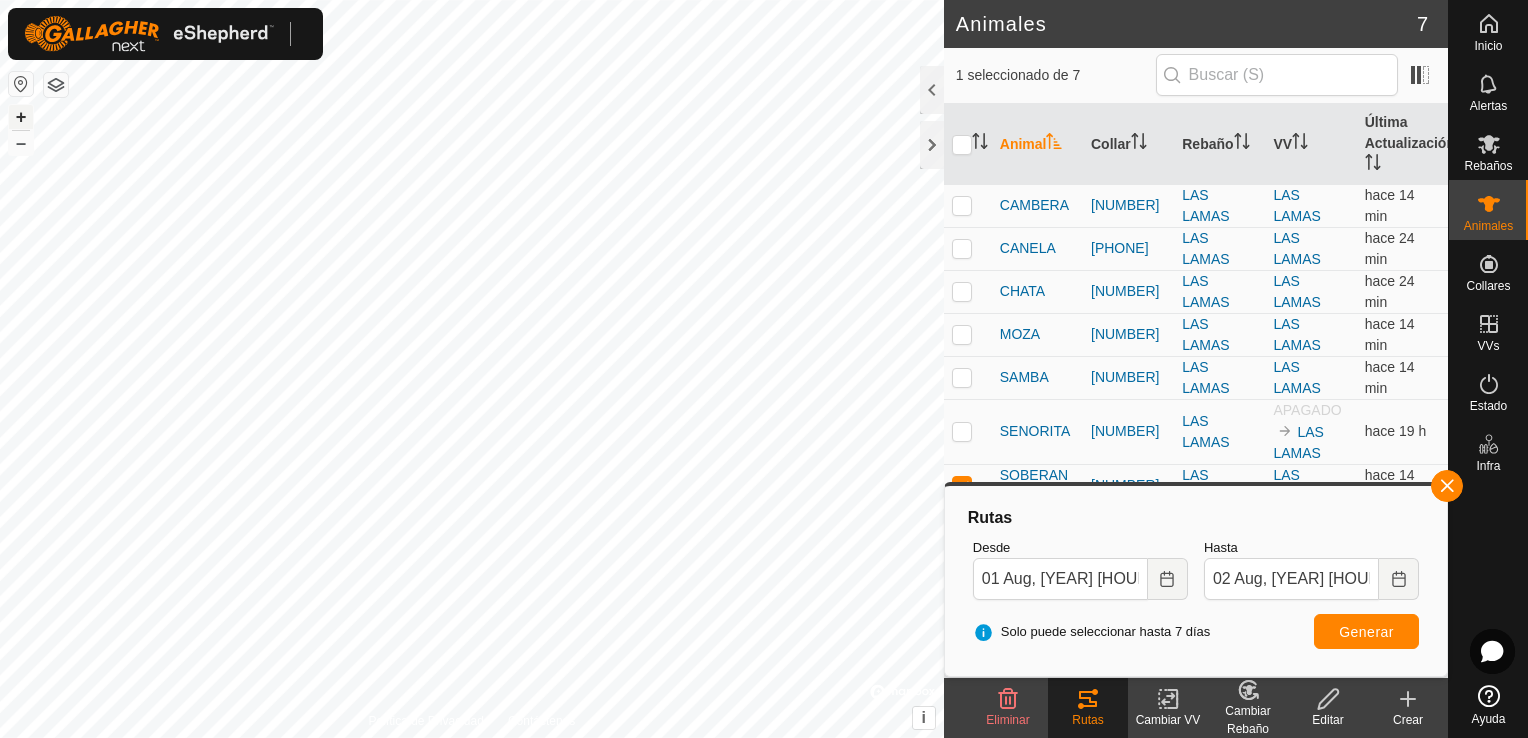 click on "+" at bounding box center (21, 117) 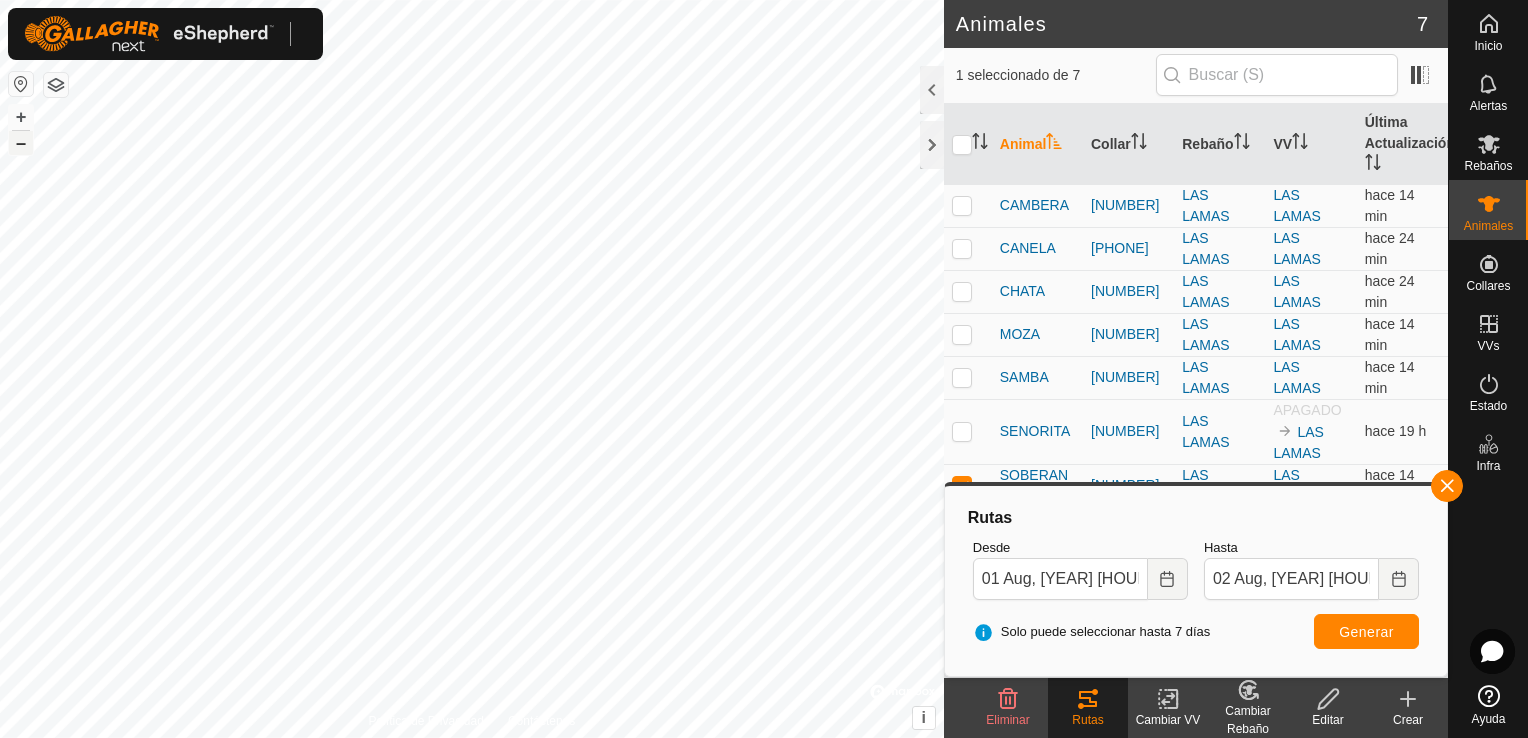 click on "–" at bounding box center (21, 143) 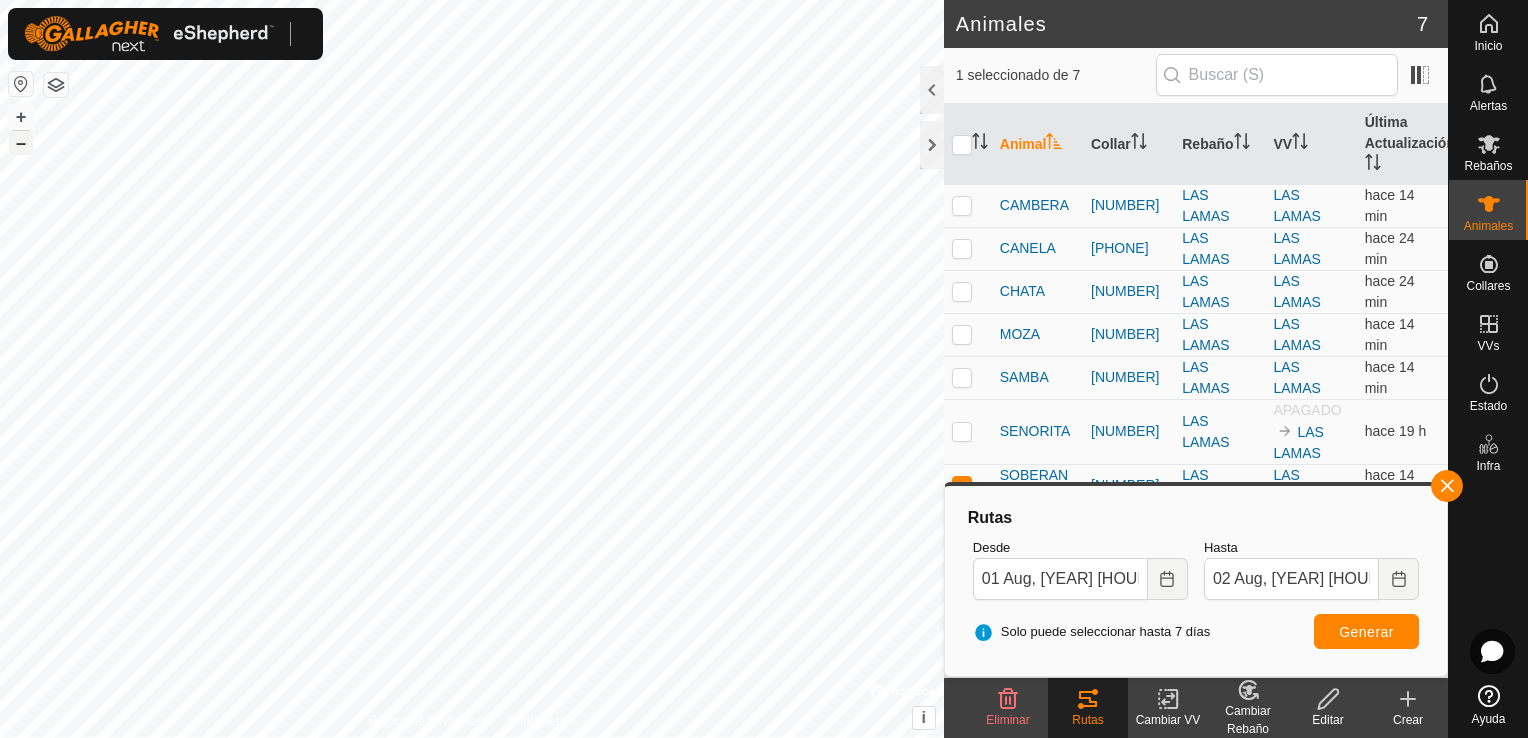click on "–" at bounding box center (21, 143) 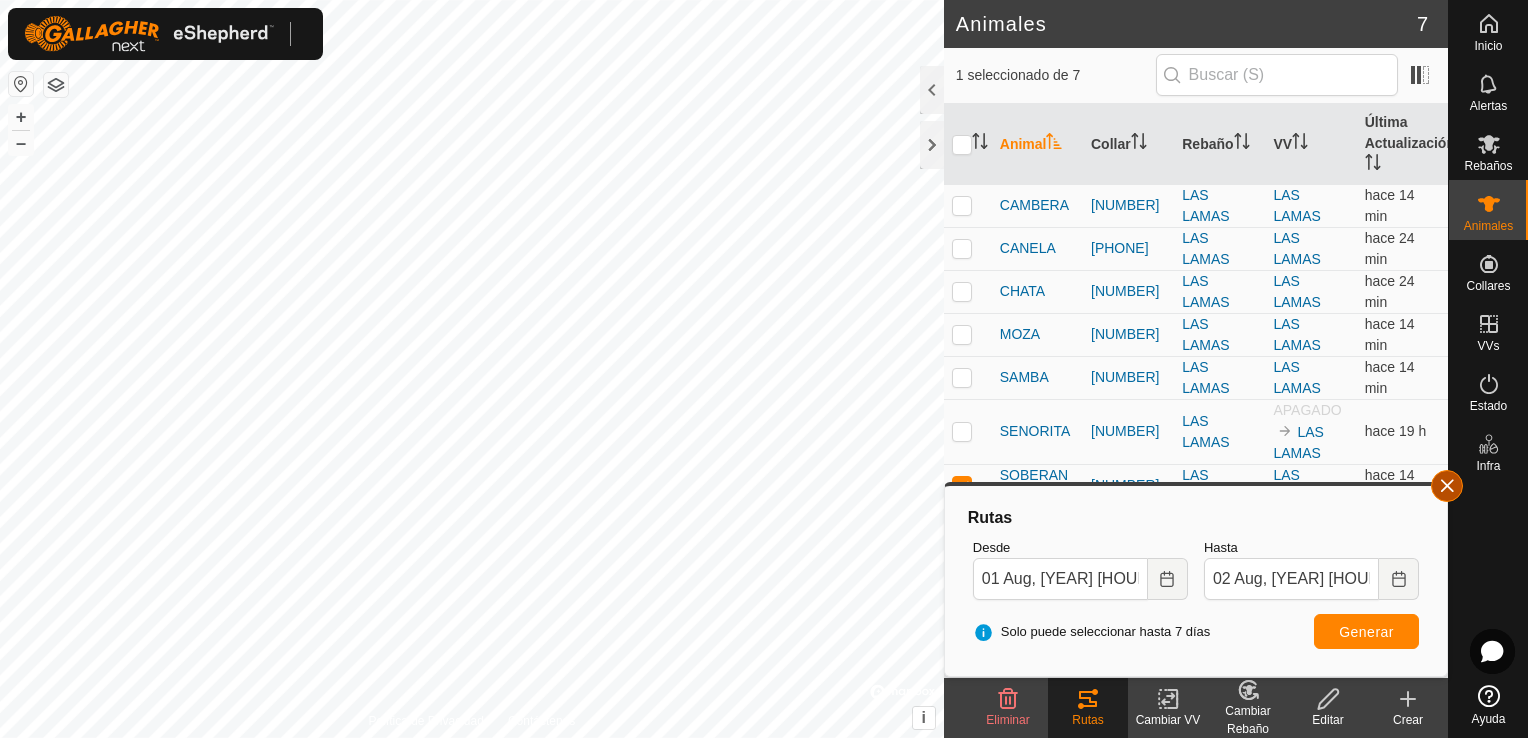 click at bounding box center [1447, 486] 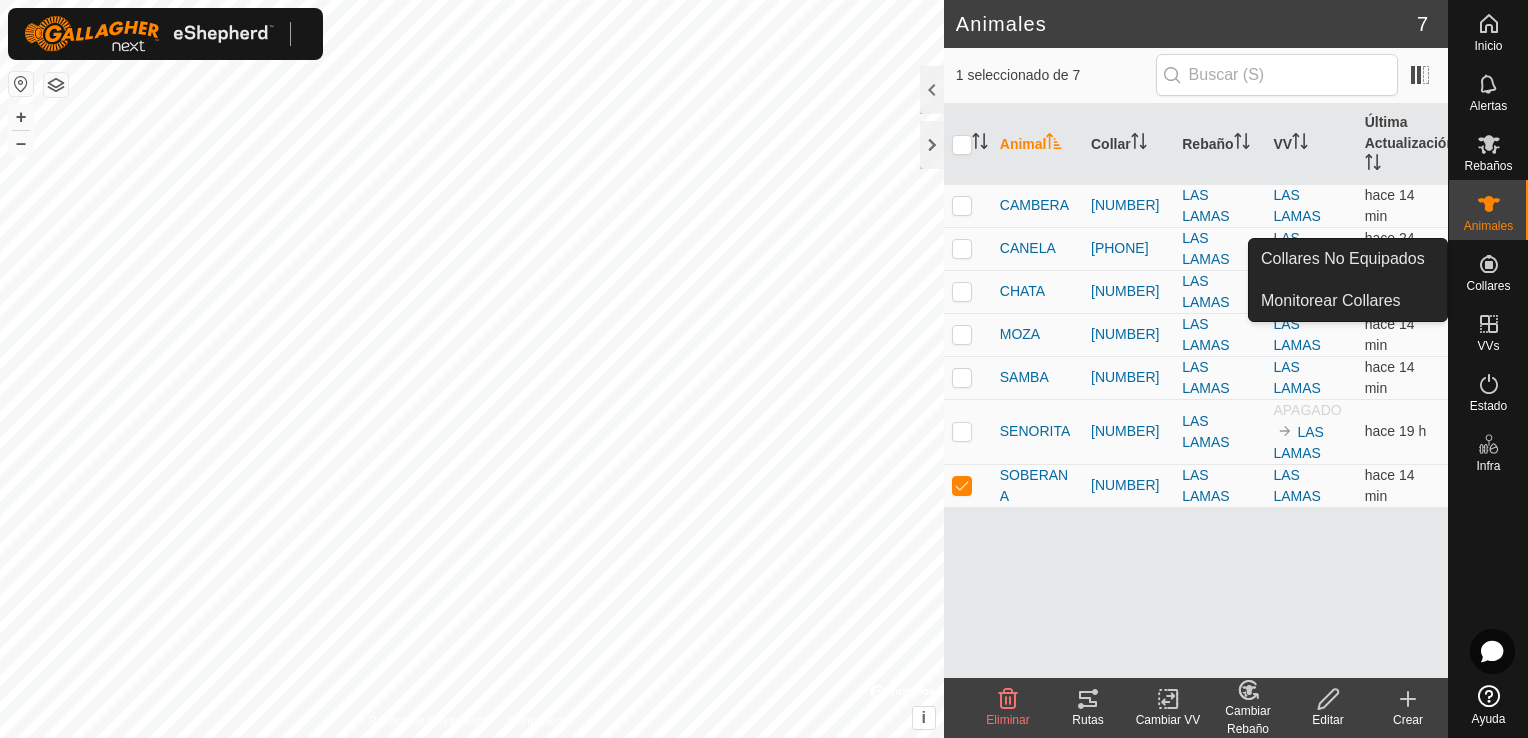 click on "Collares" at bounding box center [1488, 270] 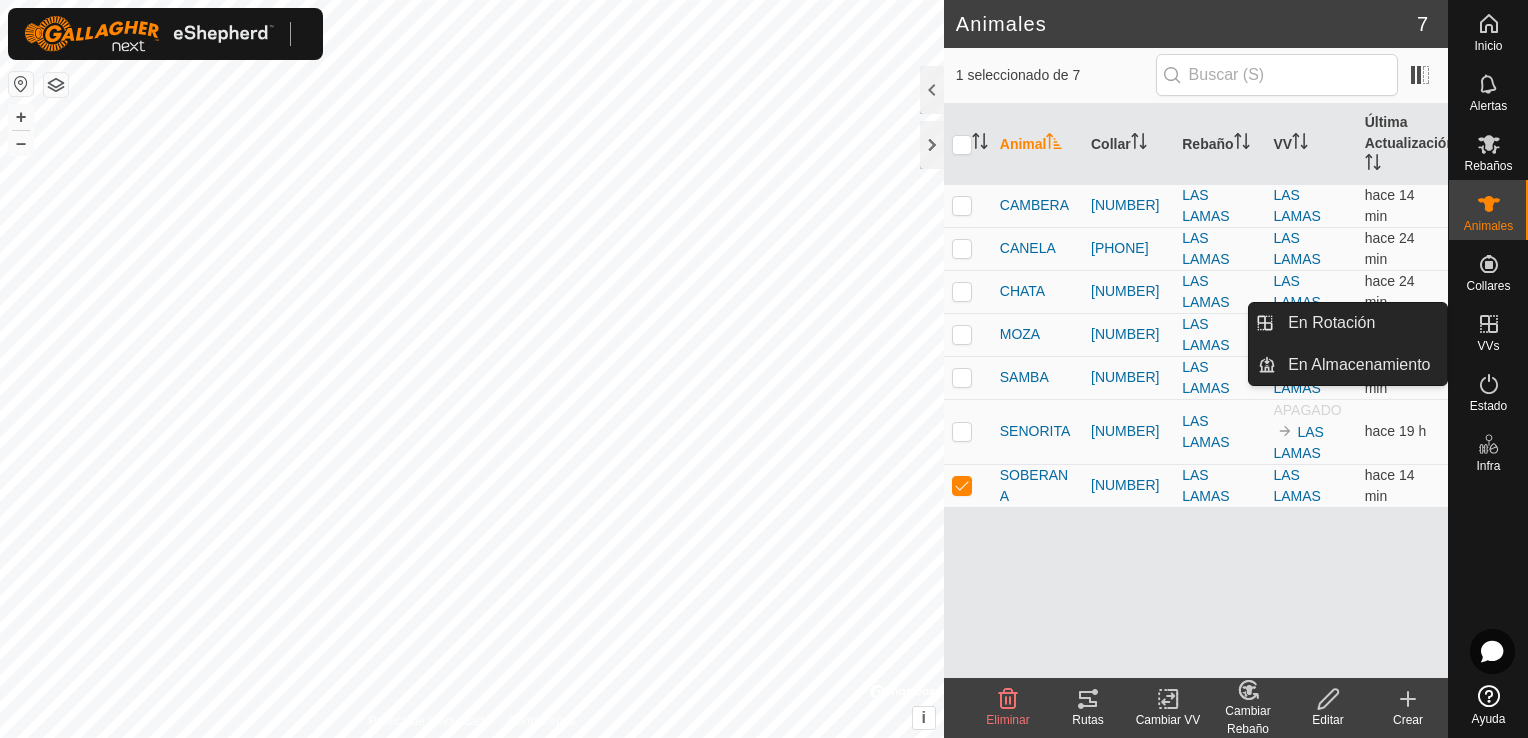 click on "VVs" at bounding box center [1488, 346] 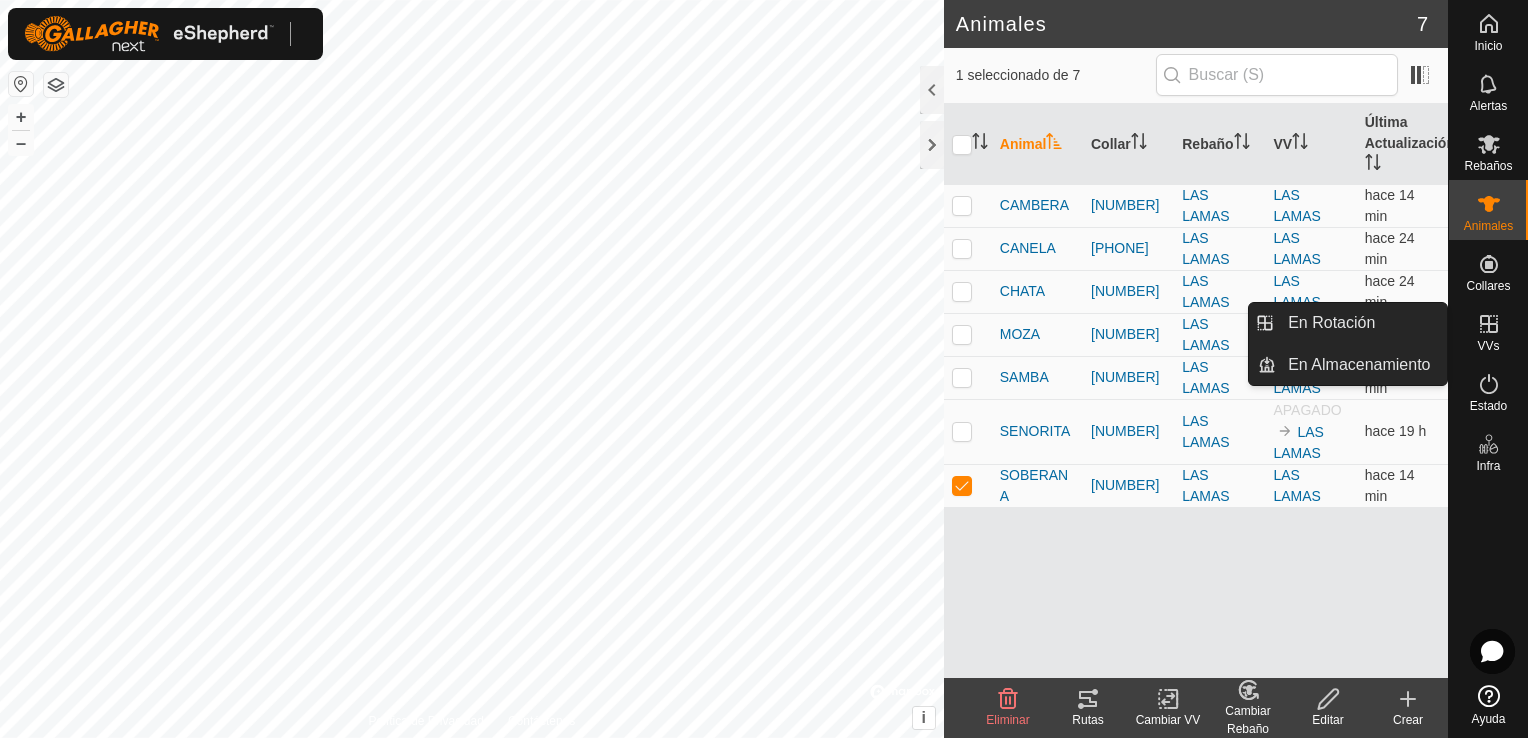 click 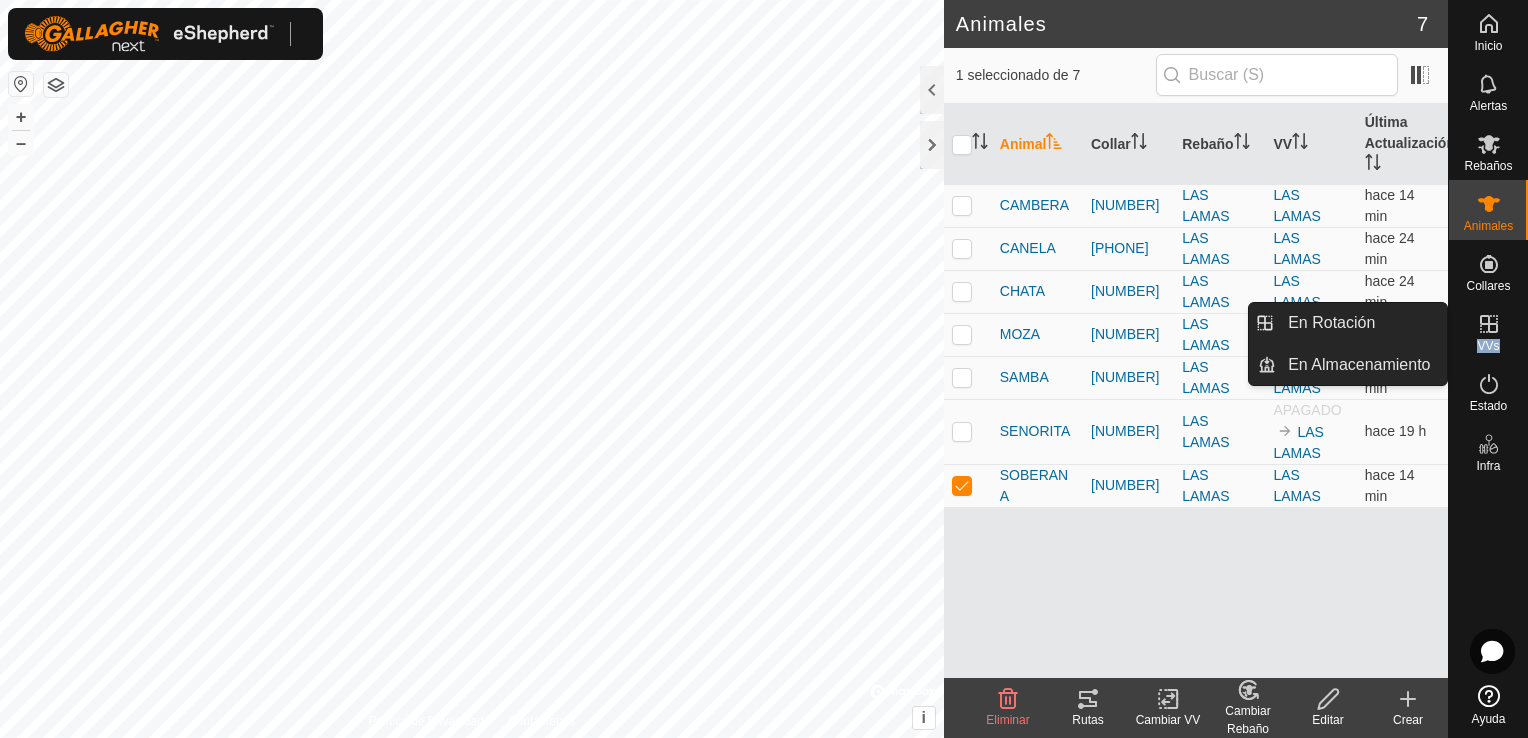 click 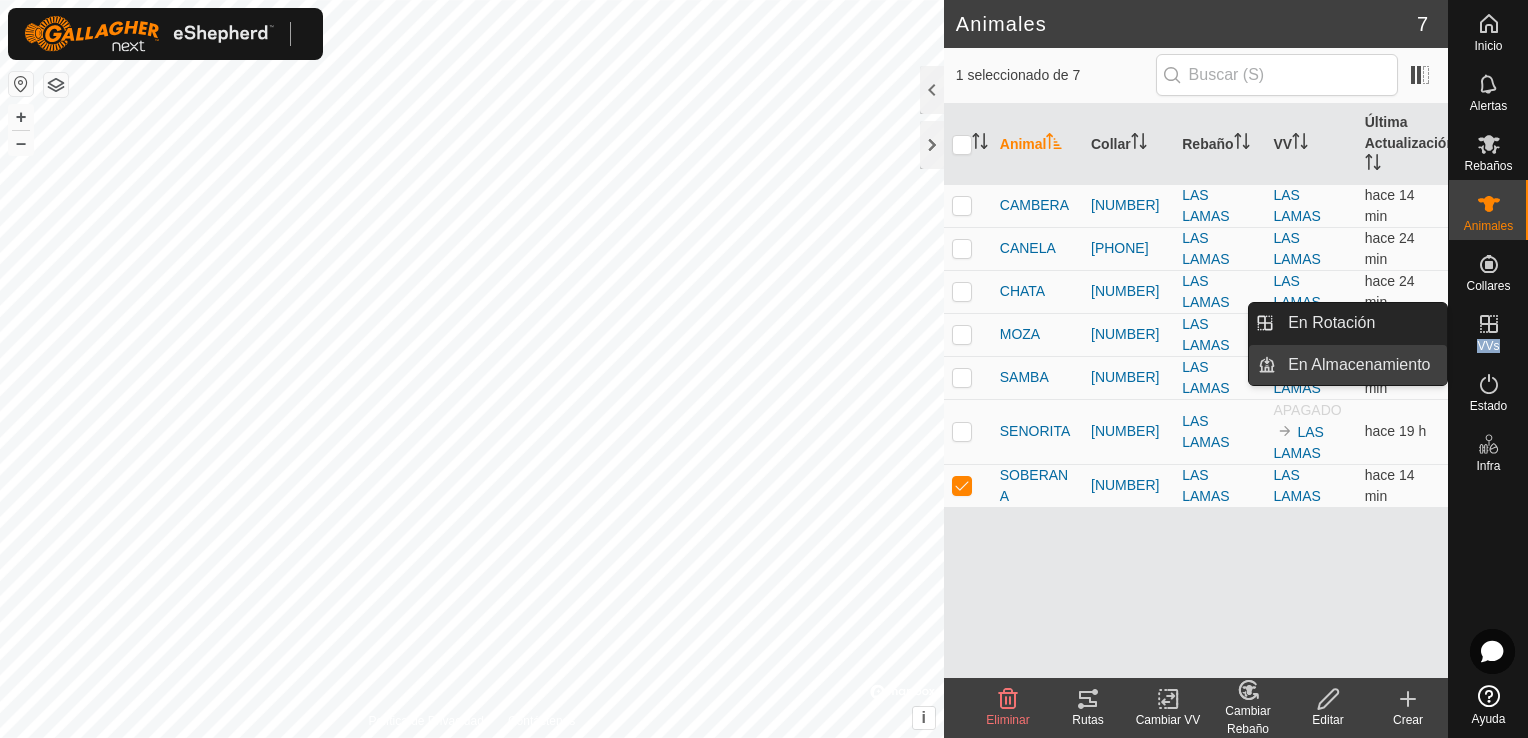 click on "En Almacenamiento" at bounding box center (1361, 365) 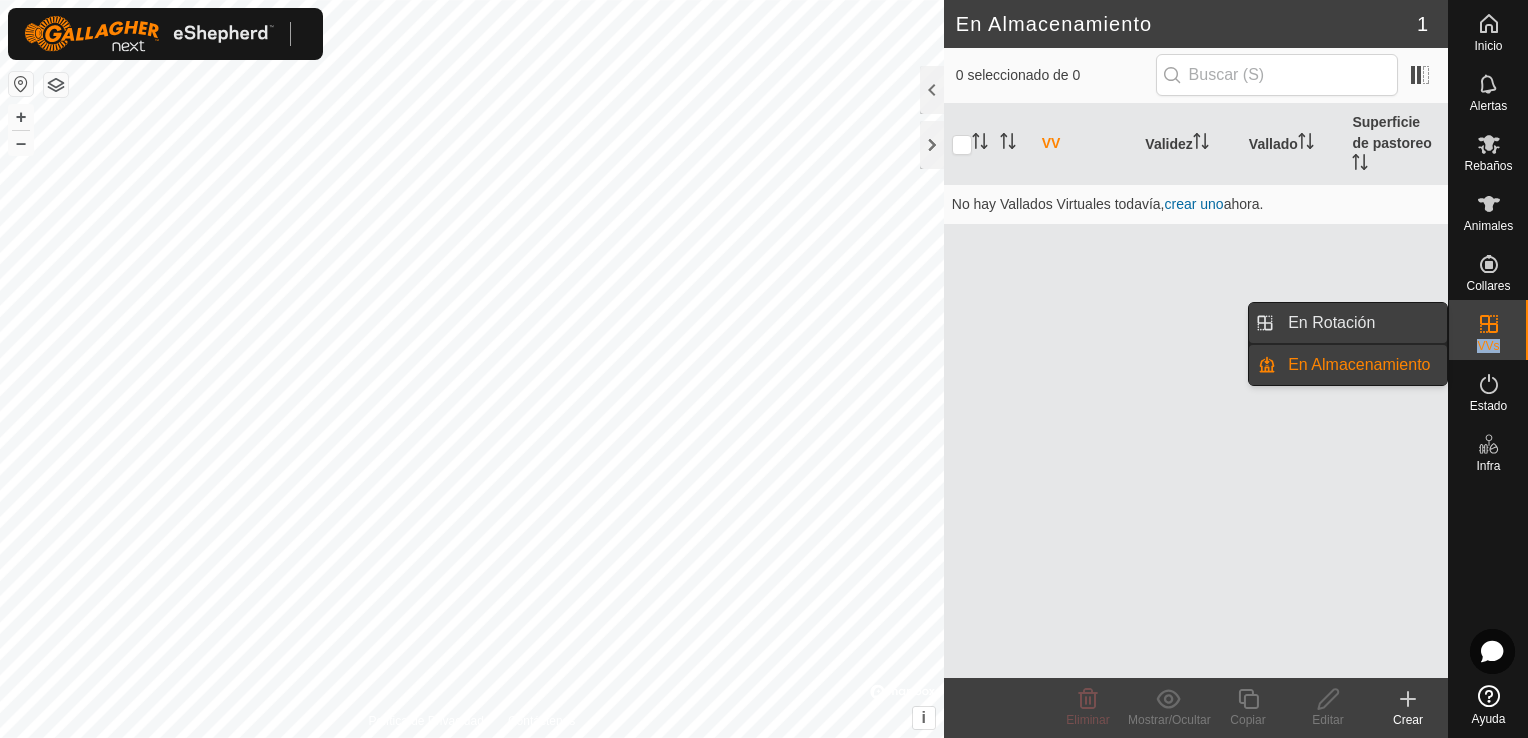 click on "En Rotación" at bounding box center (1361, 323) 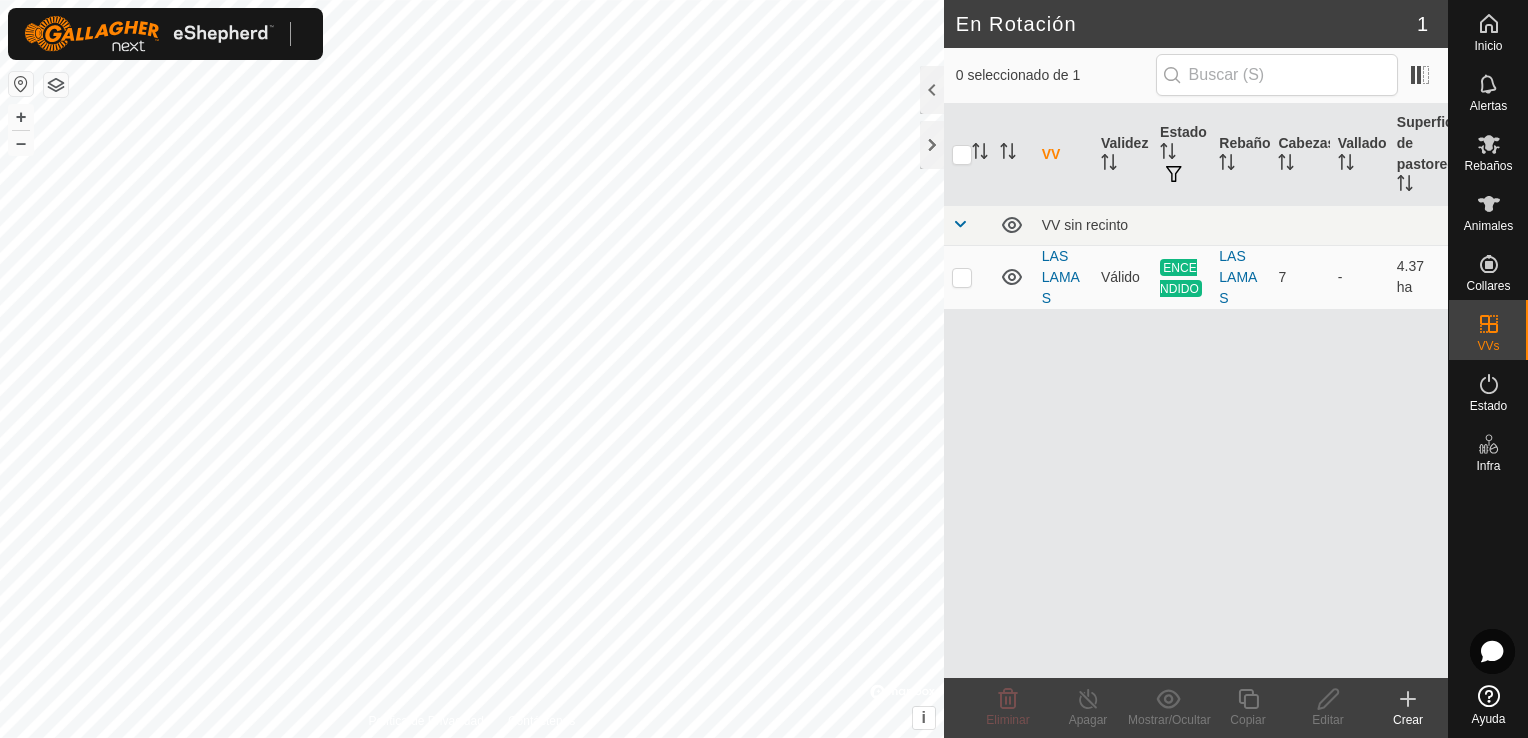 click on "VV   Validez   Estado   Rebaño   Cabezas   Vallado   Superficie de pastoreo   VV sin recinto  LAS LAMAS  Válido  ENCENDIDO  LAS LAMAS   7   -   4.37 ha" at bounding box center (1196, 391) 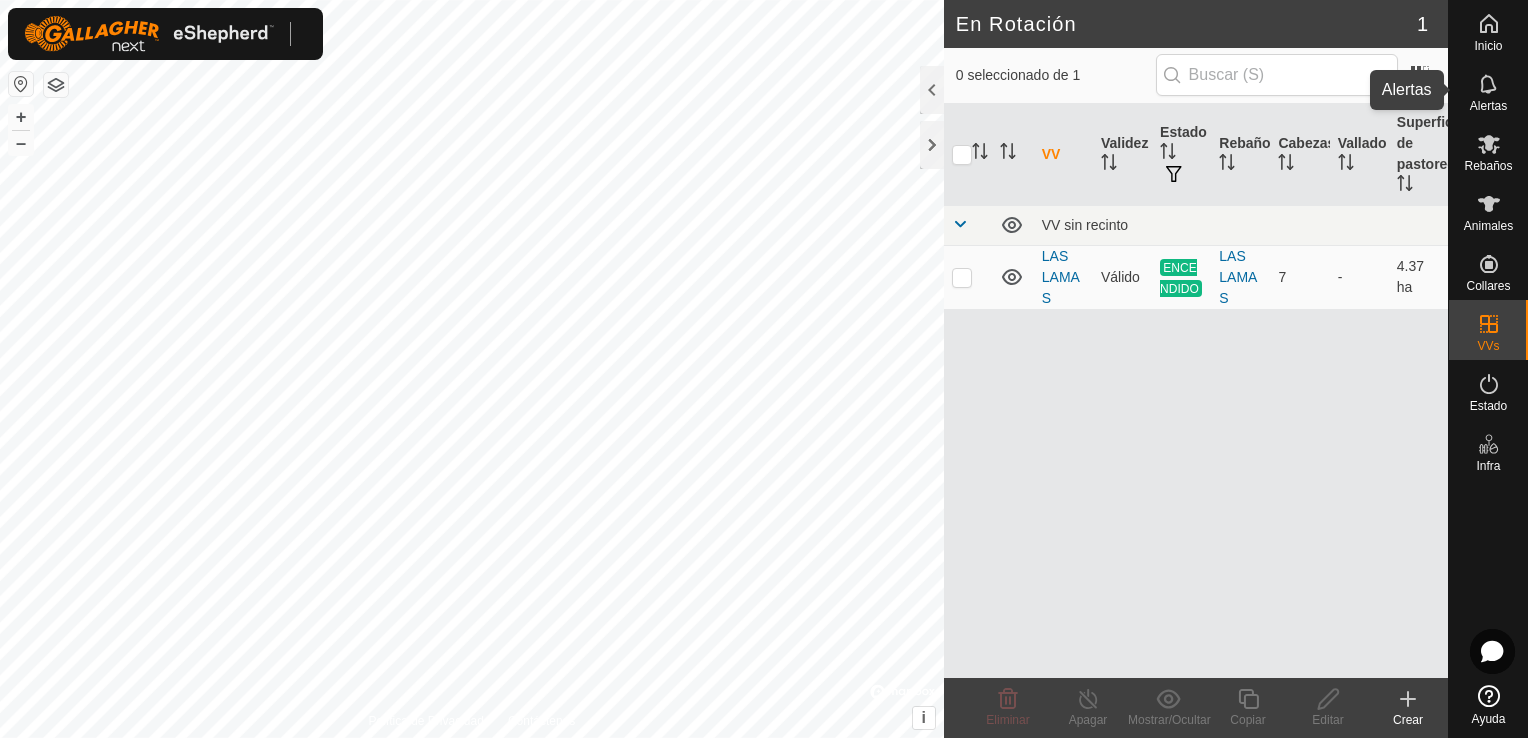 click on "Alertas" at bounding box center [1488, 46] 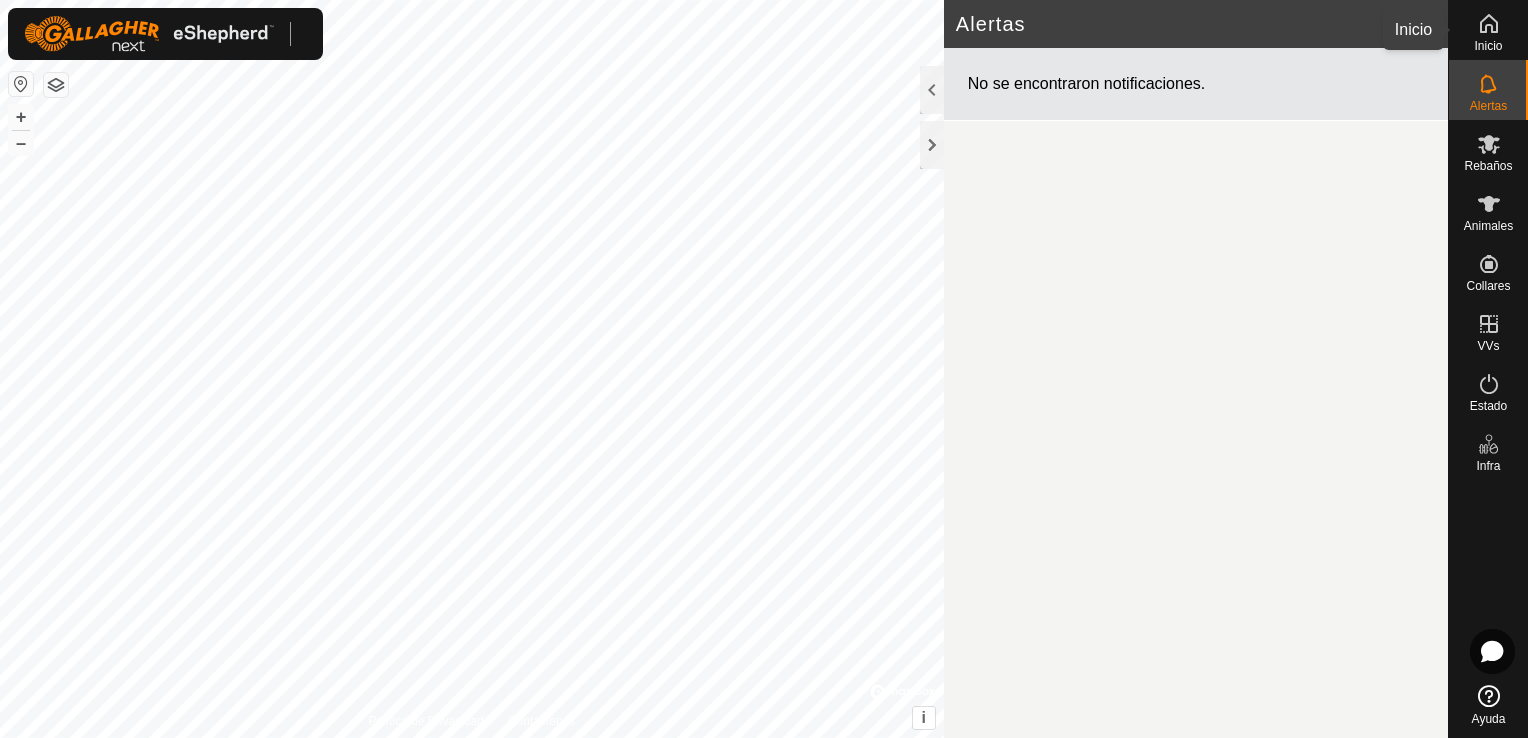 click 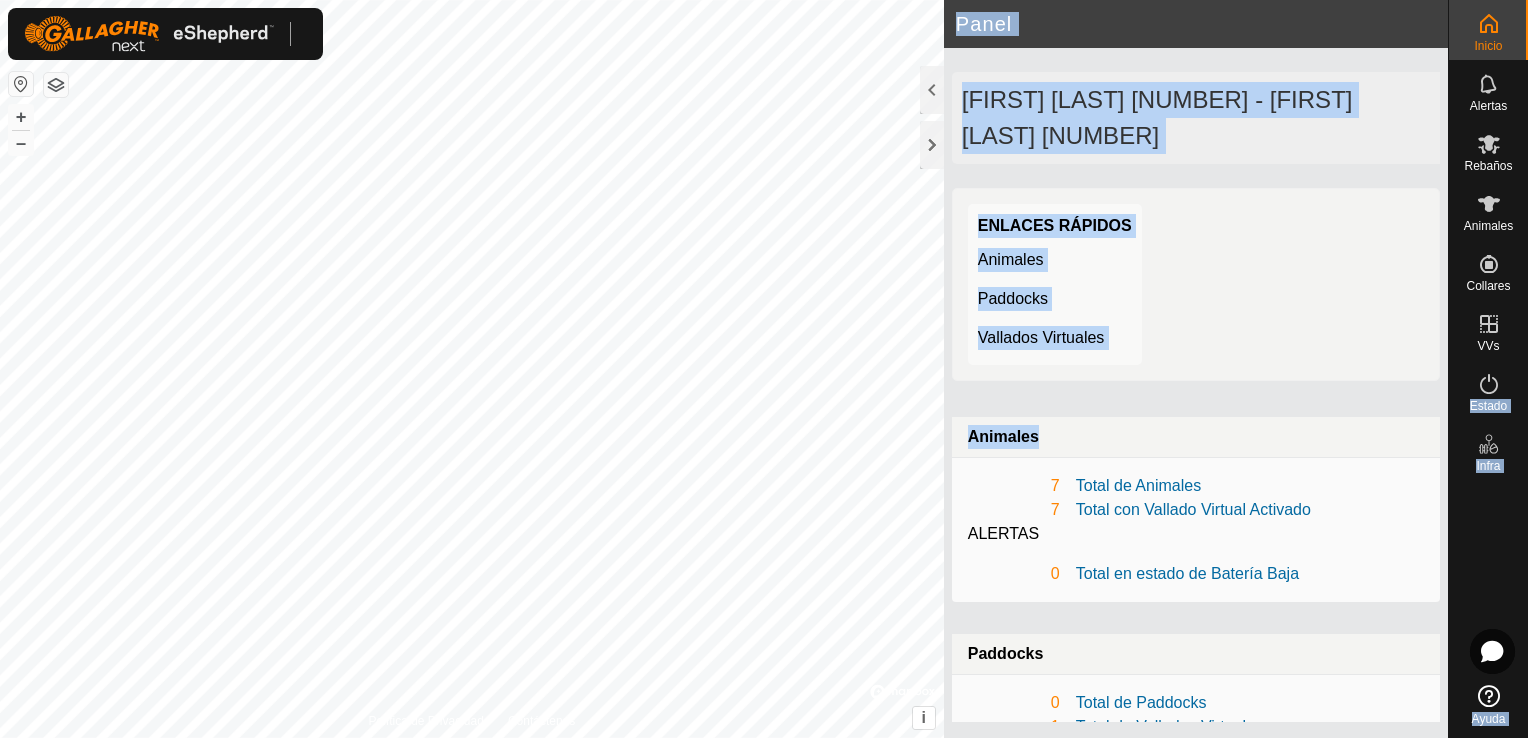 drag, startPoint x: 1448, startPoint y: 386, endPoint x: 1355, endPoint y: 454, distance: 115.2085 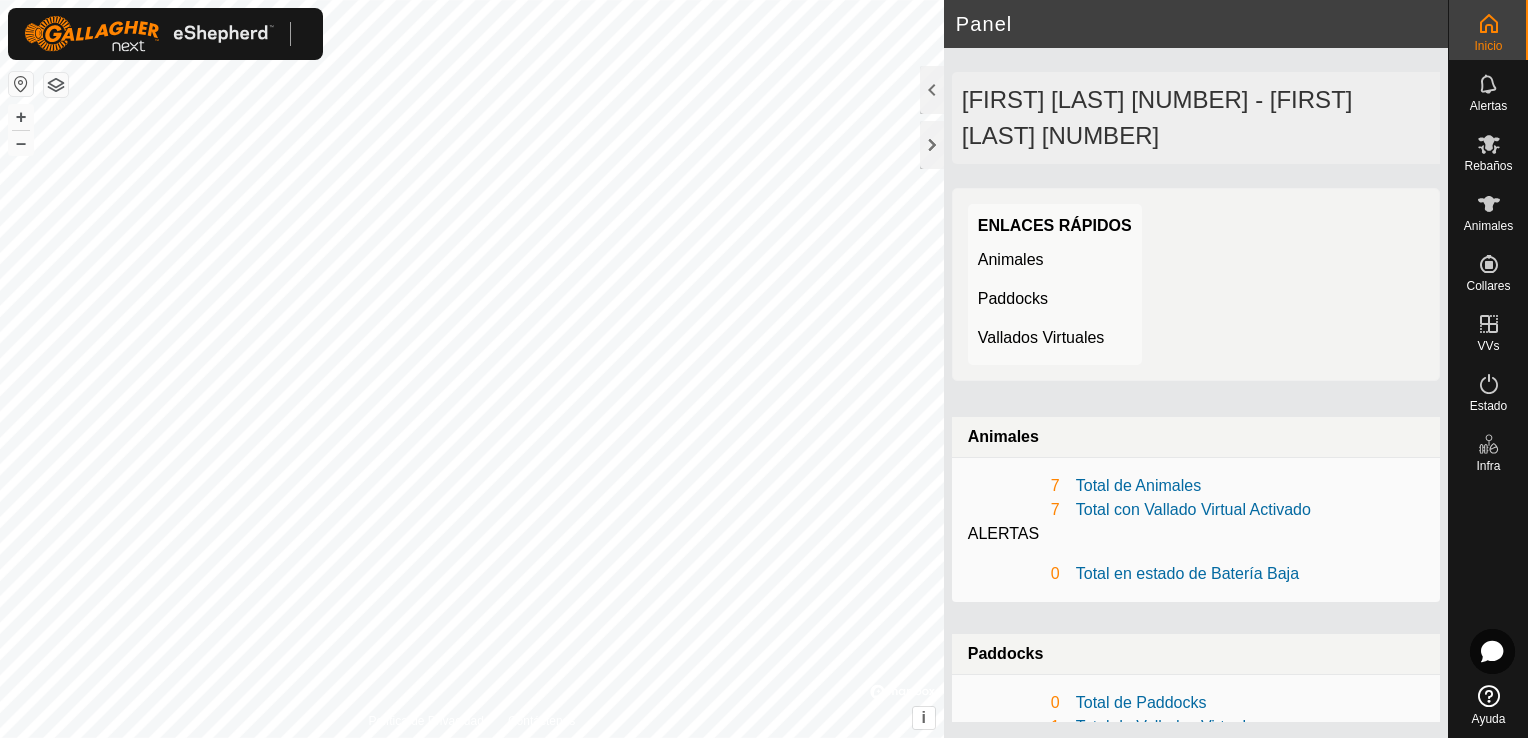 click on "Animales" 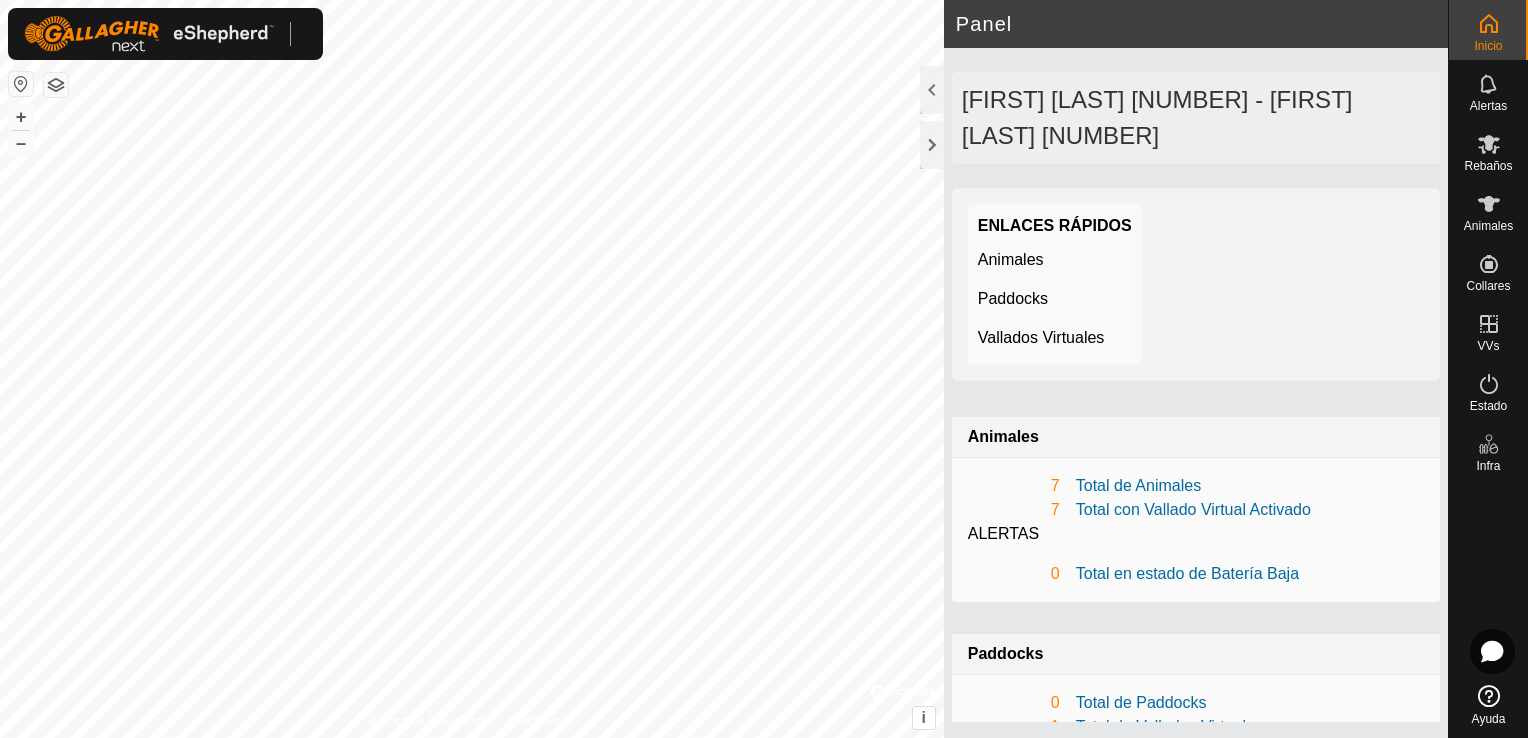 scroll, scrollTop: 144, scrollLeft: 0, axis: vertical 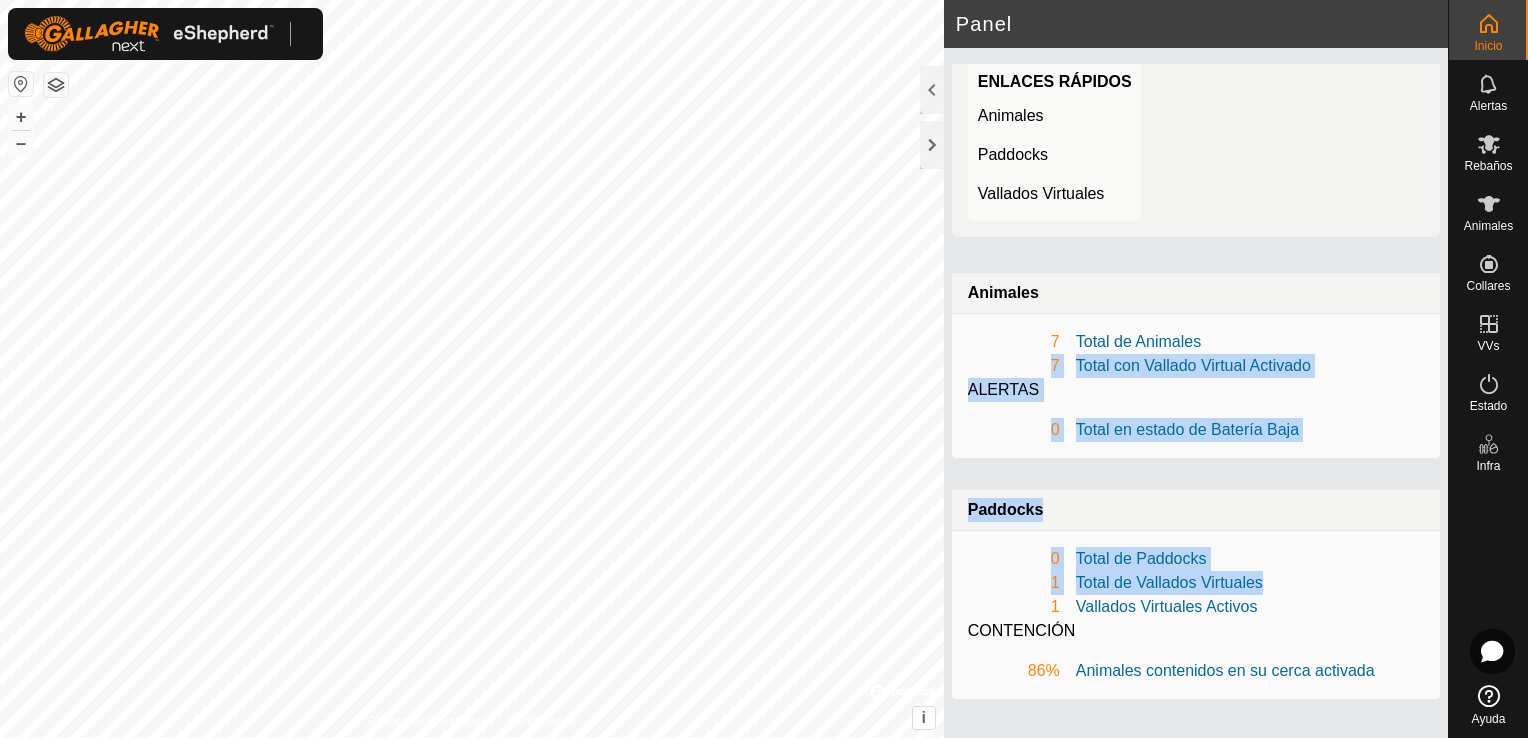 drag, startPoint x: 1432, startPoint y: 579, endPoint x: 1430, endPoint y: 331, distance: 248.00807 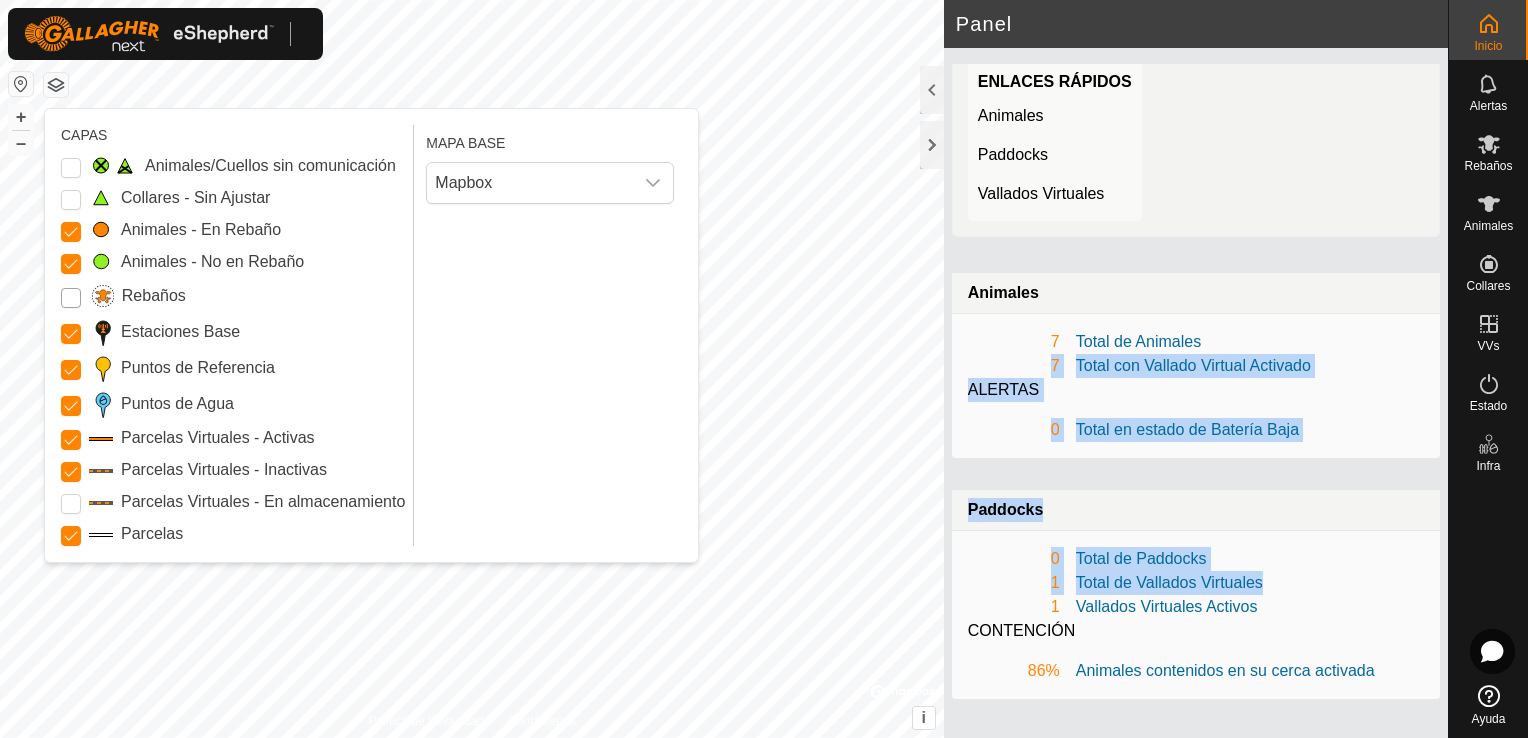 click on "Rebaños" at bounding box center [71, 298] 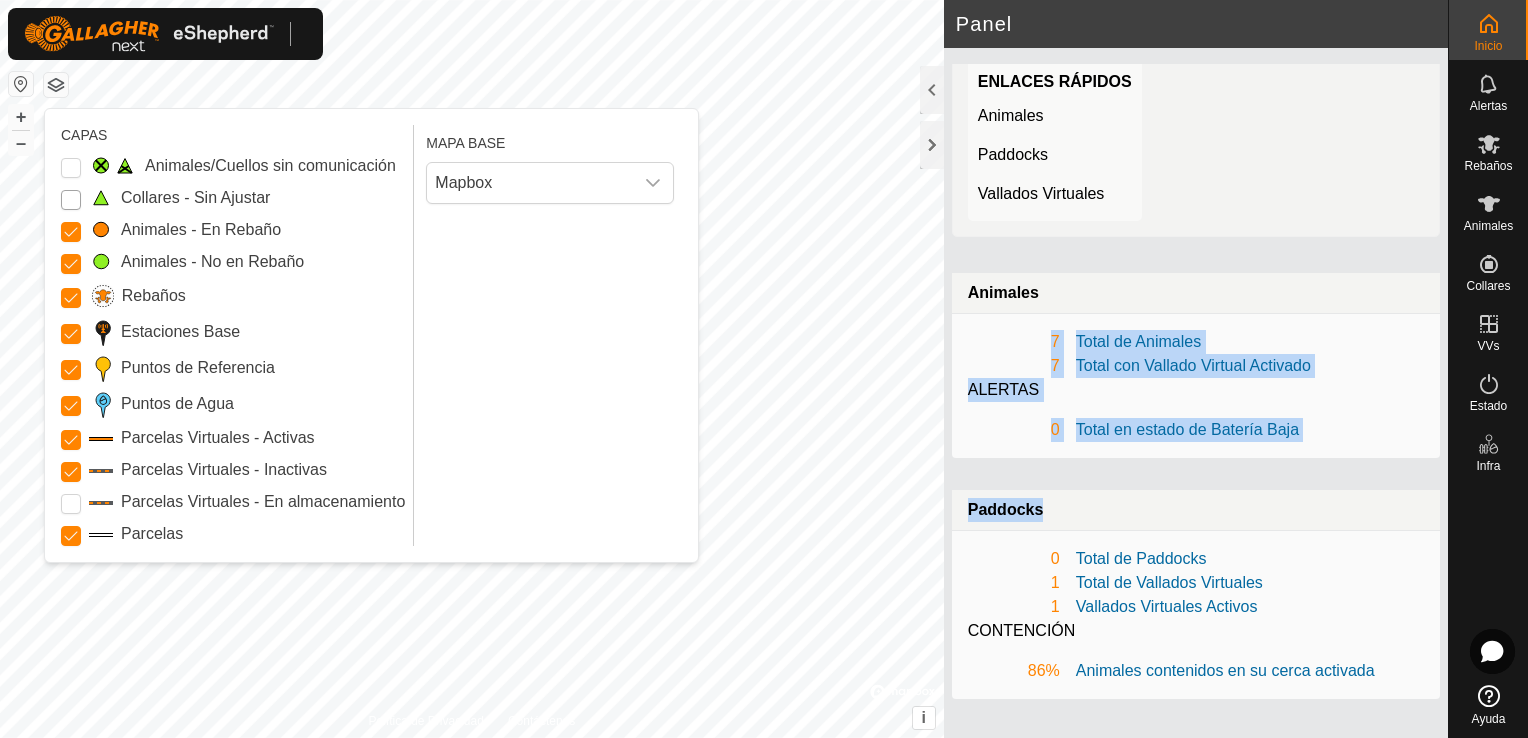 click on "Collares - Sin Ajustar" at bounding box center (71, 200) 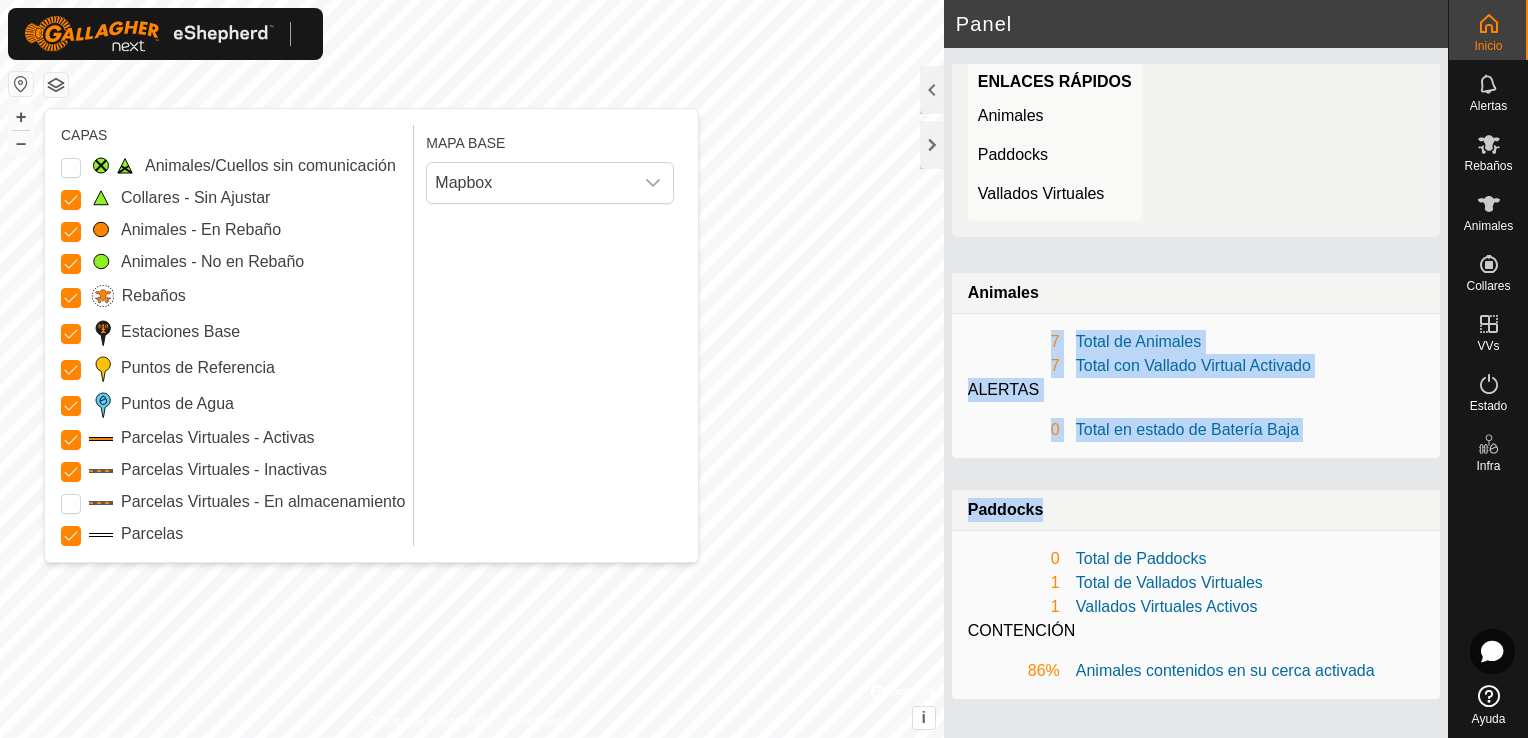 click on "Collares - Sin Ajustar" at bounding box center [71, 200] 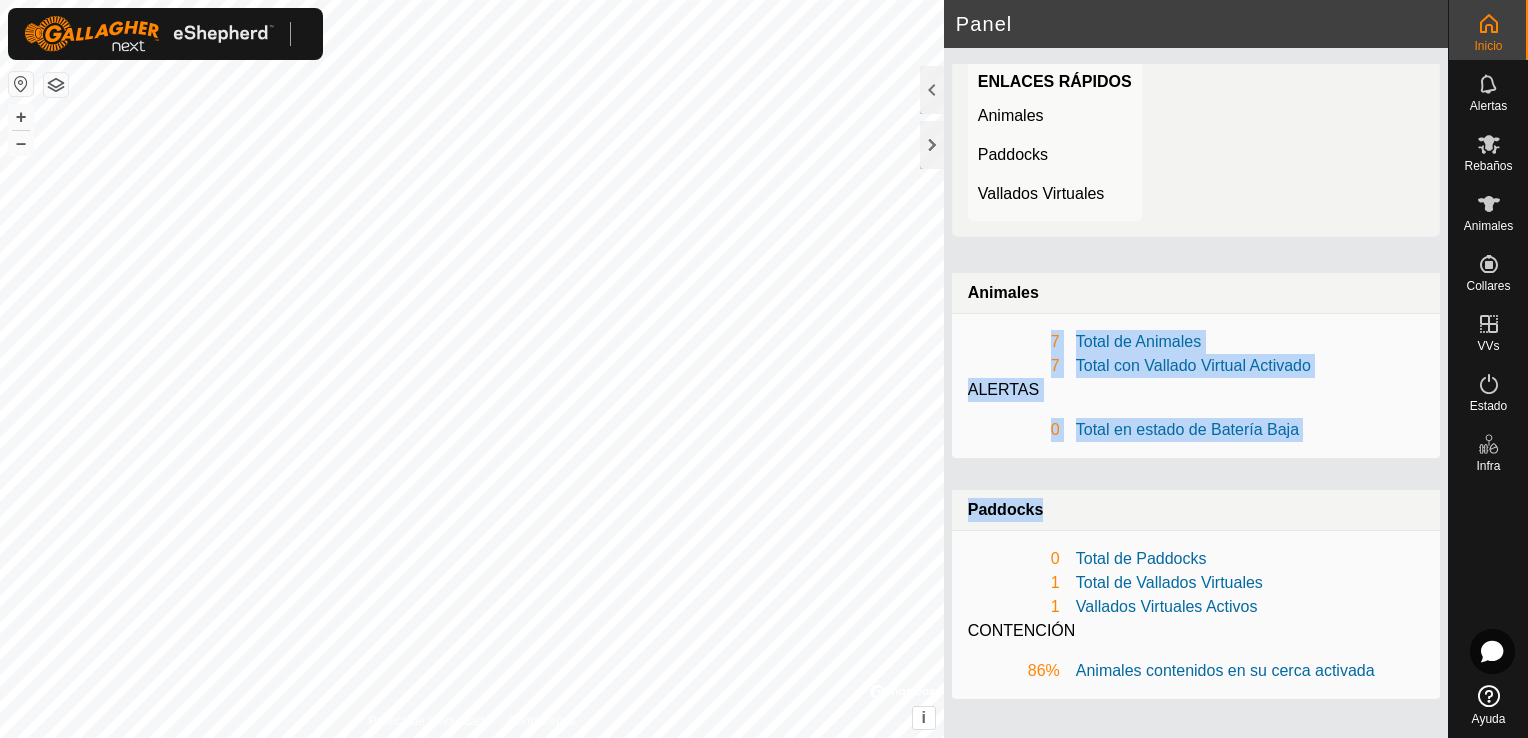 click at bounding box center [21, 84] 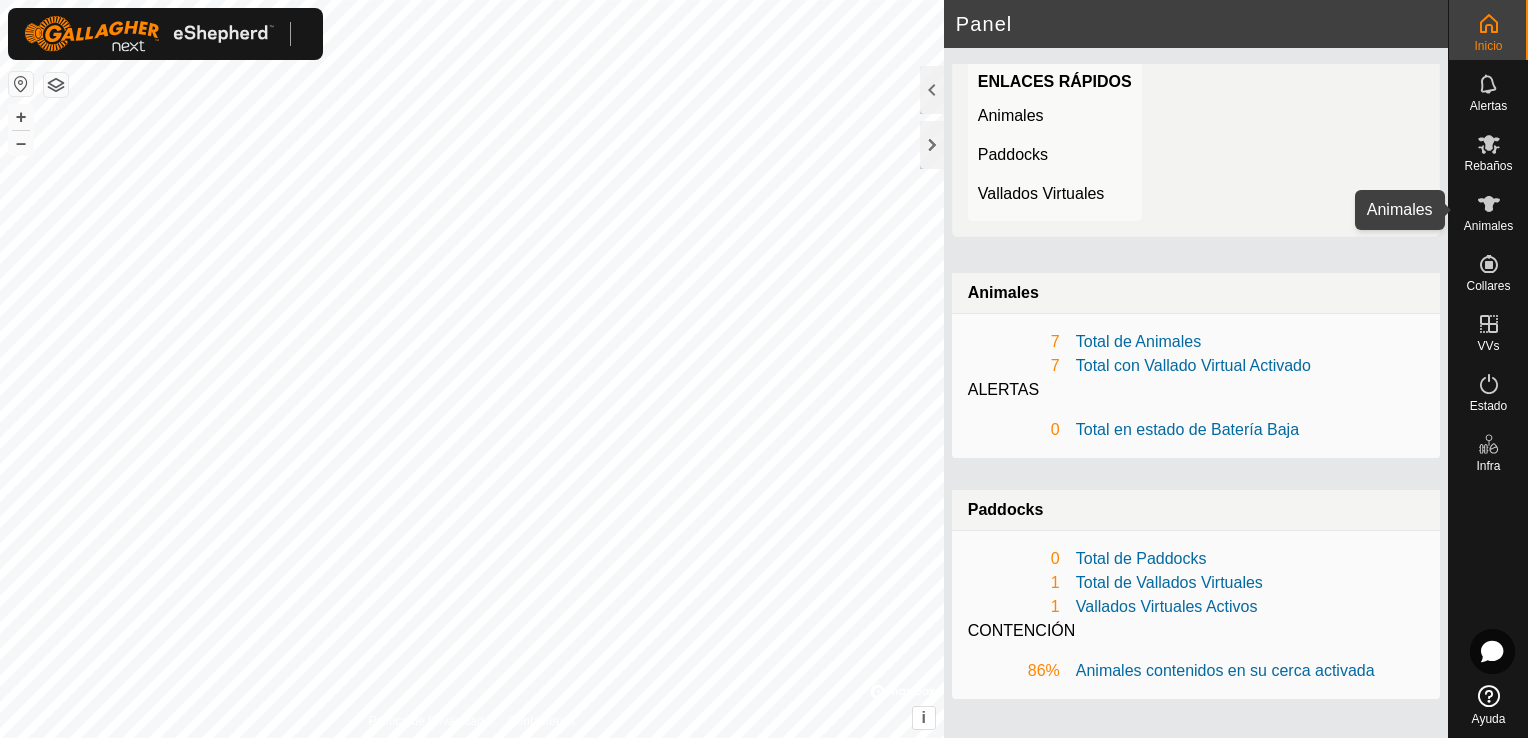 click on "Animales" at bounding box center [1488, 226] 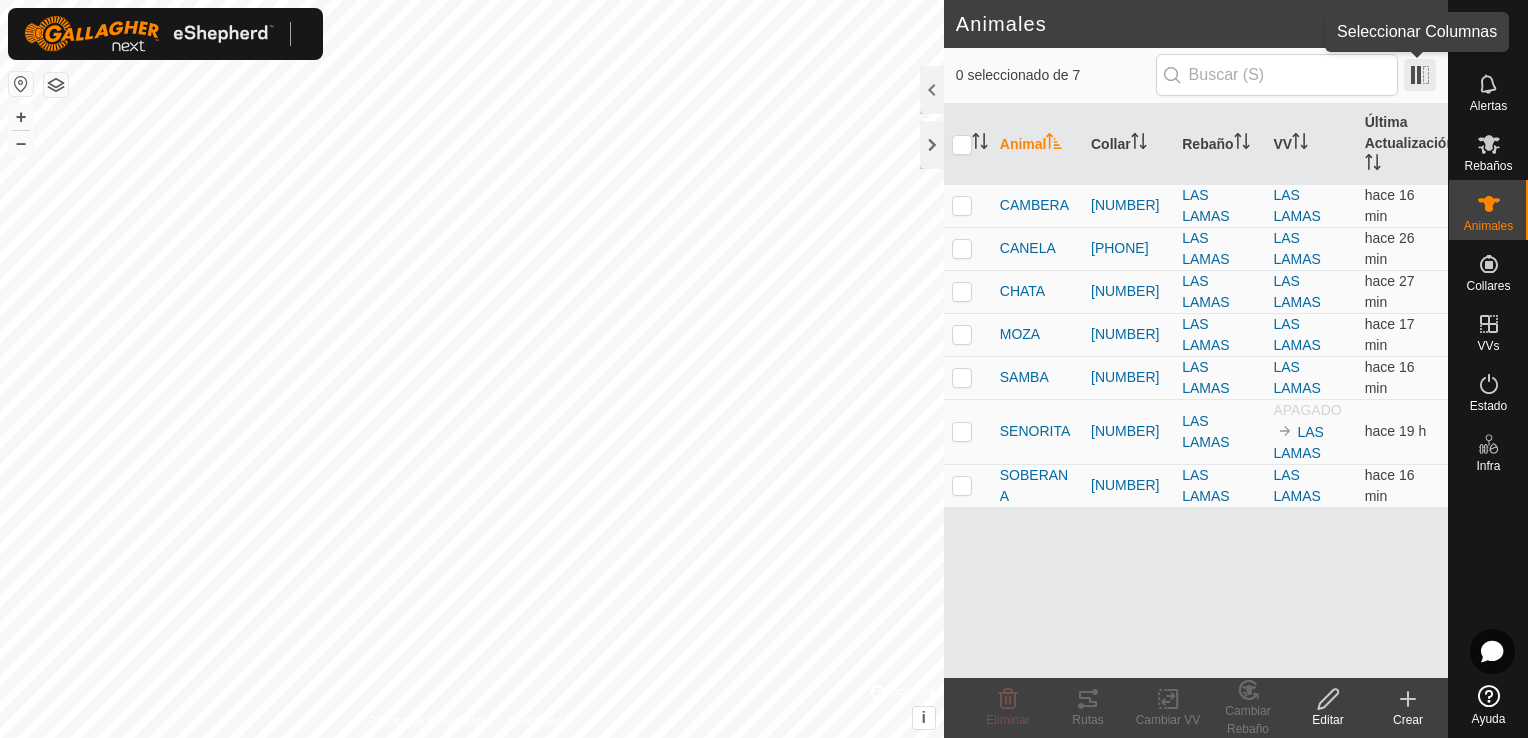 click at bounding box center (1420, 75) 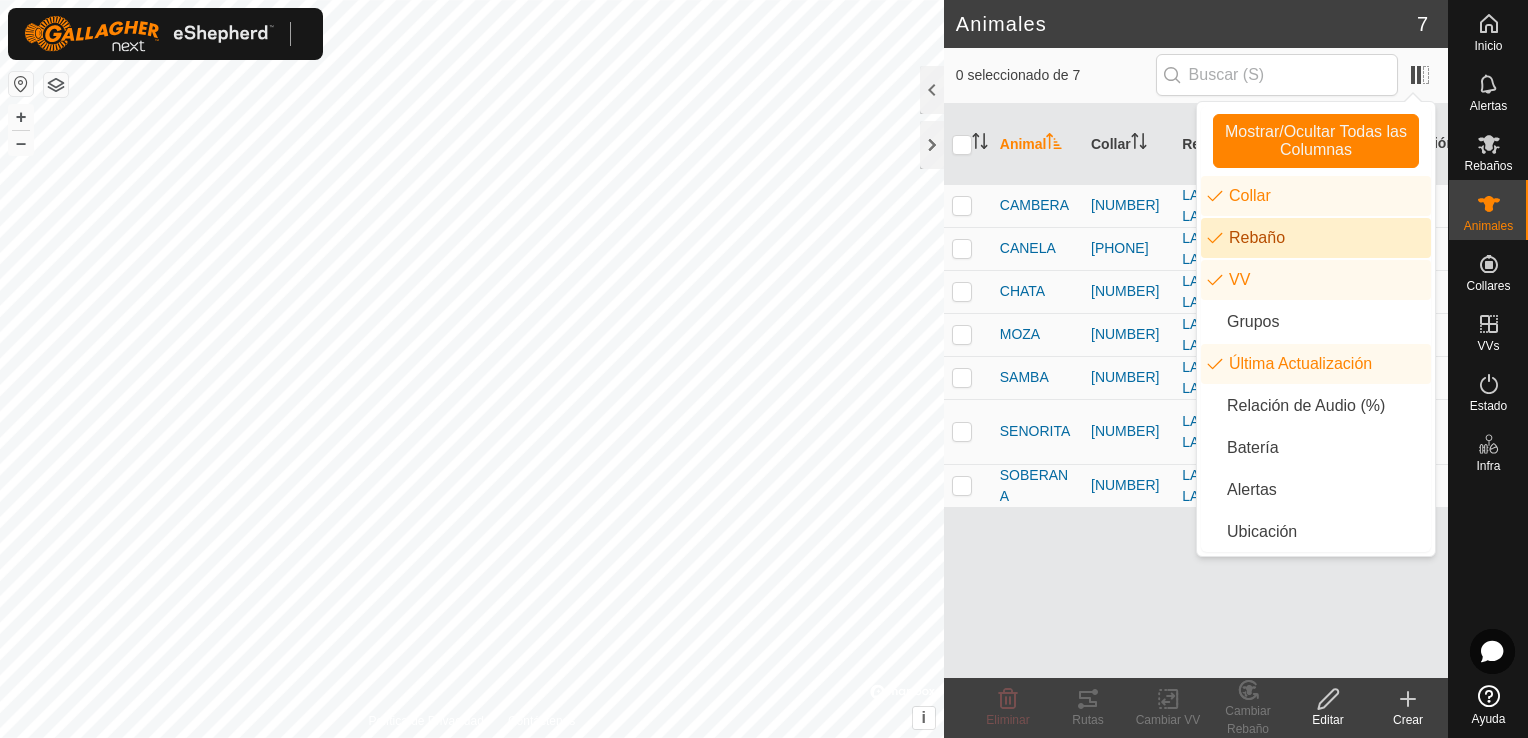 click on "Rebaño" at bounding box center [1316, 238] 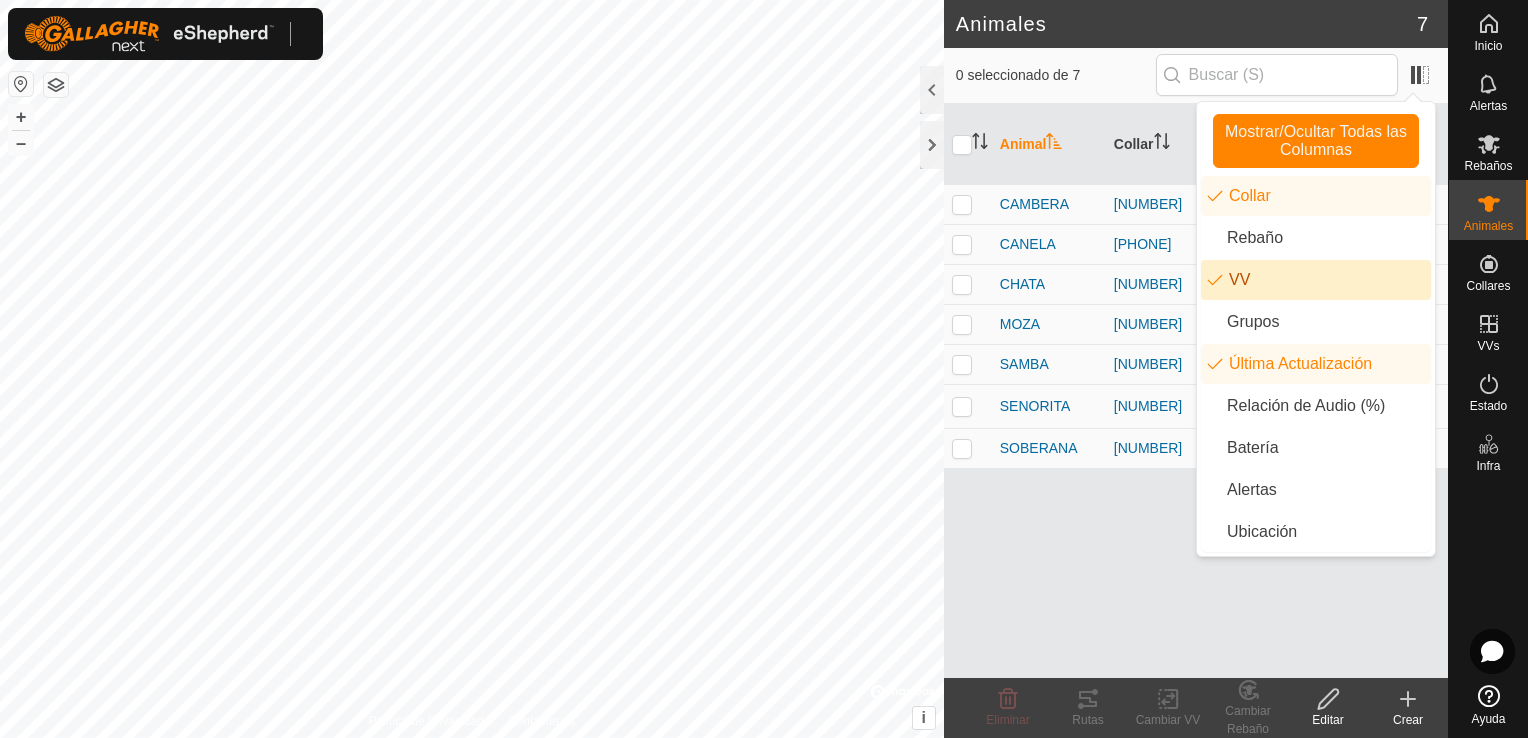 click on "VV" at bounding box center (1316, 280) 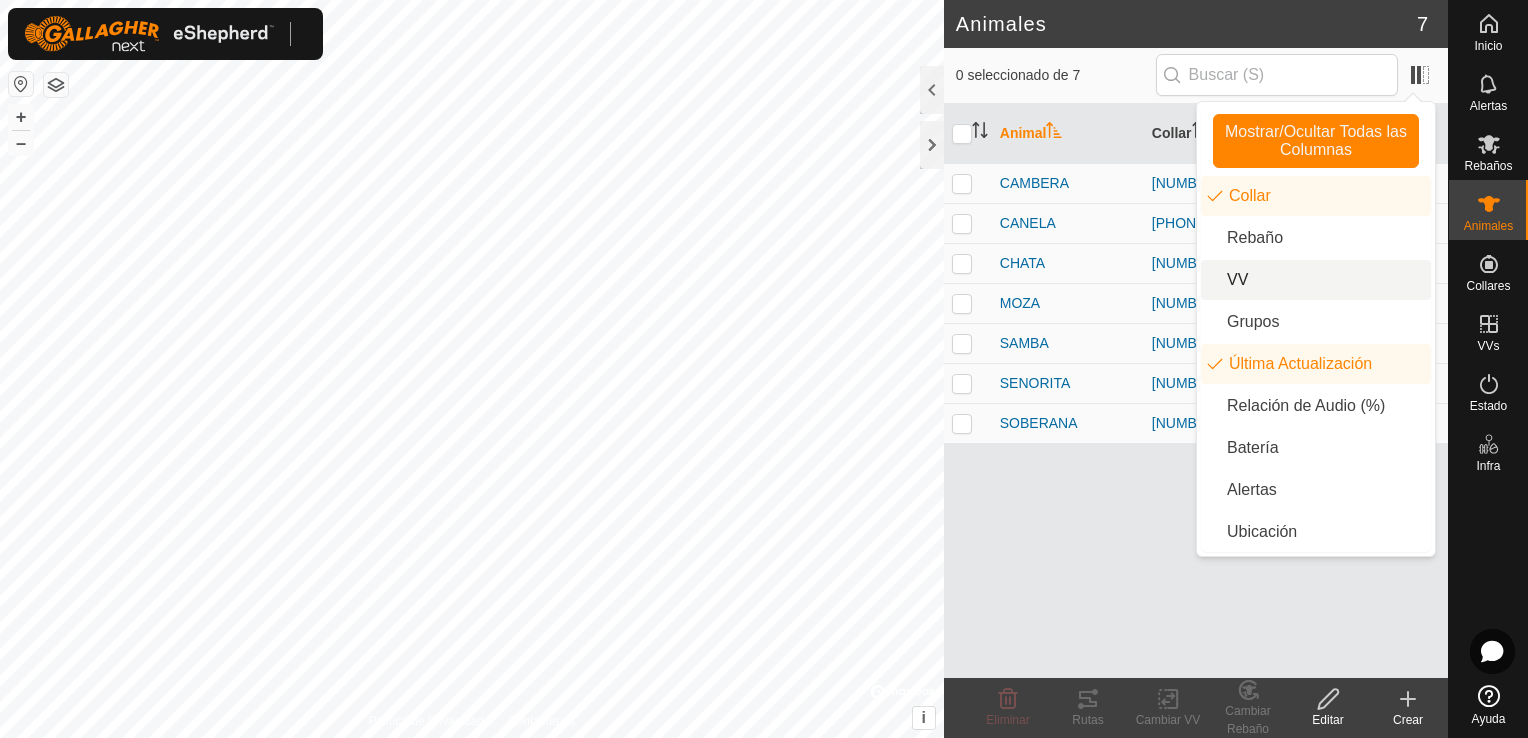 click on "VV" at bounding box center [1316, 280] 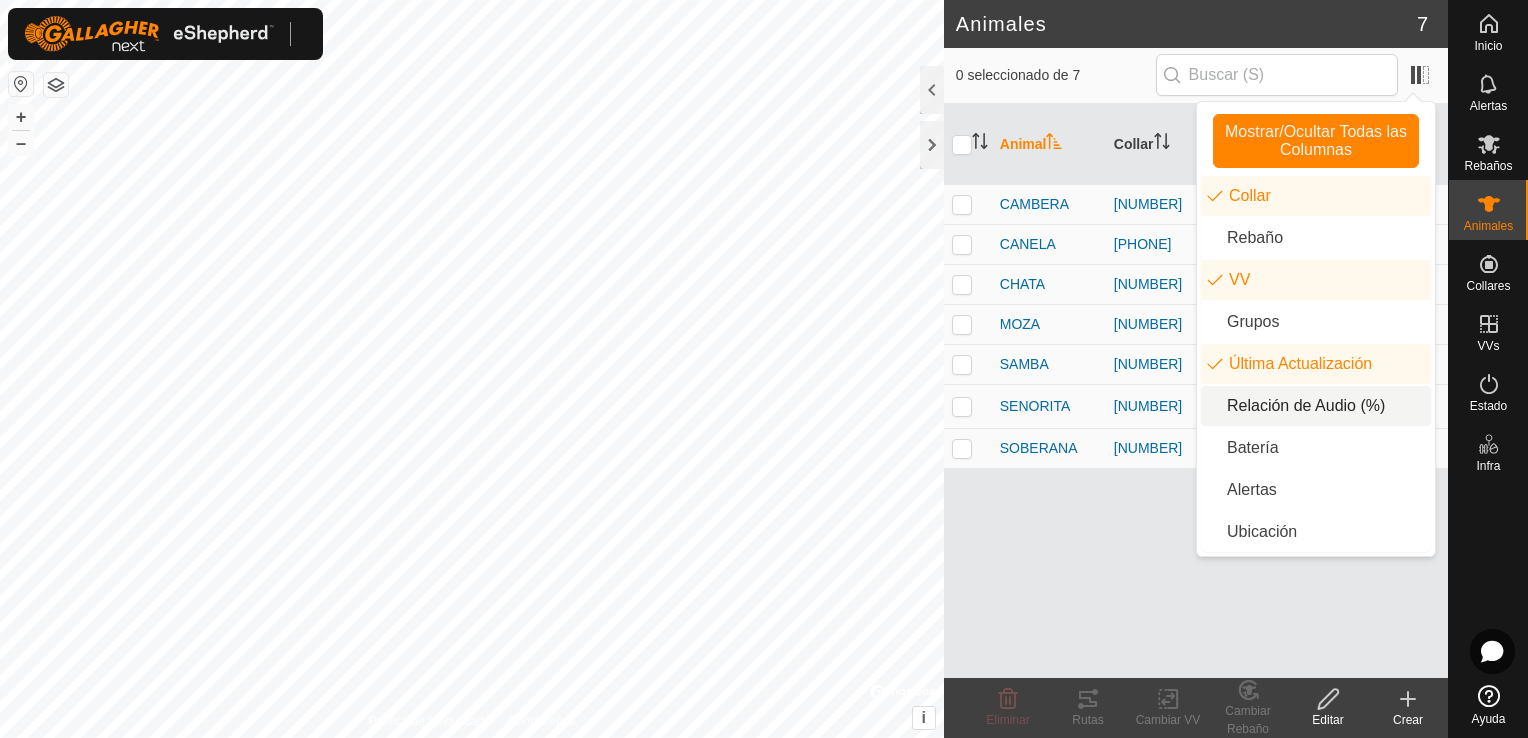click on "Relación de Audio (%)" at bounding box center (1316, 406) 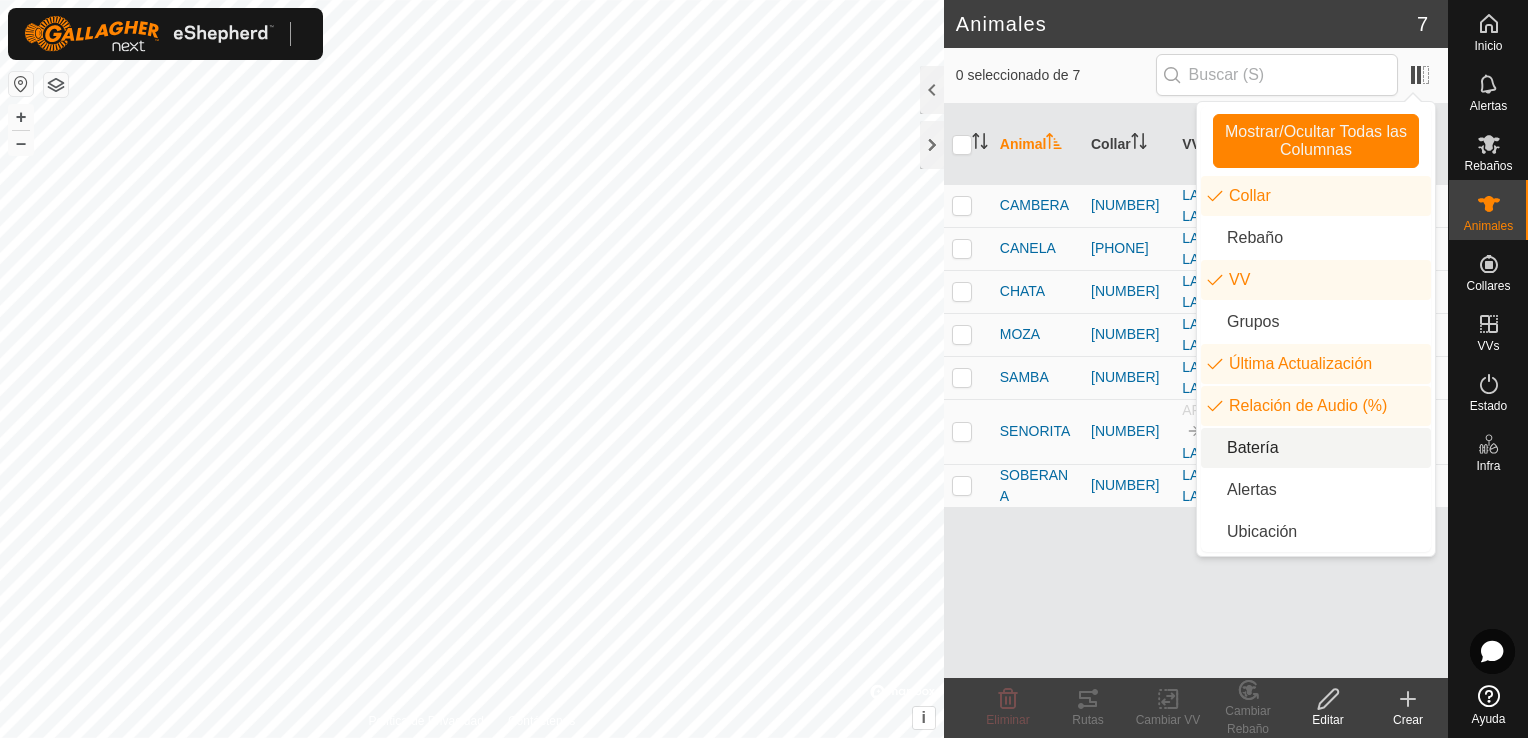 click on "Batería" at bounding box center (1316, 448) 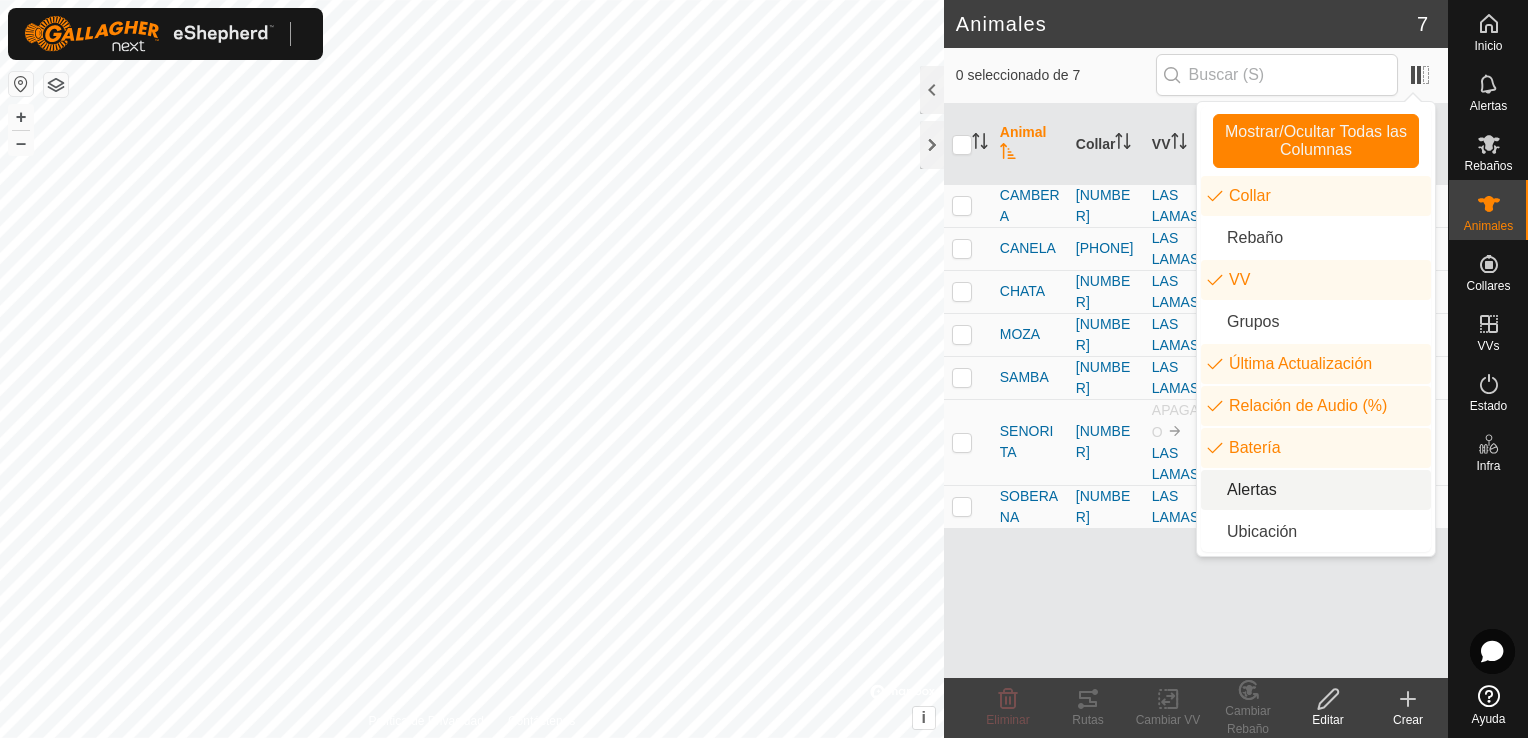 click on "Alertas" at bounding box center [1316, 490] 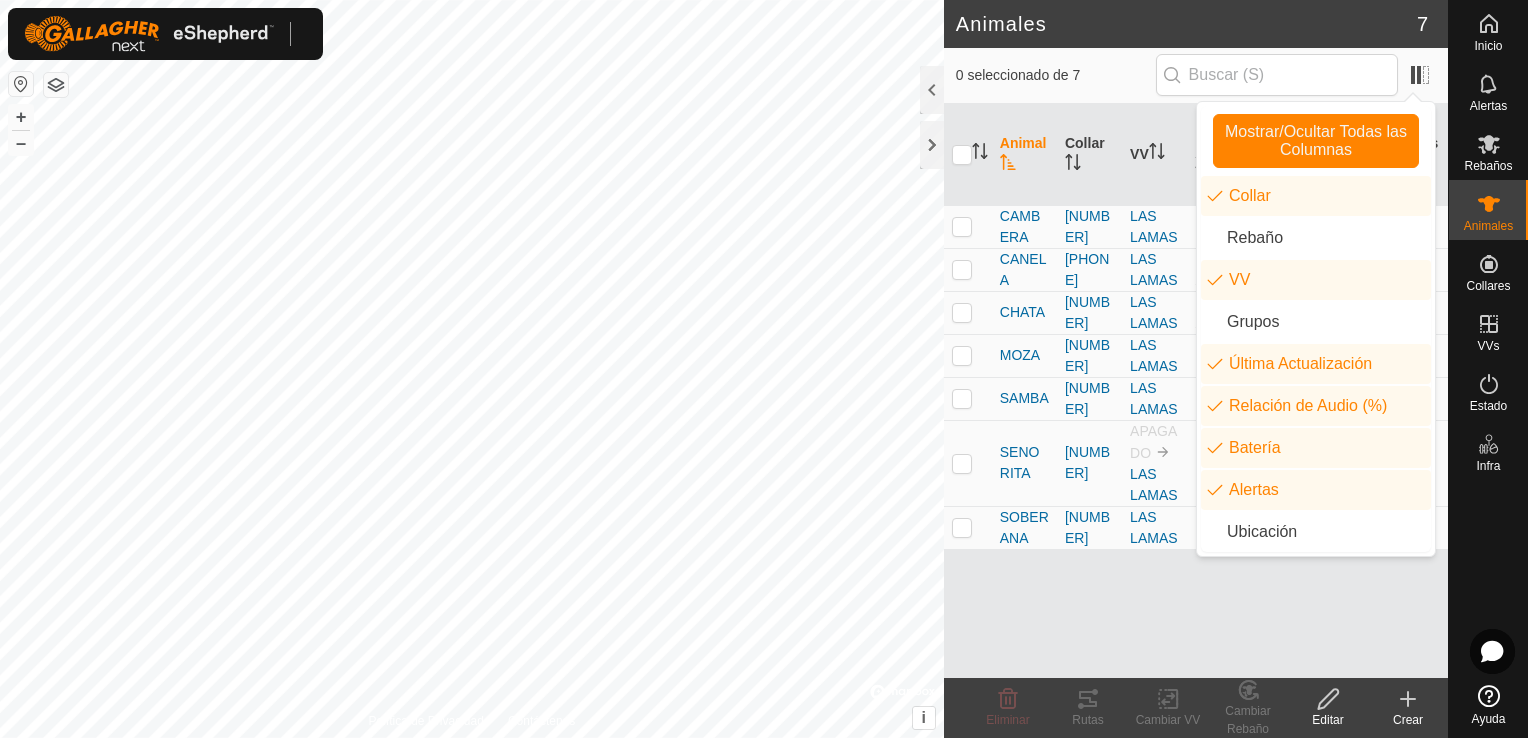 click on "Animal   Collar   VV   Última Actualización   Relación de Audio (%)   Batería   Alertas   CAMBERA   0050922576  LAS LAMAS  hace 16 min  67  -  -   CANELA   4248153261  LAS LAMAS  hace 26 min  74  -  -   CHATA   0359248982  LAS LAMAS  hace 27 min  50  -  -   MOZA   1922767007  LAS LAMAS  hace 17 min  73  -  -   SAMBA   2091996077  LAS LAMAS  hace 16 min  60  -  -   SENORITA   1045610127  APAGADO LAS LAMAS  hace 19 h  Por Confirmar  -  -   SOBERANA   2806489599  LAS LAMAS  hace 16 min  72  -  -" at bounding box center [1196, 391] 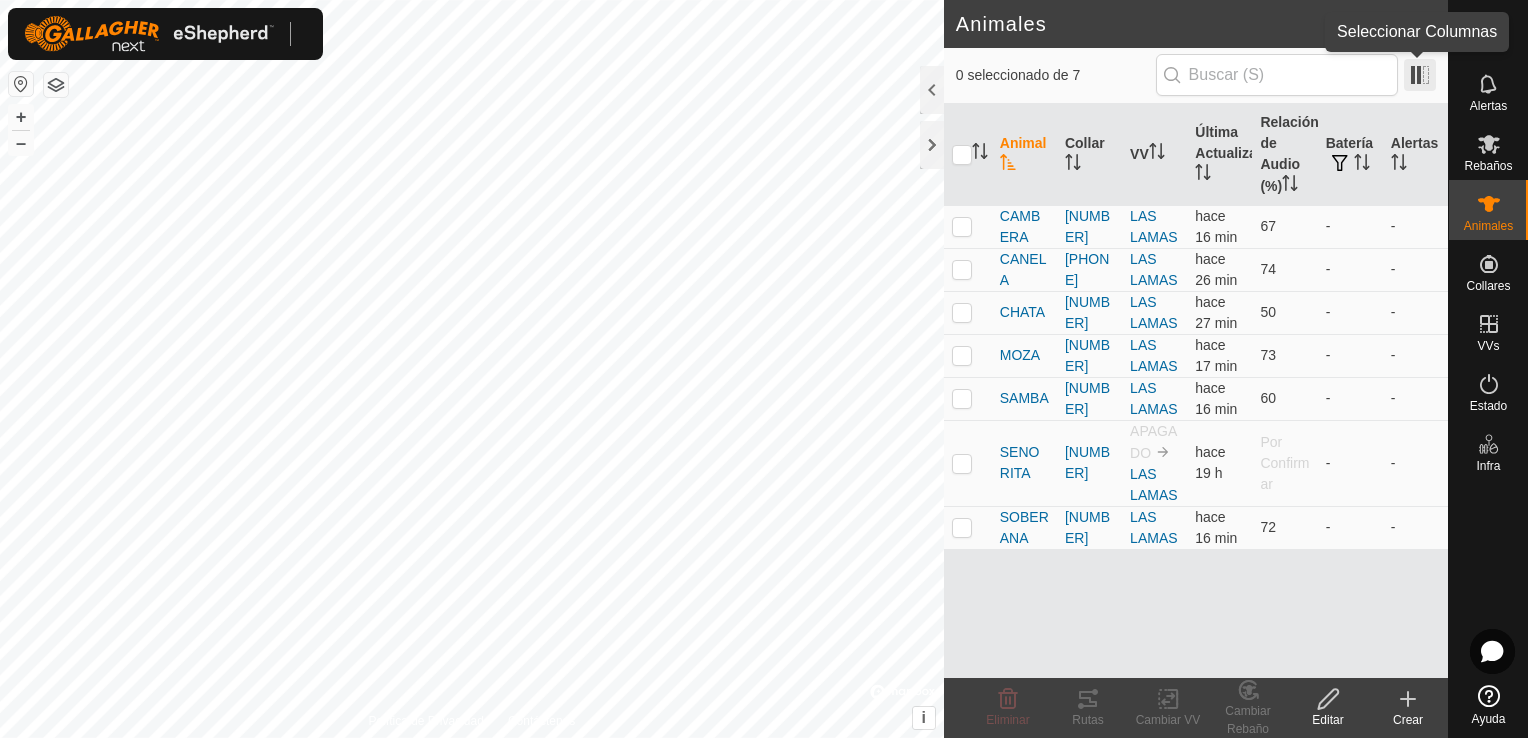 click at bounding box center [1420, 75] 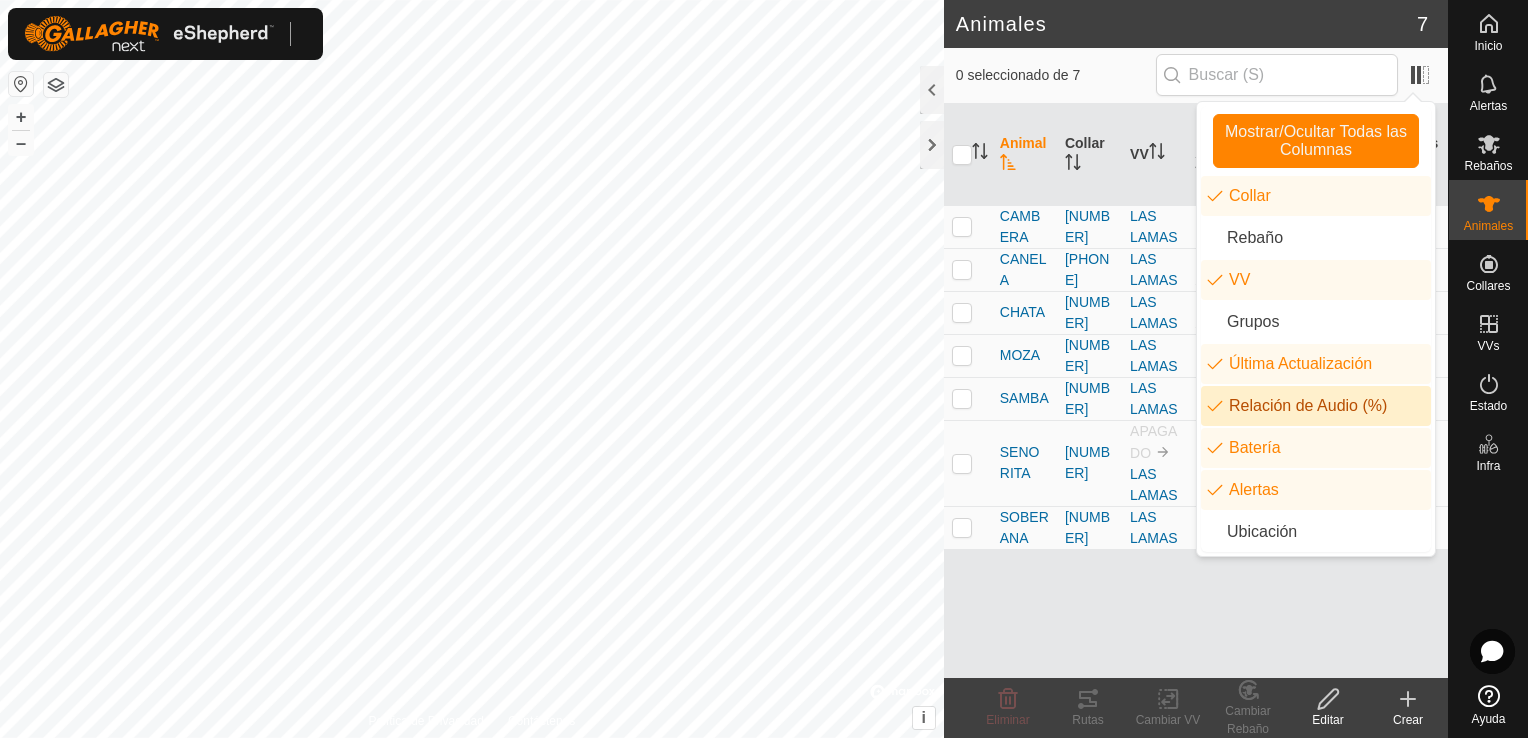 click on "Relación de Audio (%)" at bounding box center [1316, 406] 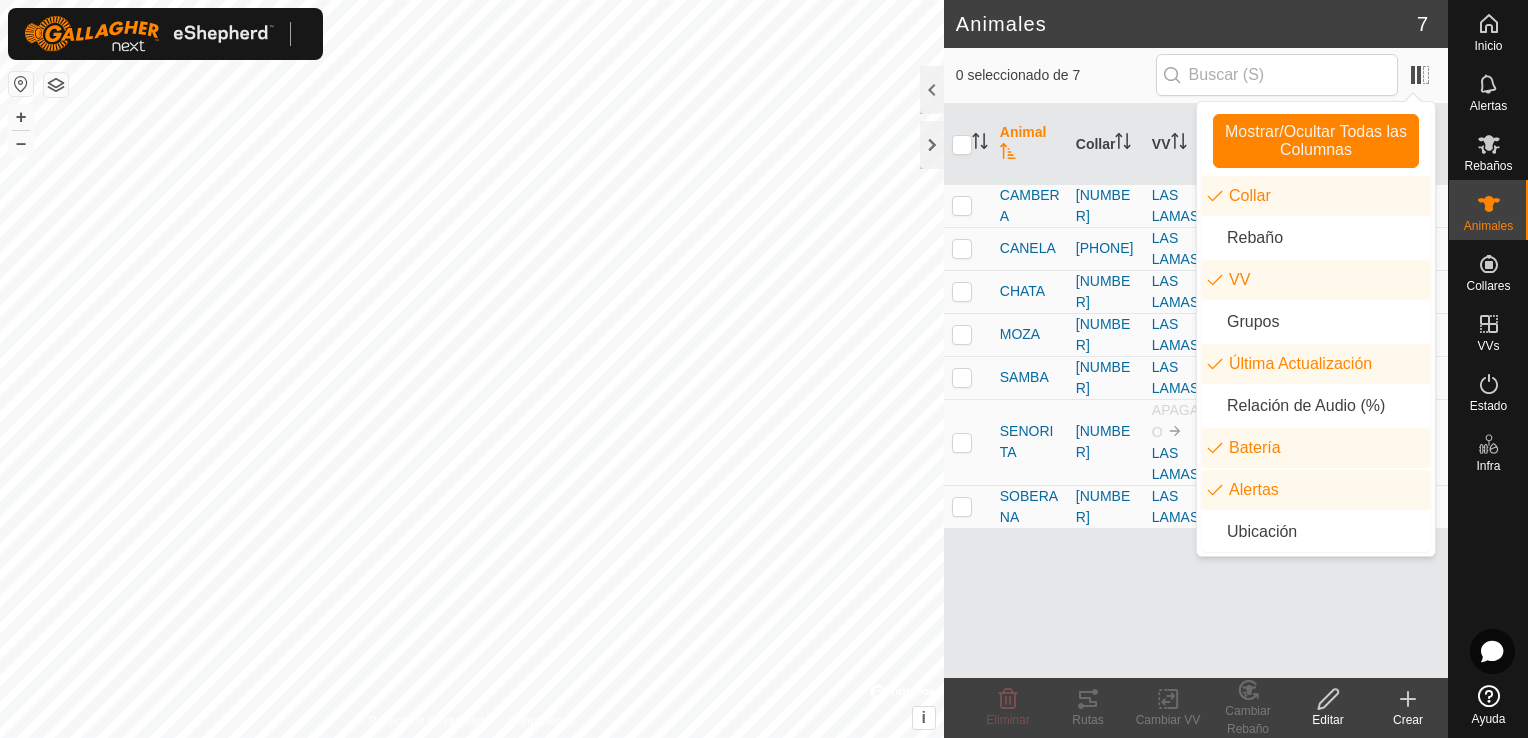 click on "Animal   Collar   VV   Última Actualización   Batería   Alertas   CAMBERA   0050922576  LAS LAMAS  hace 16 min -  -   CANELA   4248153261  LAS LAMAS  hace 26 min -  -   CHATA   0359248982  LAS LAMAS  hace 27 min -  -   MOZA   1922767007  LAS LAMAS  hace 17 min -  -   SAMBA   2091996077  LAS LAMAS  hace 16 min -  -   SENORITA   1045610127  APAGADO LAS LAMAS  hace 19 h -  -   SOBERANA   2806489599  LAS LAMAS  hace 16 min -  -" at bounding box center [1196, 391] 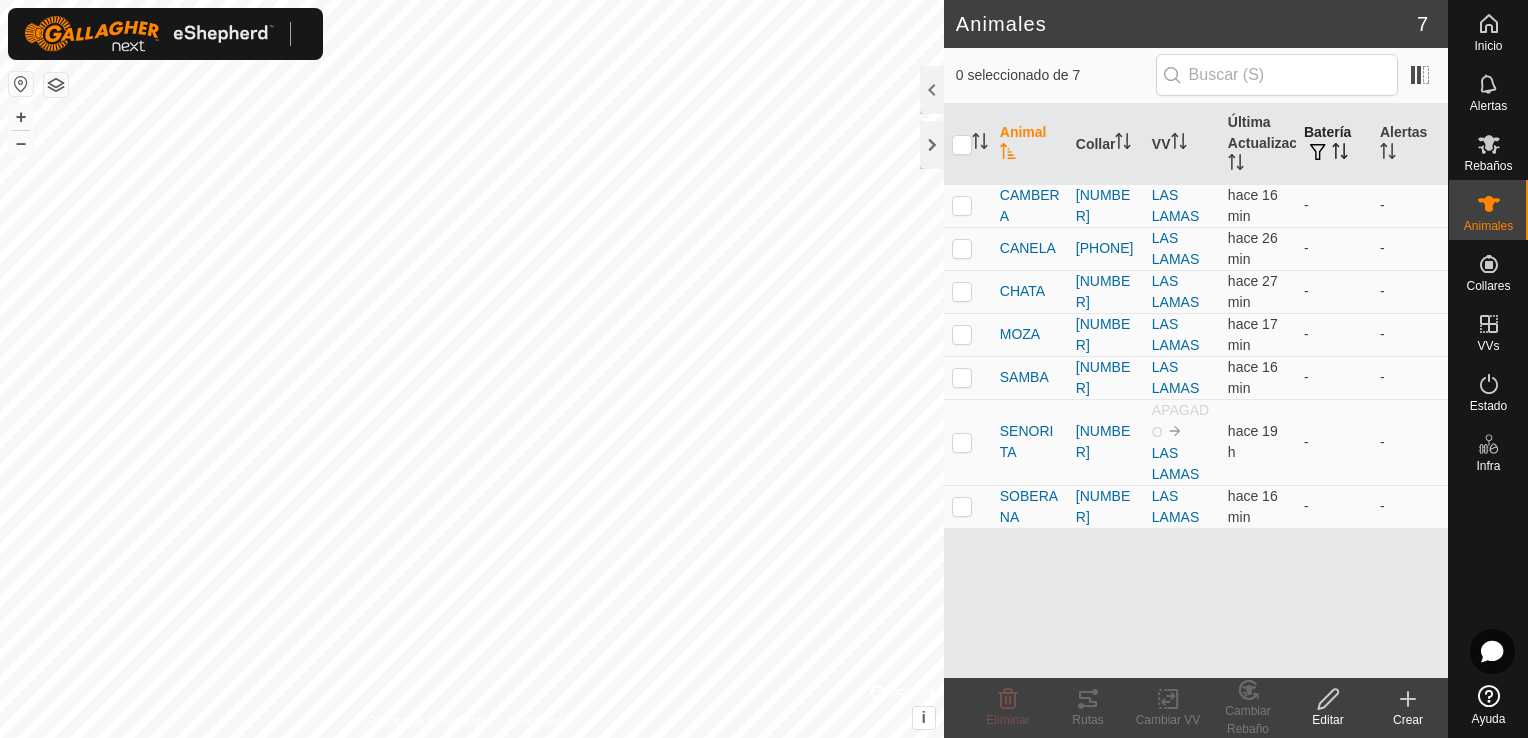 click at bounding box center (1318, 153) 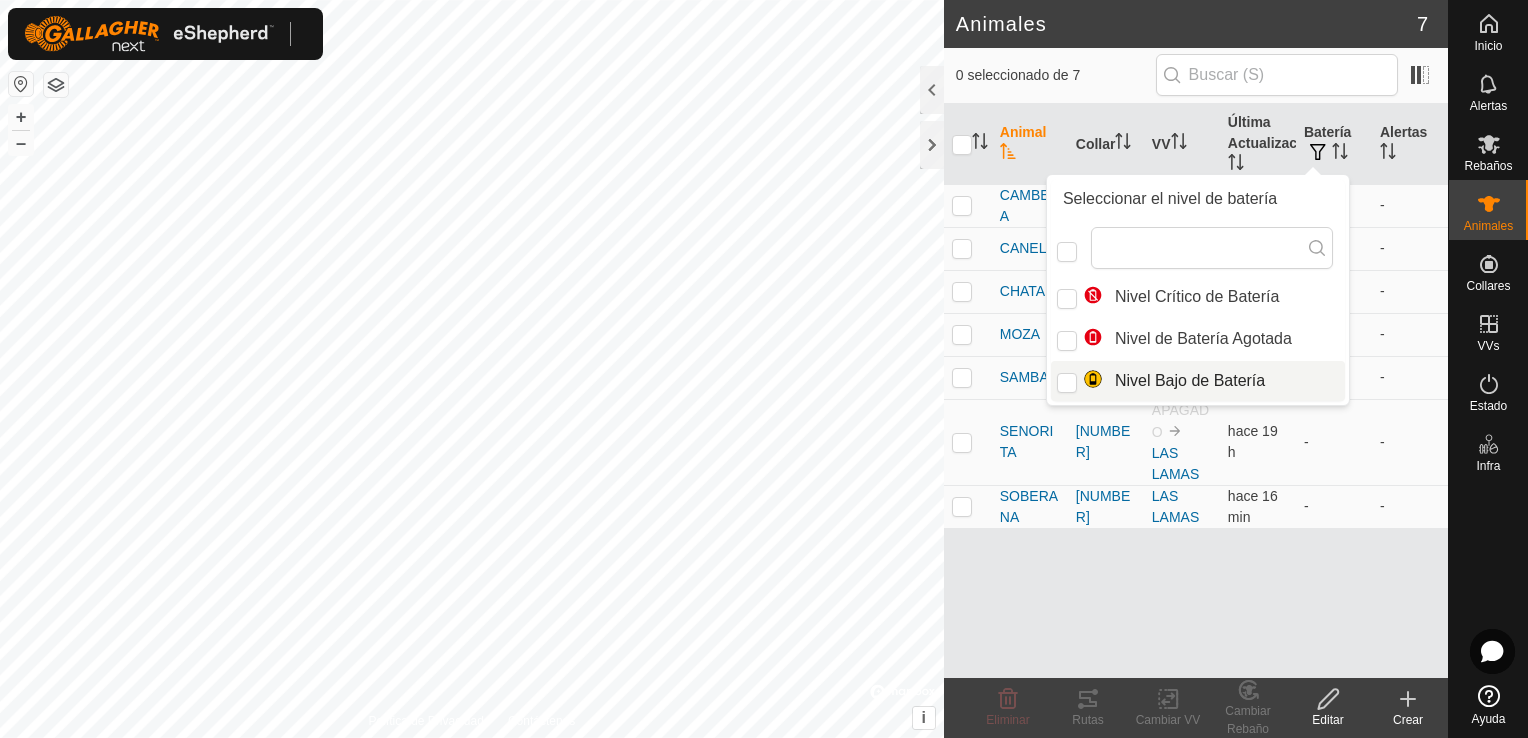 click on "Nivel Bajo de Batería" at bounding box center (1198, 381) 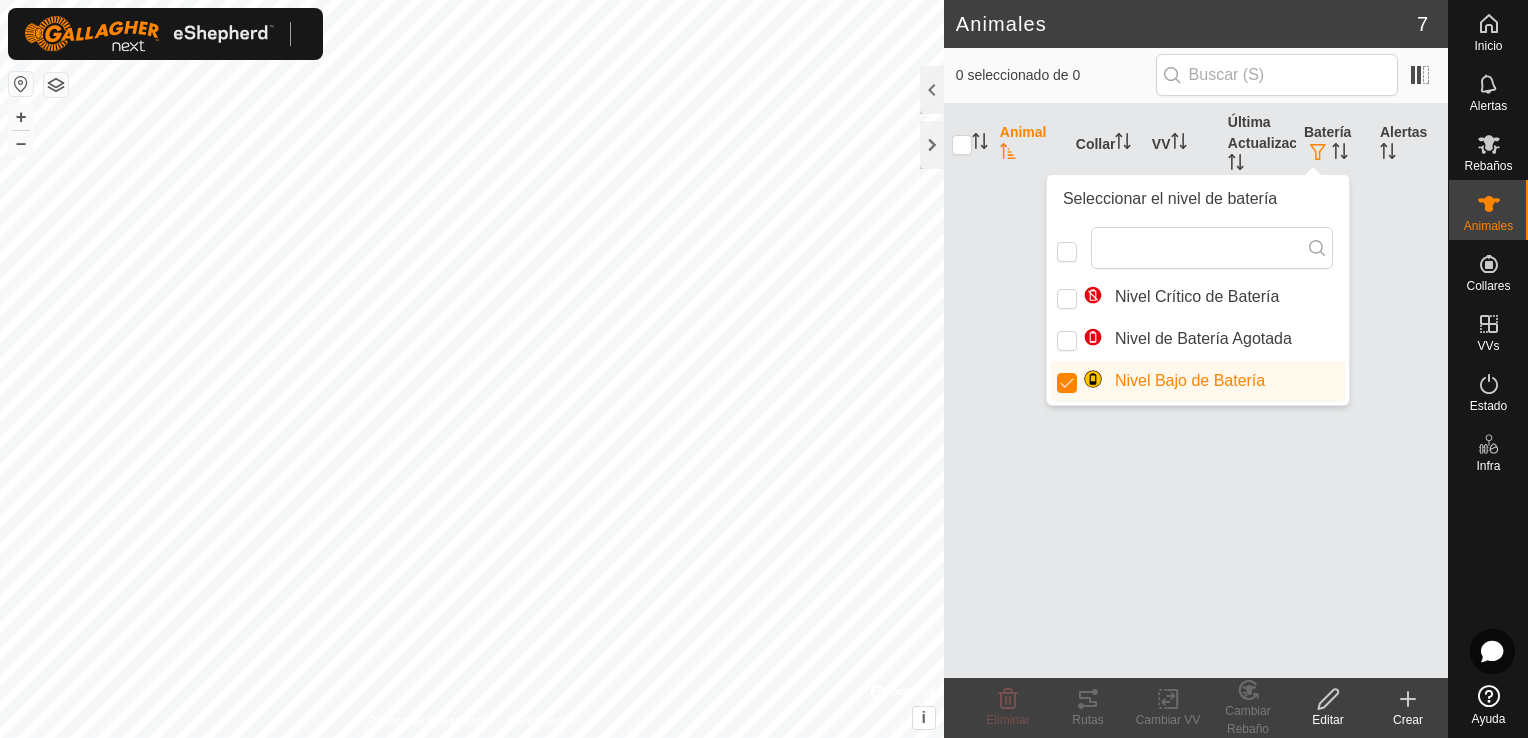 click on "Animal   Collar   VV   Última Actualización   Batería   Alertas" at bounding box center [1196, 391] 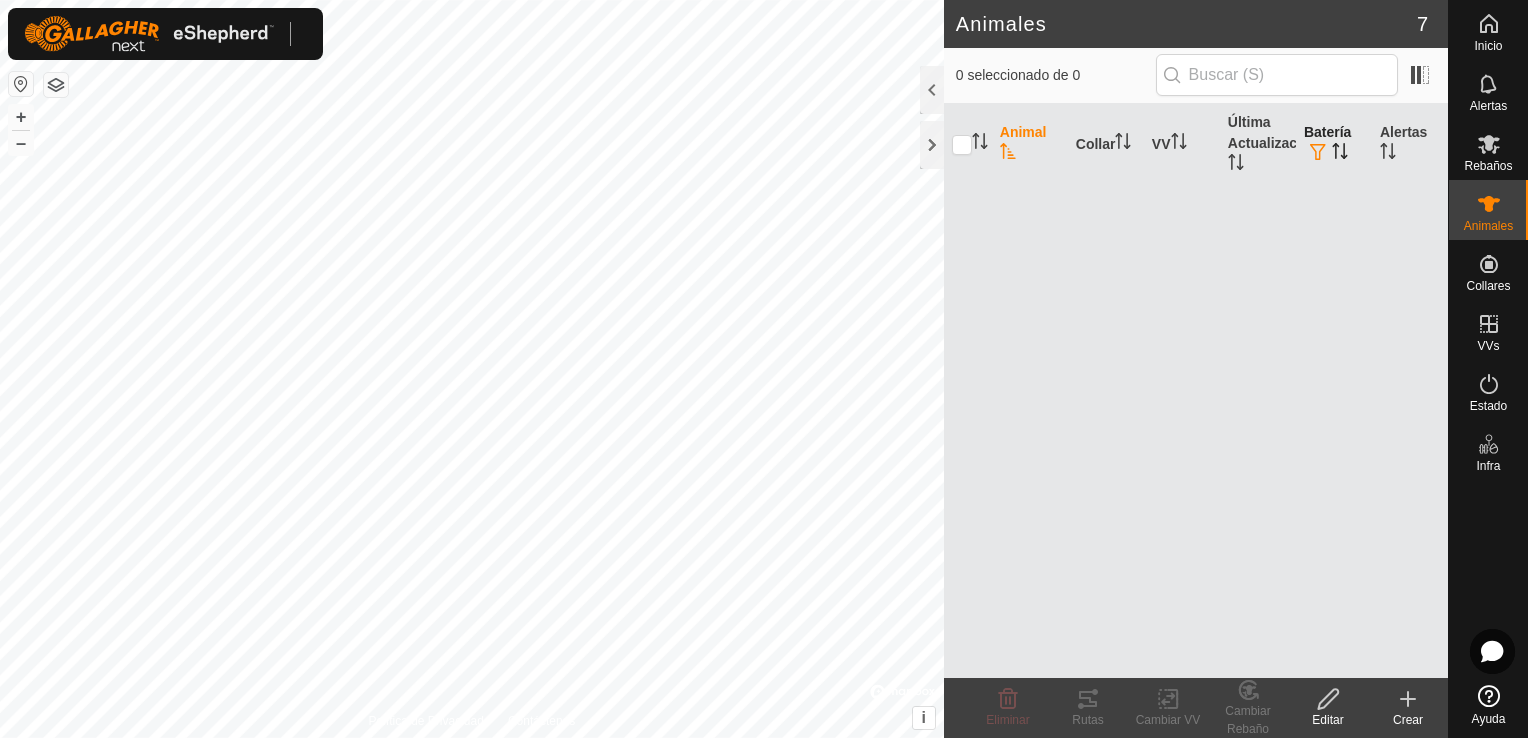 click on "Batería" at bounding box center (1334, 144) 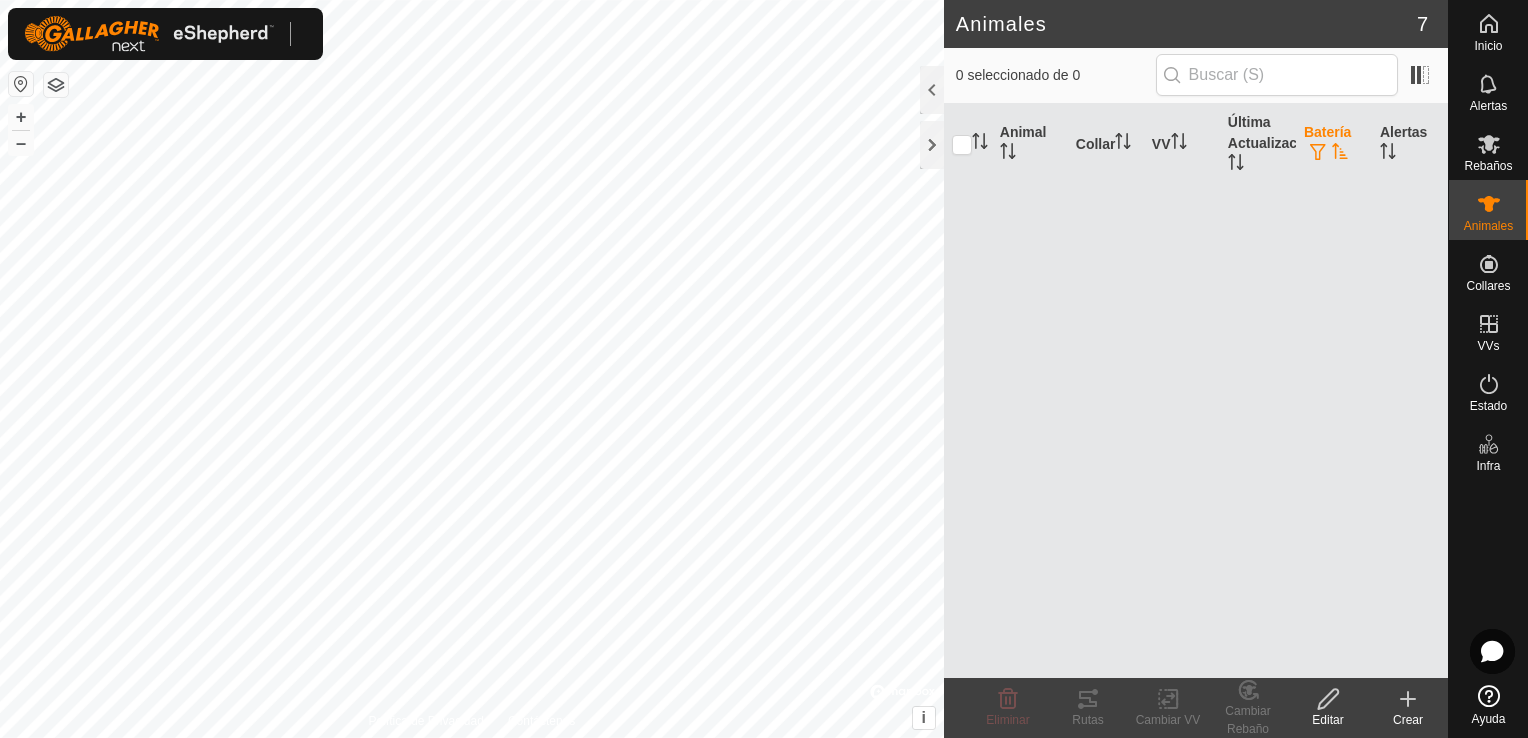 click at bounding box center [1318, 153] 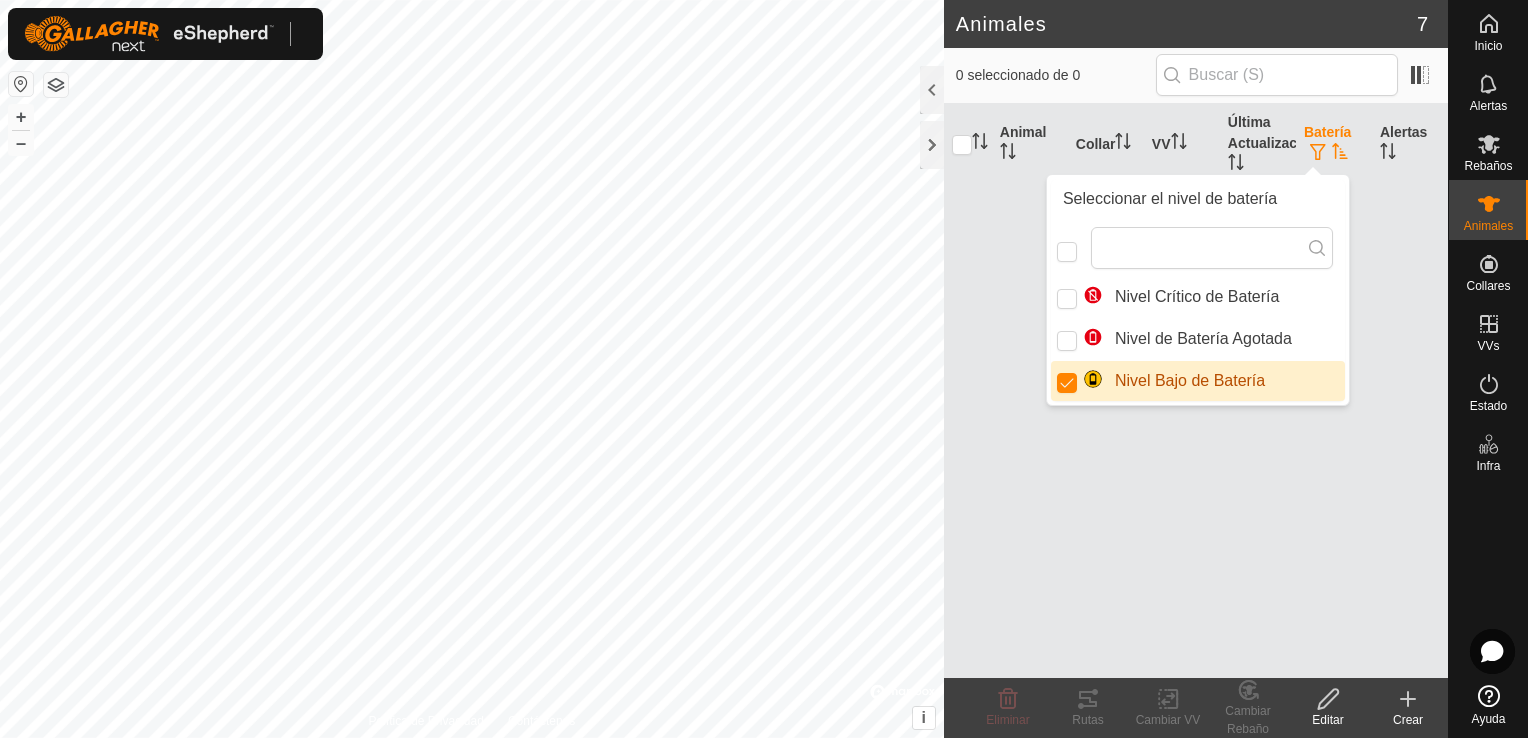 click on "Nivel Bajo de Batería" at bounding box center (1198, 381) 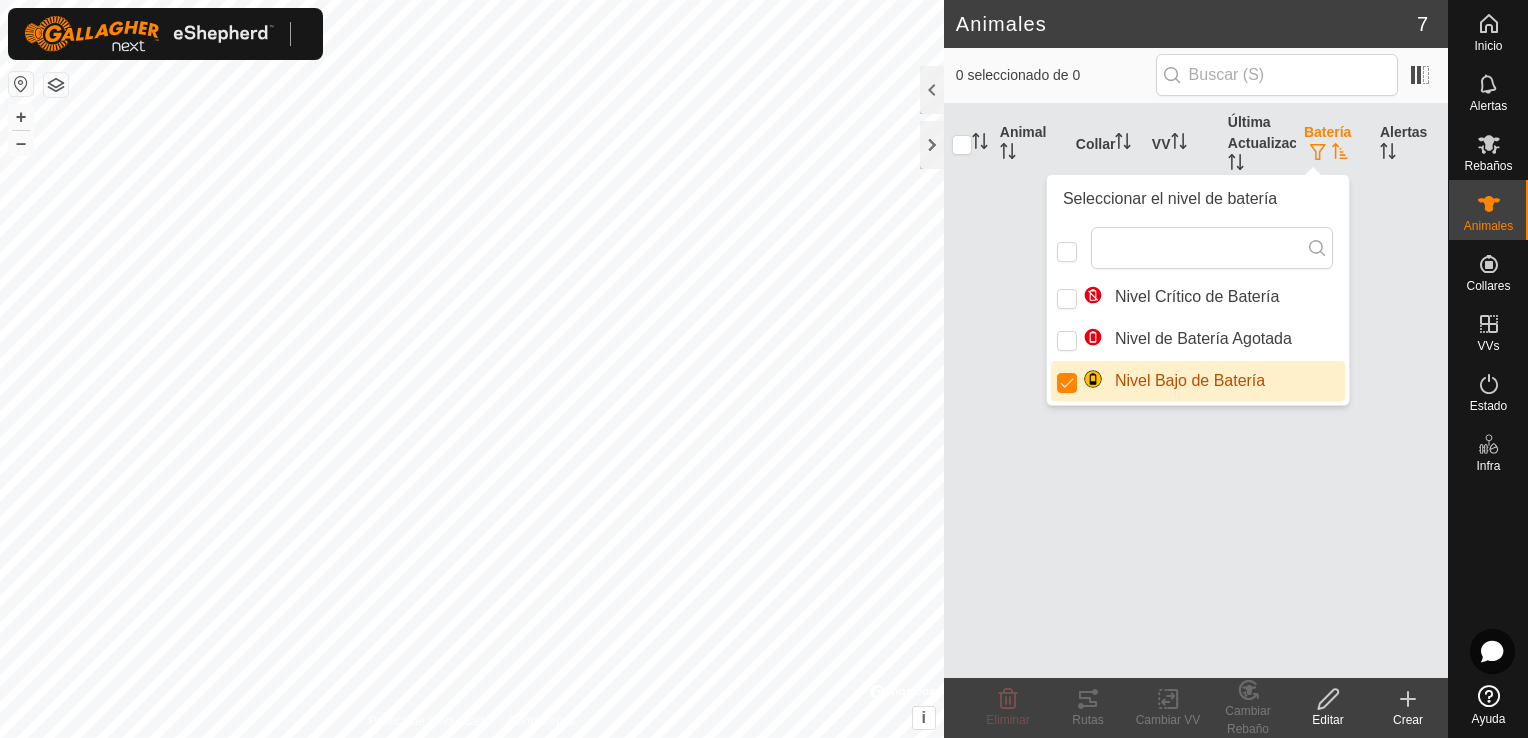 checkbox on "false" 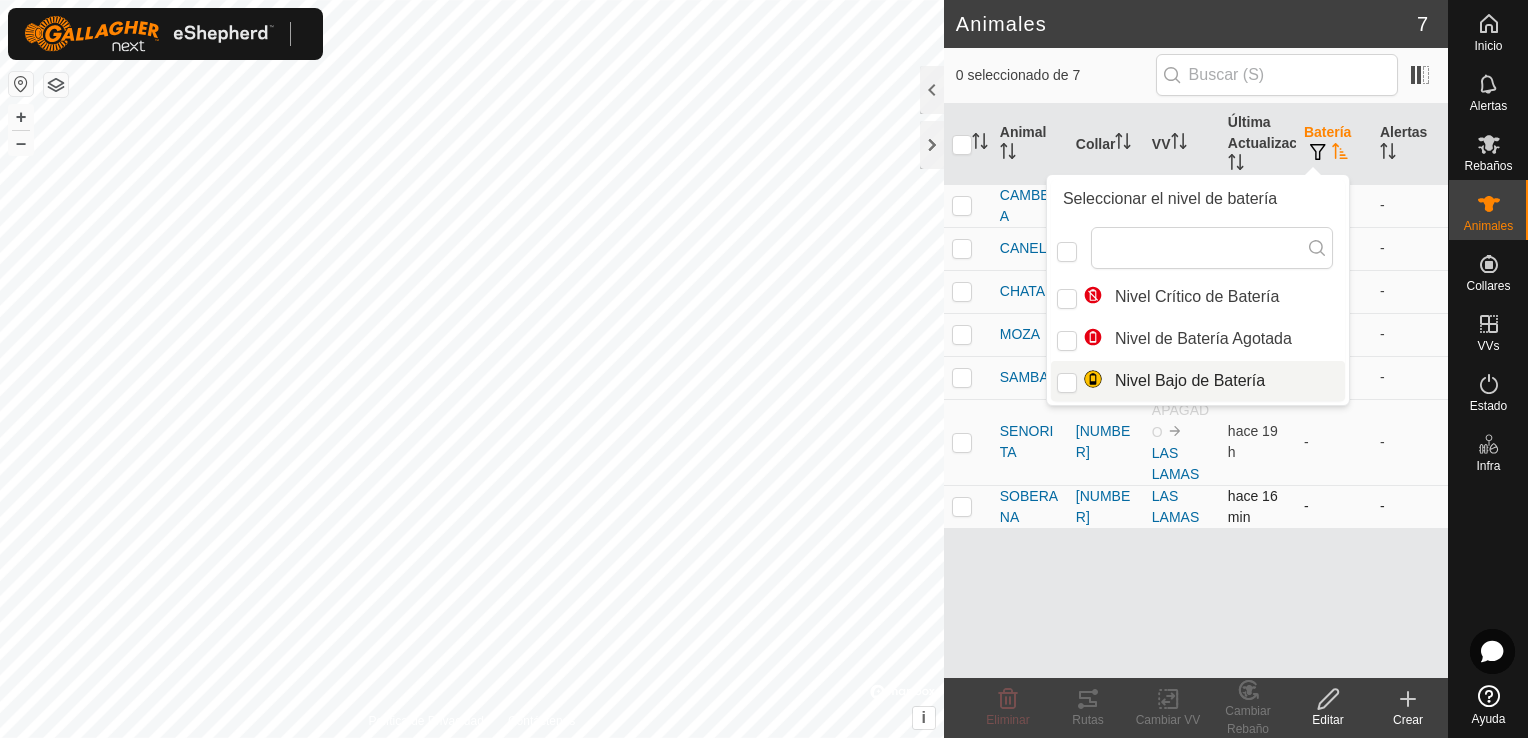 click on "hace 16 min" at bounding box center [1253, 506] 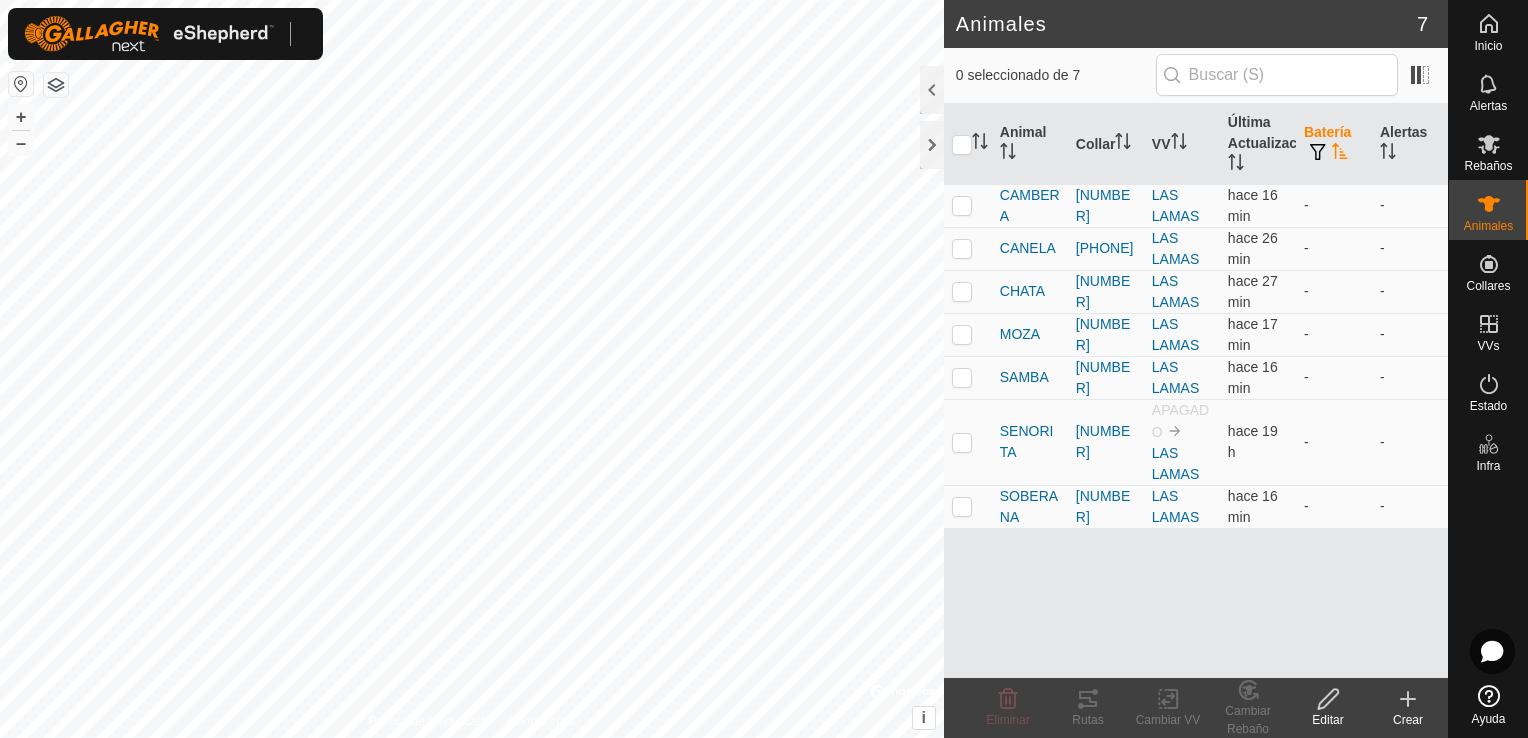 click at bounding box center (1318, 152) 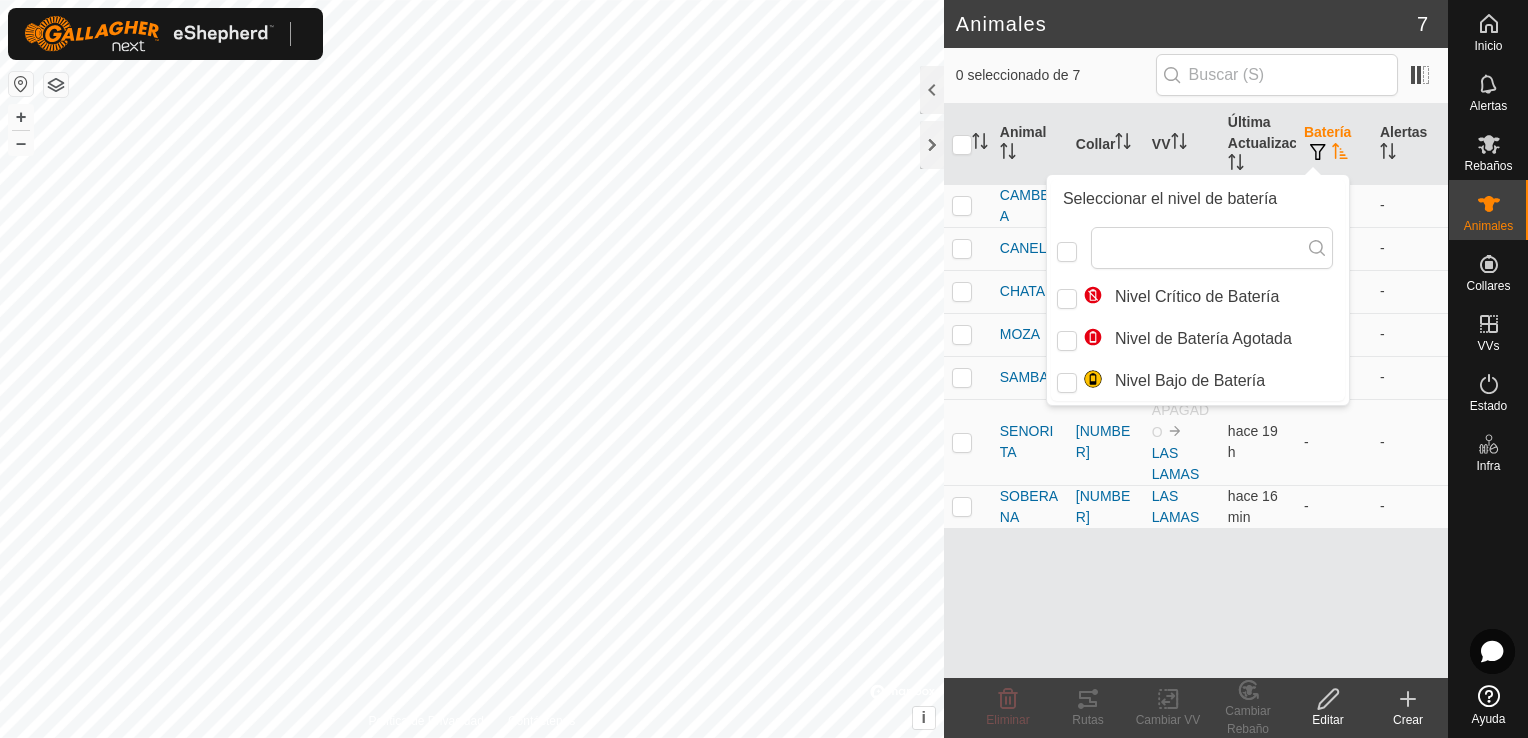 click 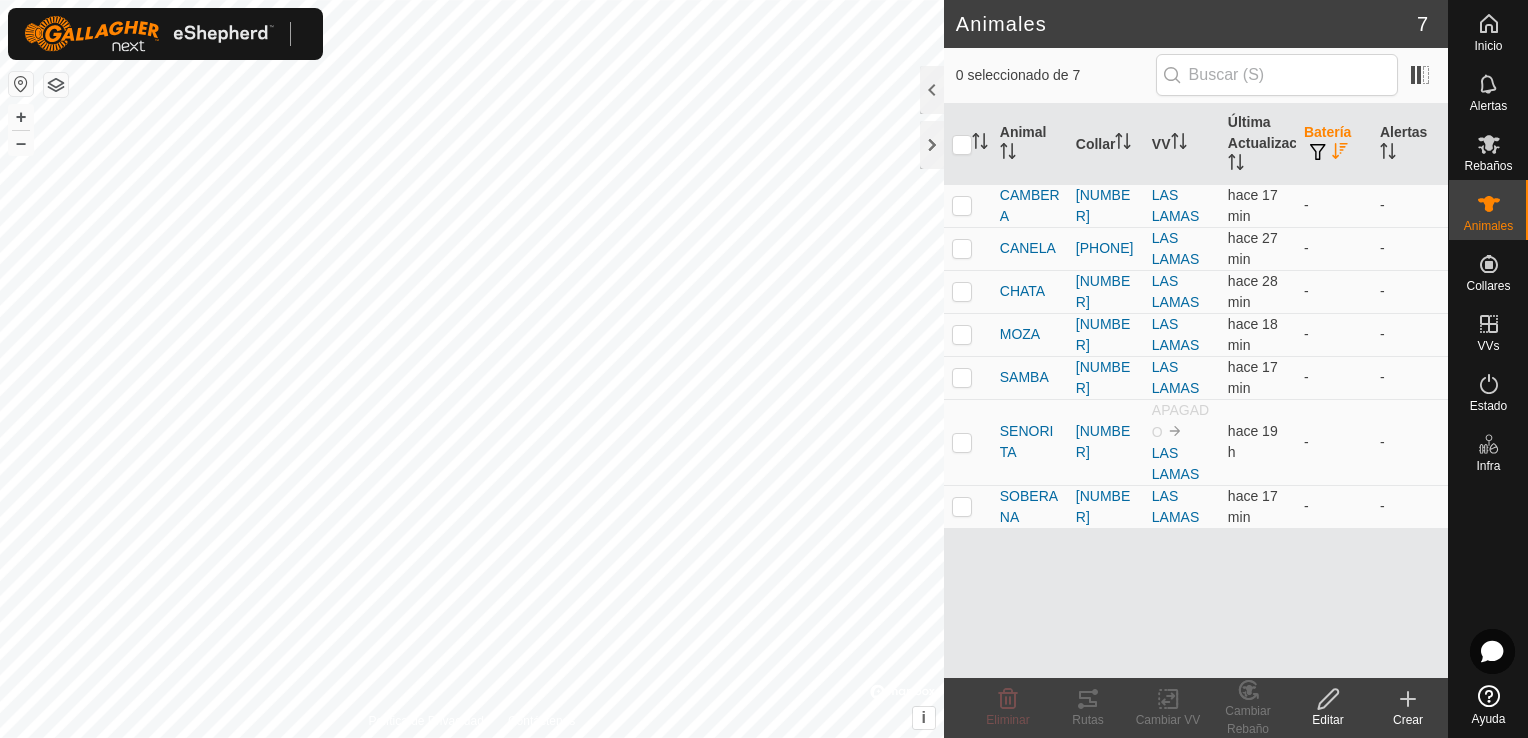 click 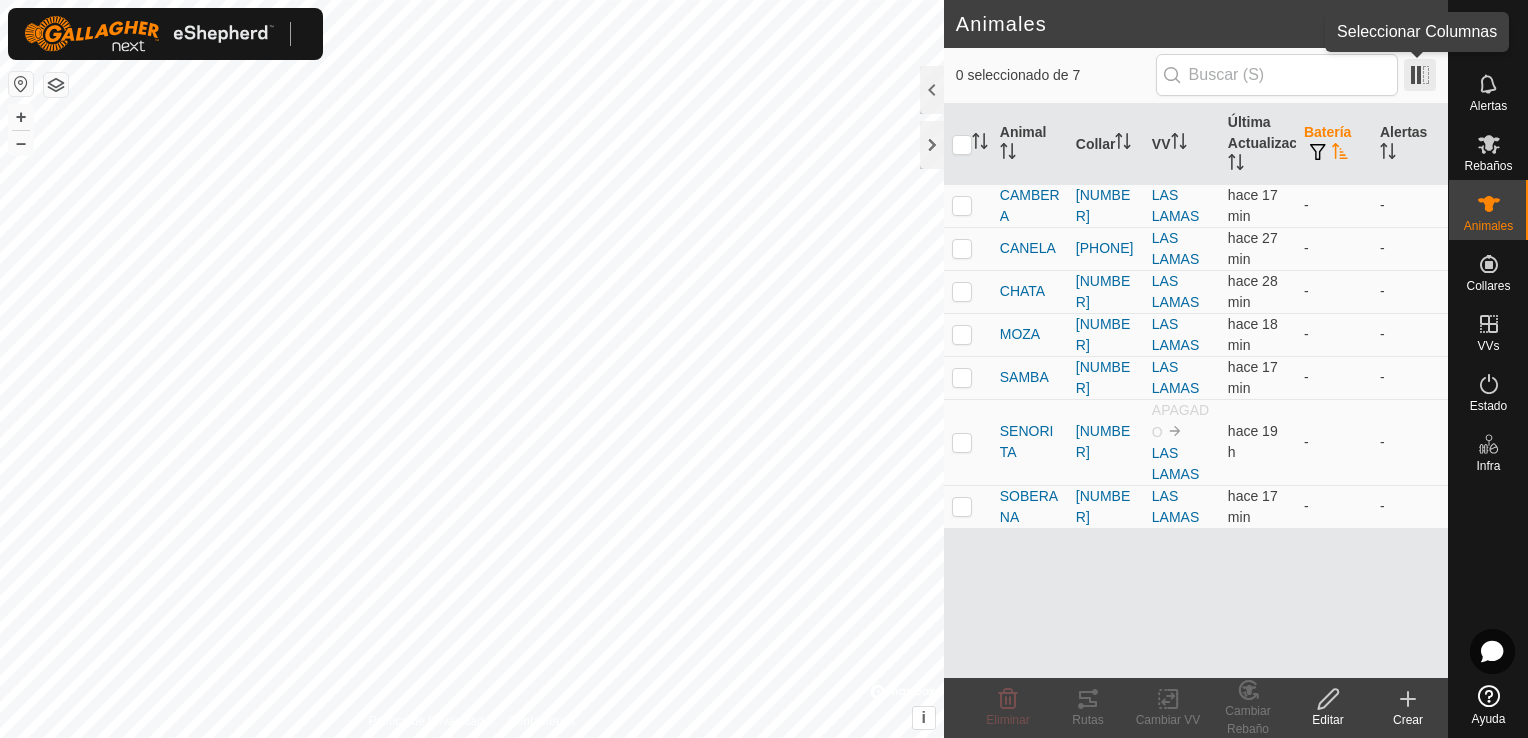 click at bounding box center [1420, 75] 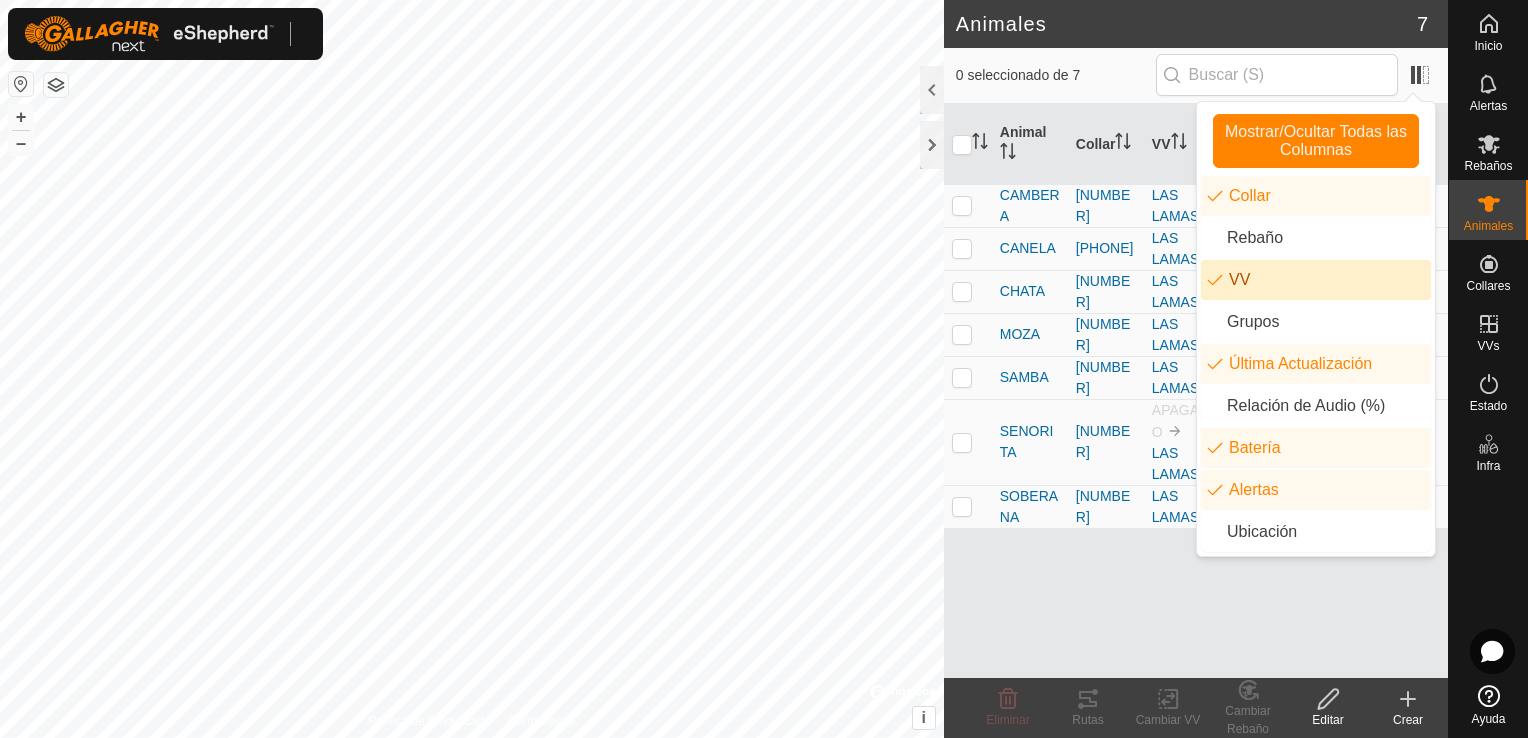 click on "Animal   Collar   VV   Última Actualización   Batería   Alertas   CAMBERA   0050922576  LAS LAMAS  hace 17 min -  -   CANELA   4248153261  LAS LAMAS  hace 27 min -  -   CHATA   0359248982  LAS LAMAS  hace 28 min -  -   MOZA   1922767007  LAS LAMAS  hace 18 min -  -   SAMBA   2091996077  LAS LAMAS  hace 17 min -  -   SENORITA   1045610127  APAGADO LAS LAMAS  hace 19 h -  -   SOBERANA   2806489599  LAS LAMAS  hace 17 min -  -" at bounding box center [1196, 391] 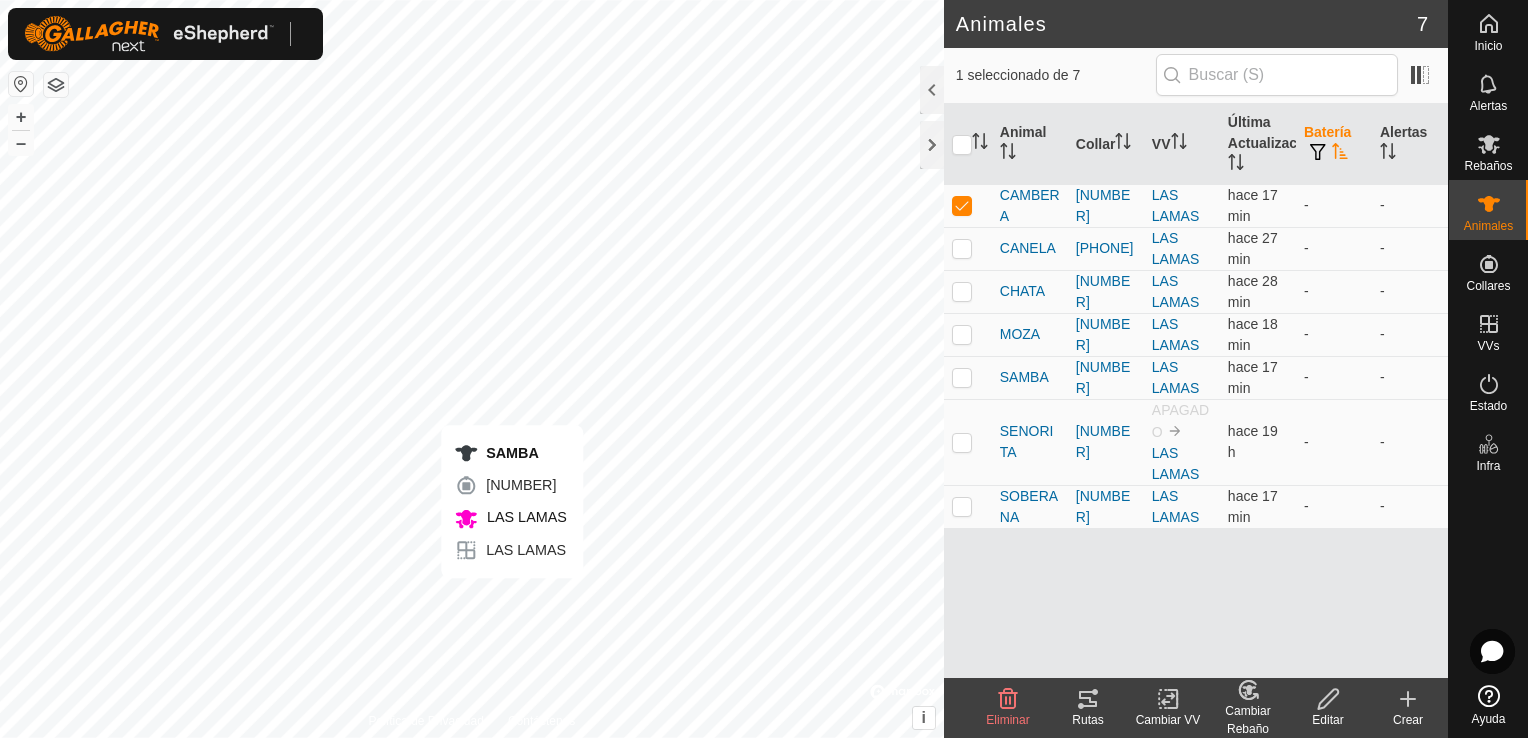 checkbox on "false" 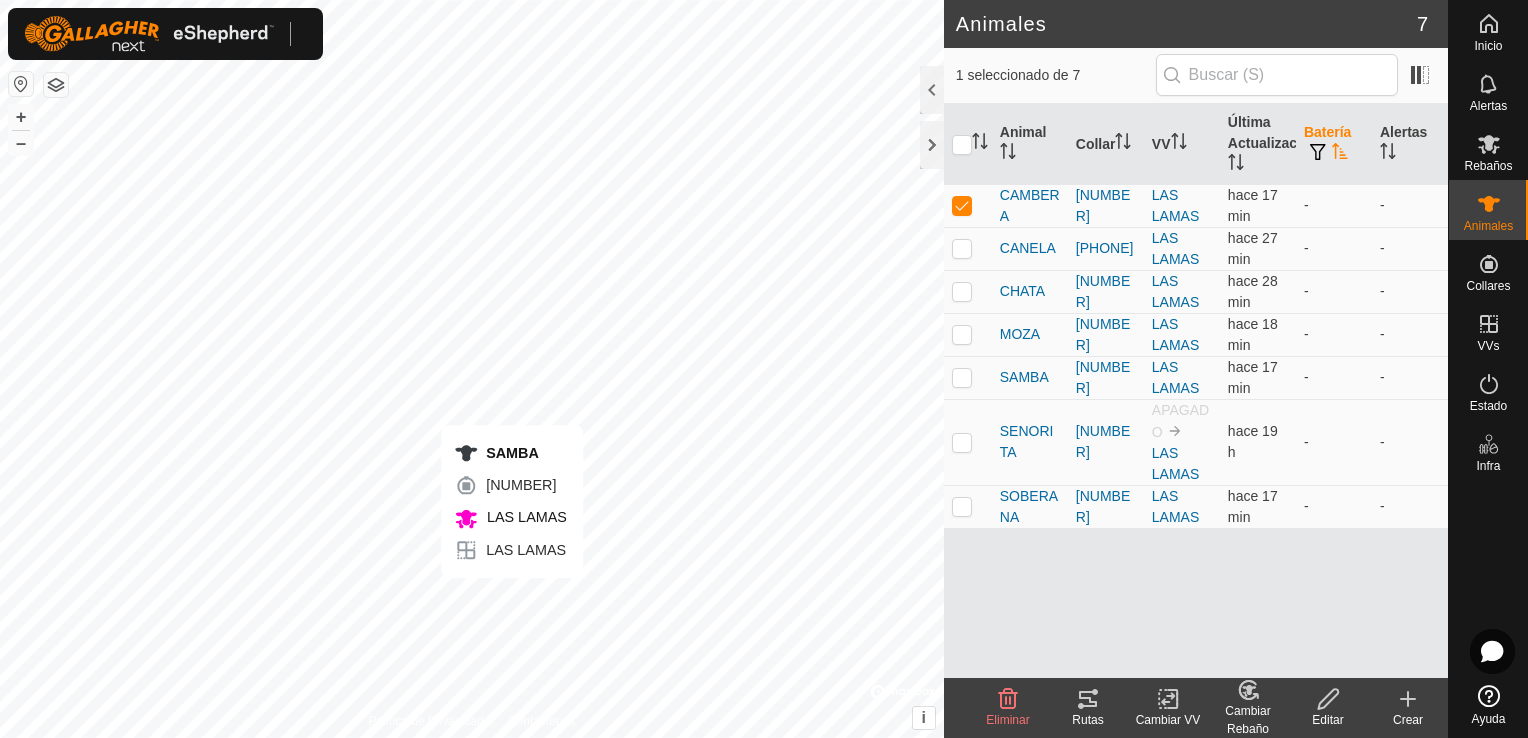 checkbox on "true" 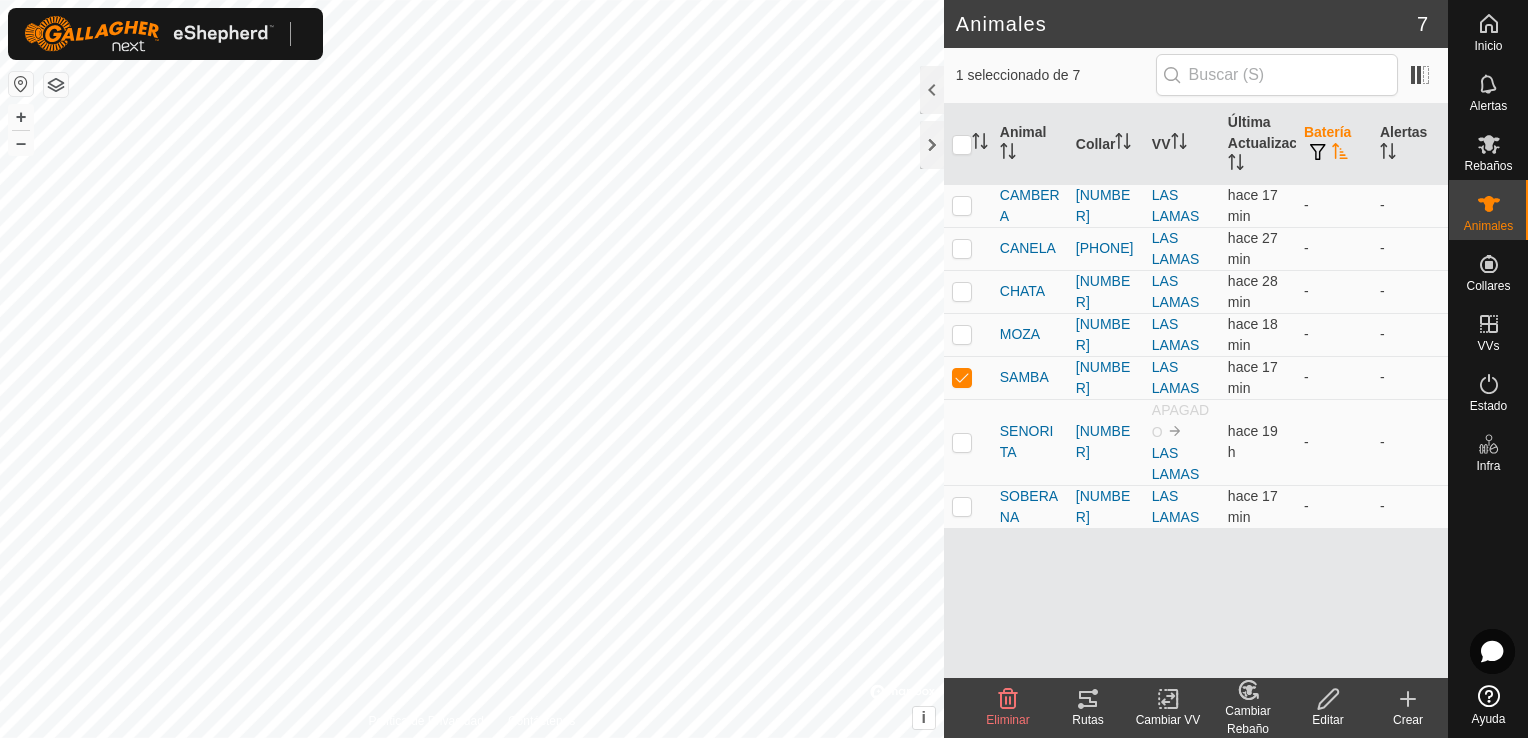 click on "Rutas" 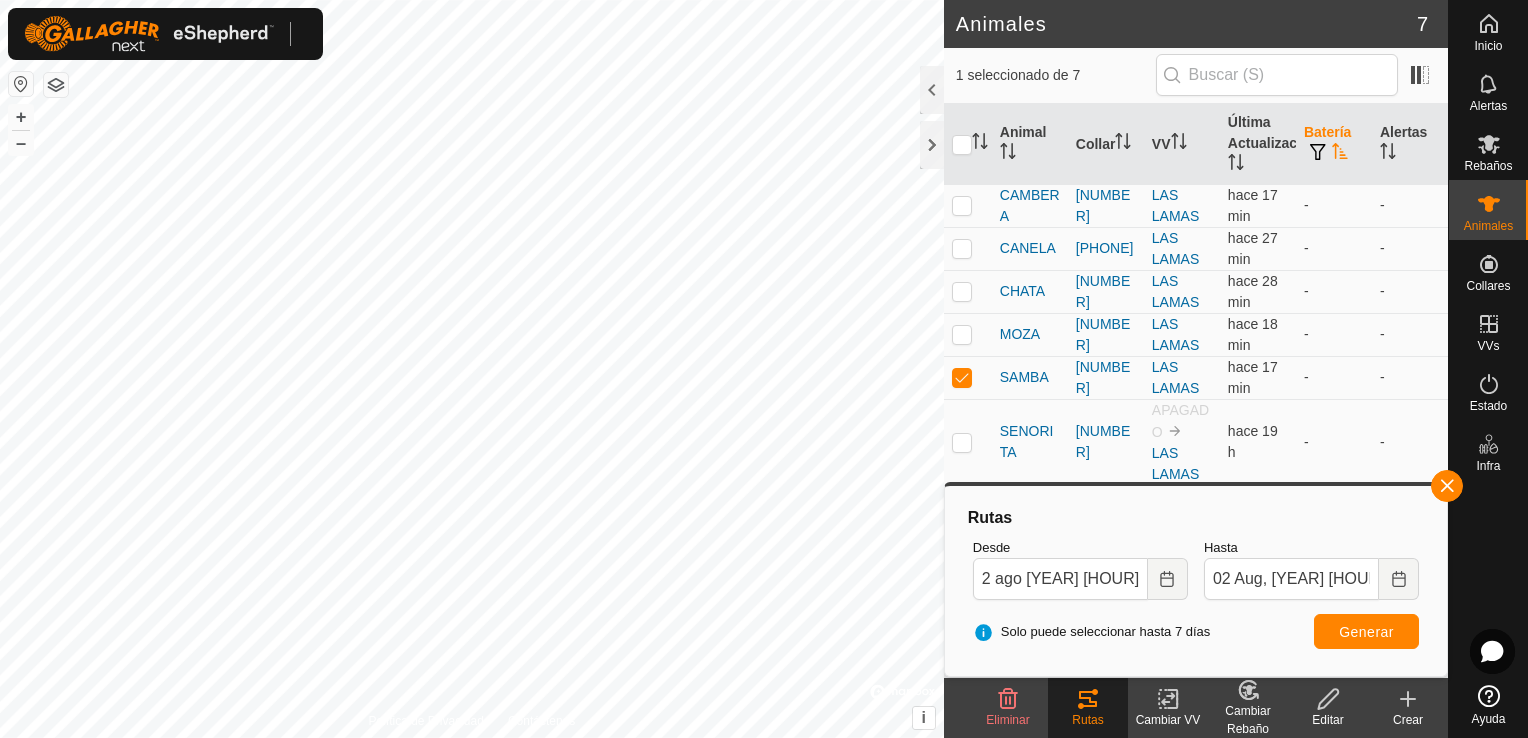 click on "+ –" at bounding box center [21, 130] 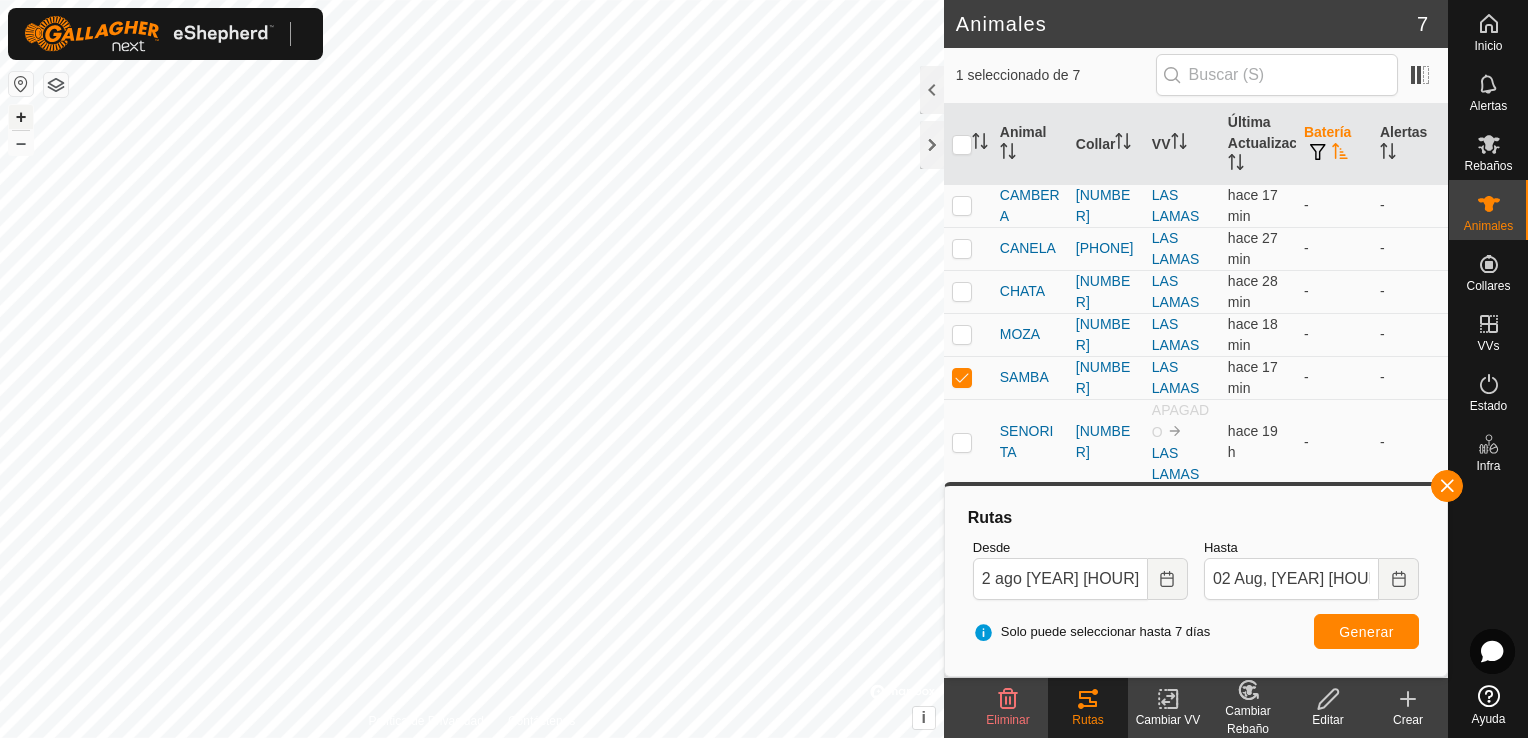 drag, startPoint x: 8, startPoint y: 119, endPoint x: 25, endPoint y: 116, distance: 17.262676 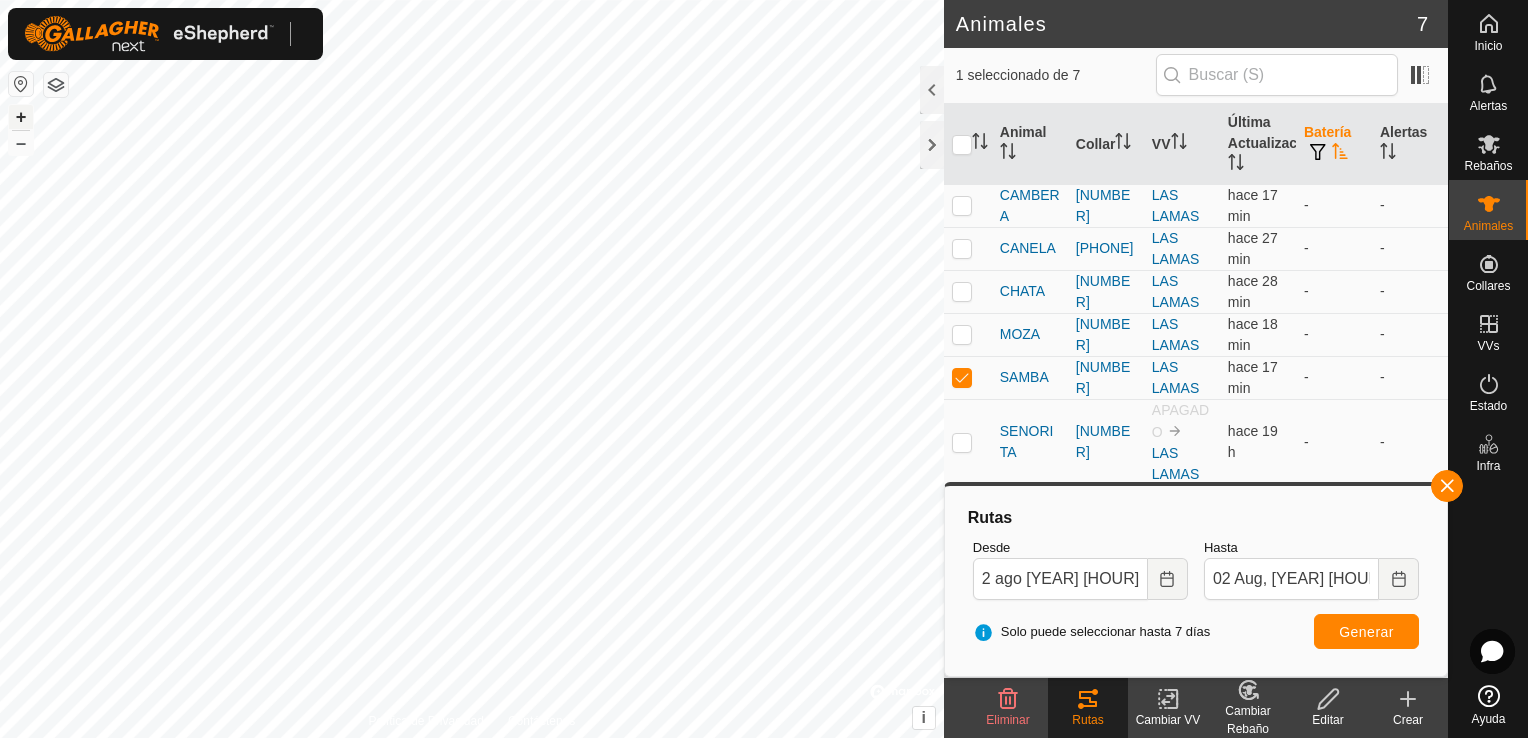 click on "+" at bounding box center [21, 117] 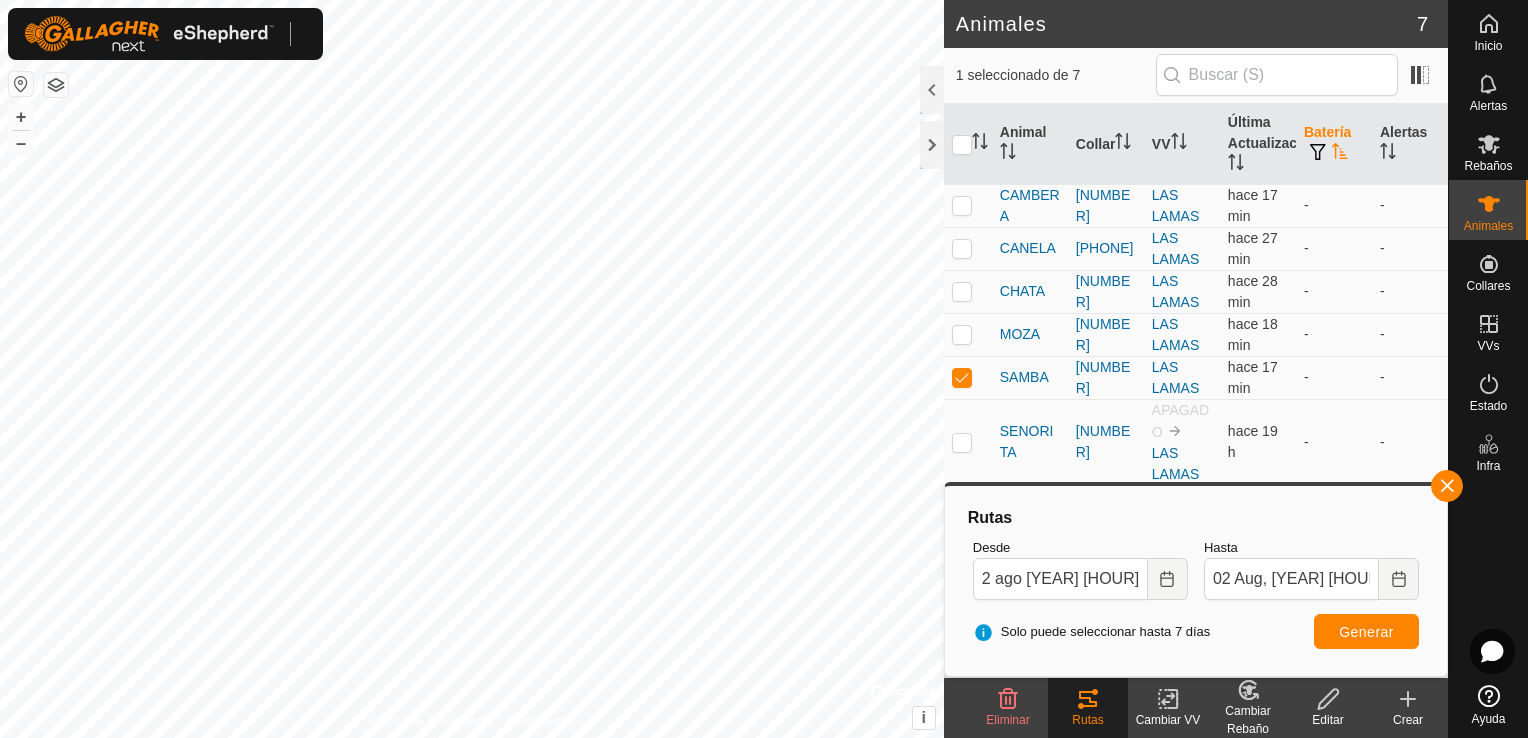 click on "Inicio Alertas Rebaños Animales Collares VVs Estado Infra Ayuda Animales 7  1 seleccionado de 7   Animal   Collar   VV   Última Actualización   Batería   Alertas   CAMBERA   0050922576  LAS LAMAS  hace 17 min -  -   CANELA   4248153261  LAS LAMAS  hace 27 min -  -   CHATA   0359248982  LAS LAMAS  hace 28 min -  -   MOZA   1922767007  LAS LAMAS  hace 18 min -  -   SAMBA   2091996077  LAS LAMAS  hace 17 min -  -   SENORITA   1045610127  APAGADO LAS LAMAS  hace 19 h -  -   SOBERANA   2806489599  LAS LAMAS  hace 17 min -  -  Eliminar  Rutas   Cambiar VV   Cambiar Rebaño   Editar   Crear  Política de Privacidad Contáctenos
SAMBA
2091996077
-
2 ago 2025, 8:07:16
Audio
+ – ⇧ i ©  Mapbox , ©  OpenStreetMap ,  Improve this map
Rutas Desde 01 Aug, 2025 08:33 Hasta 02 Aug, 2025 08:33 Solo puede seleccionar hasta 7 días Generar" at bounding box center [764, 369] 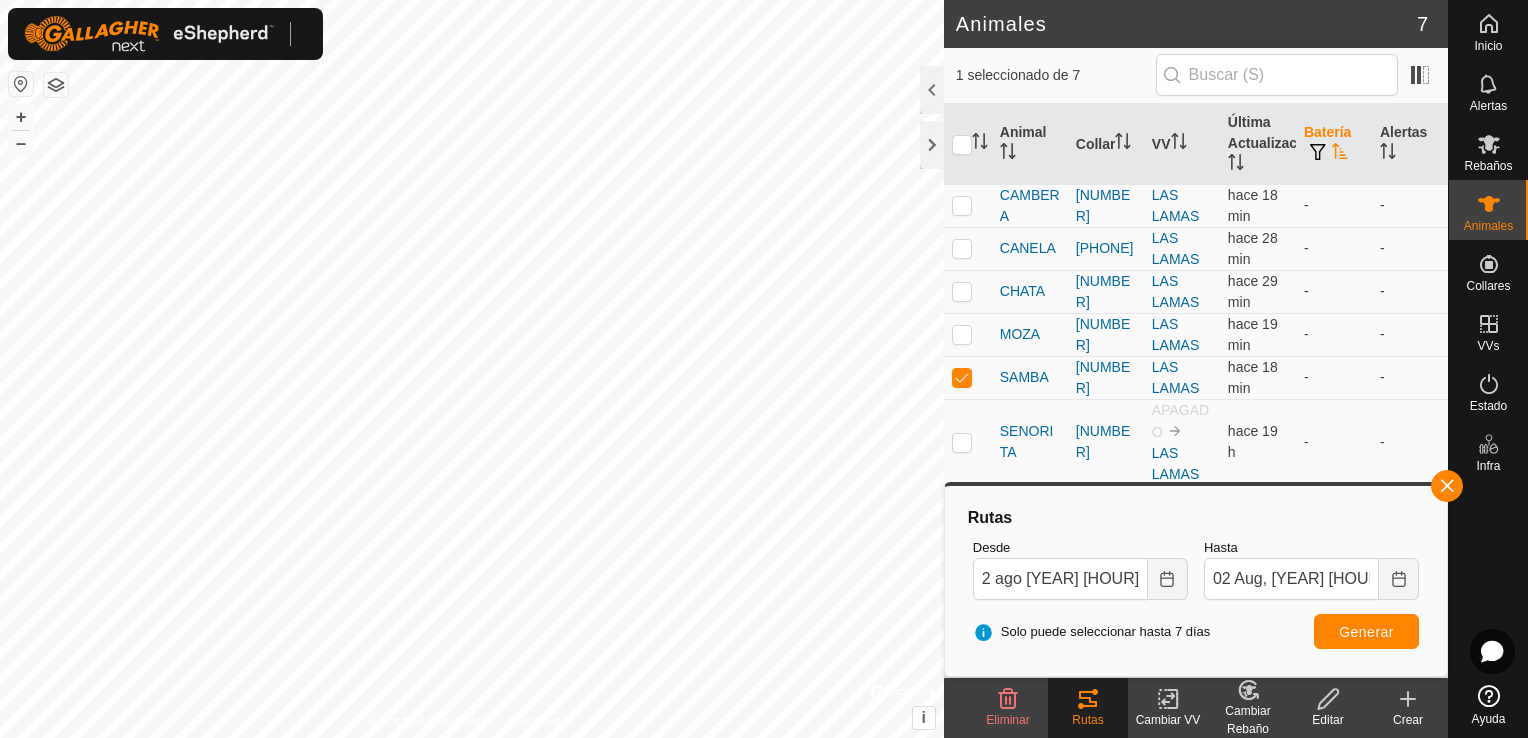 click on "Inicio Alertas Rebaños Animales Collares VVs Estado Infra Ayuda Animales 7  1 seleccionado de 7   Animal   Collar   VV   Última Actualización   Batería   Alertas   CAMBERA   0050922576  LAS LAMAS  hace 18 min -  -   CANELA   4248153261  LAS LAMAS  hace 28 min -  -   CHATA   0359248982  LAS LAMAS  hace 29 min -  -   MOZA   1922767007  LAS LAMAS  hace 19 min -  -   SAMBA   2091996077  LAS LAMAS  hace 18 min -  -   SENORITA   1045610127  APAGADO LAS LAMAS  hace 19 h -  -   SOBERANA   2806489599  LAS LAMAS  hace 18 min -  -  Eliminar  Rutas   Cambiar VV   Cambiar Rebaño   Editar   Crear  Política de Privacidad Contáctenos
SAMBA
2091996077
-
2 ago 2025, 8:07:16
Audio
+ – ⇧ i ©  Mapbox , ©  OpenStreetMap ,  Improve this map" 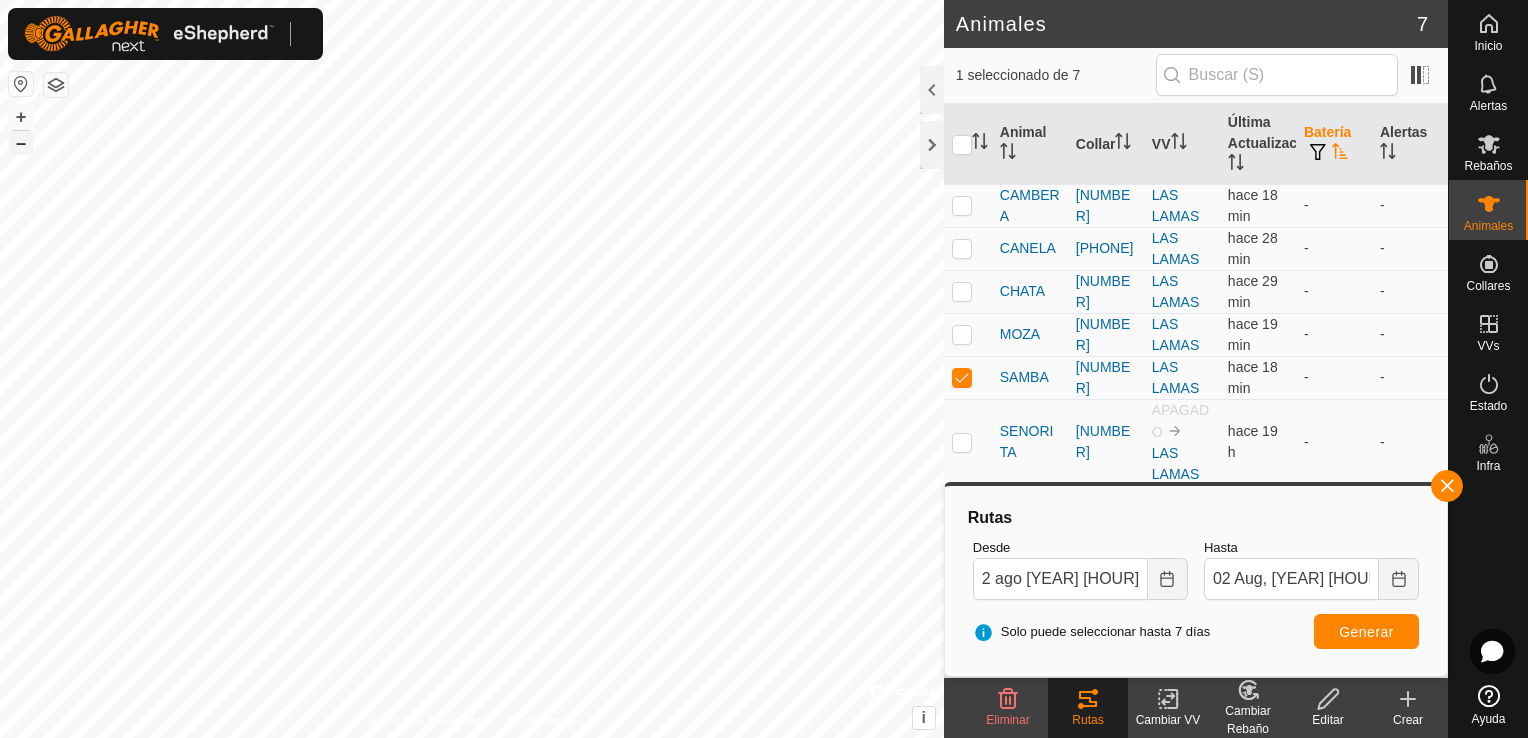 click on "–" at bounding box center [21, 143] 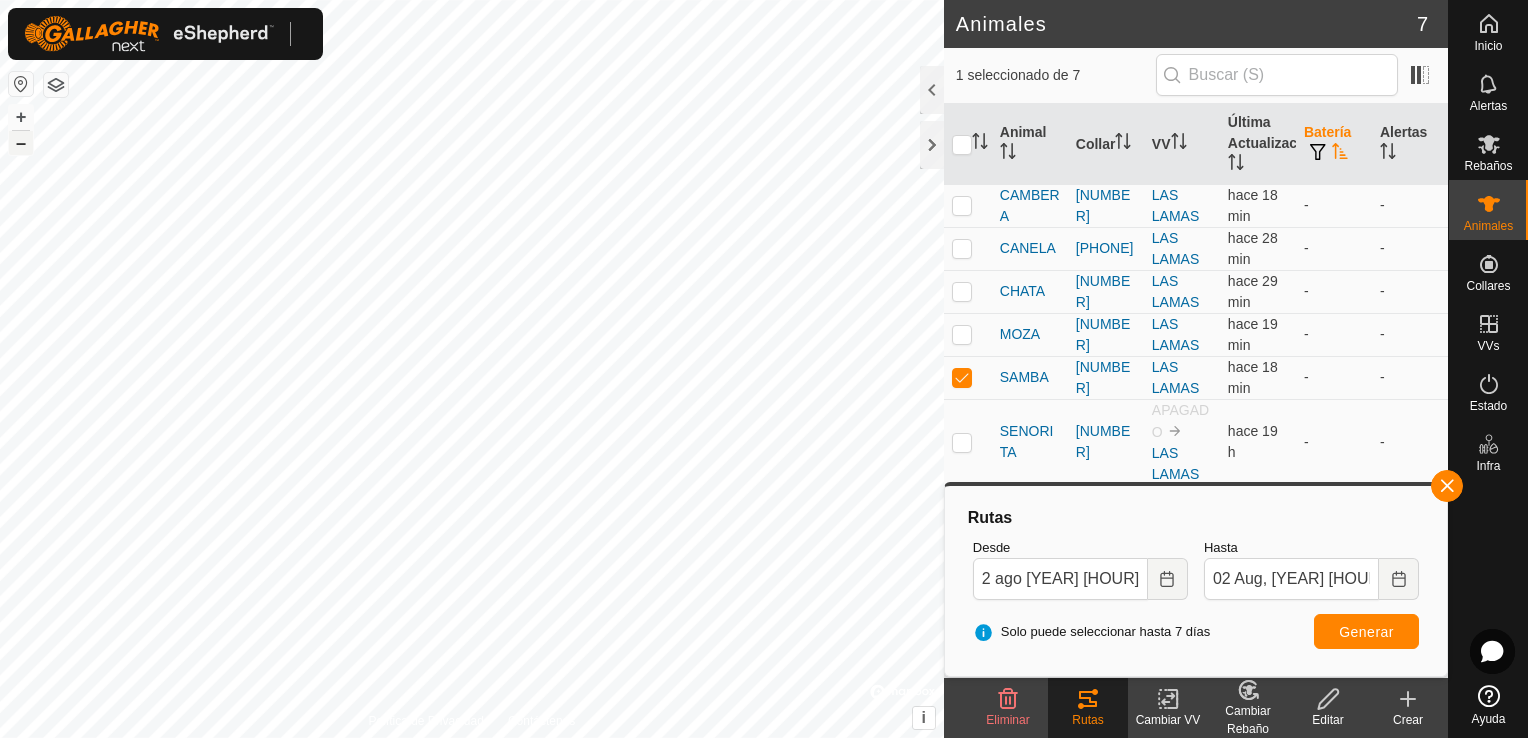 click on "–" at bounding box center (21, 143) 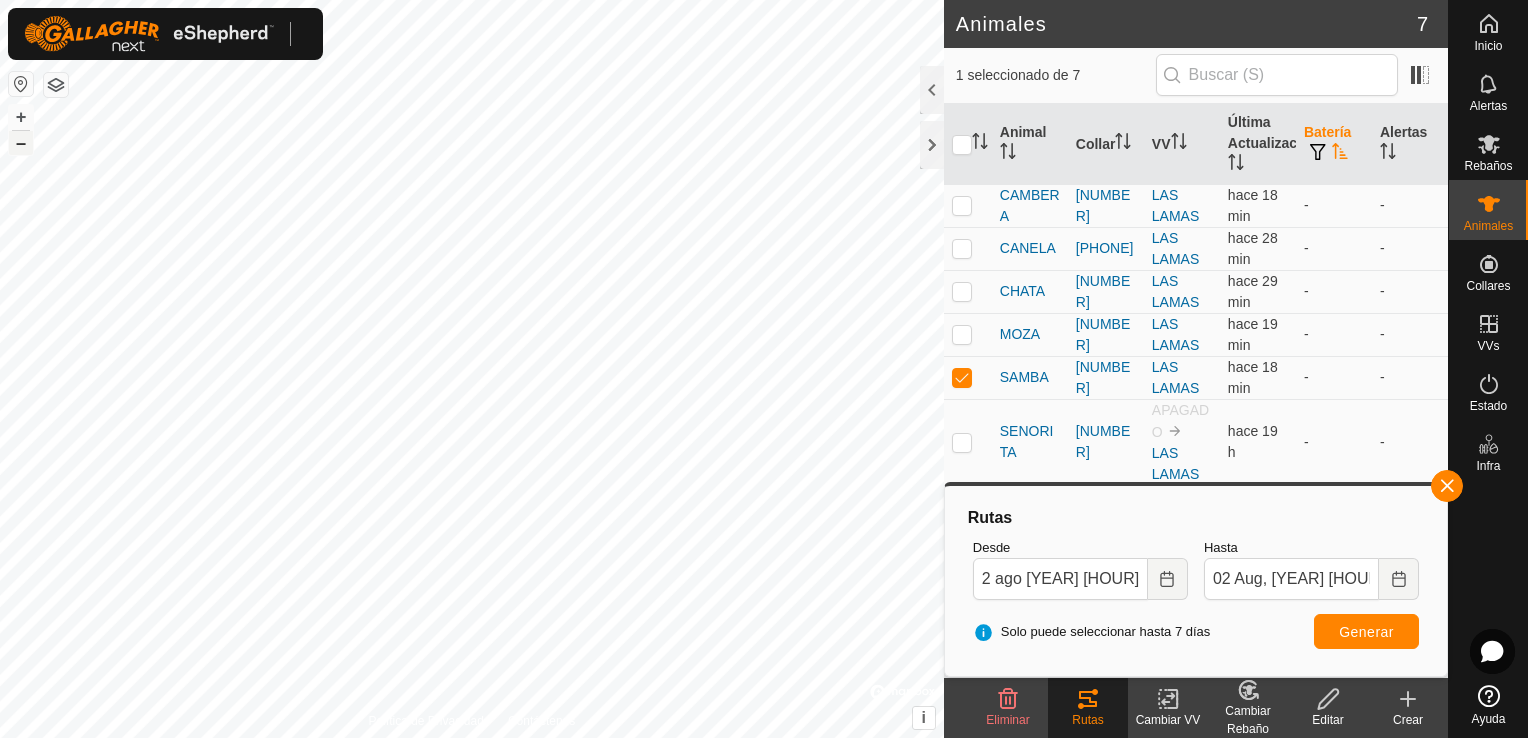 click on "–" at bounding box center [21, 143] 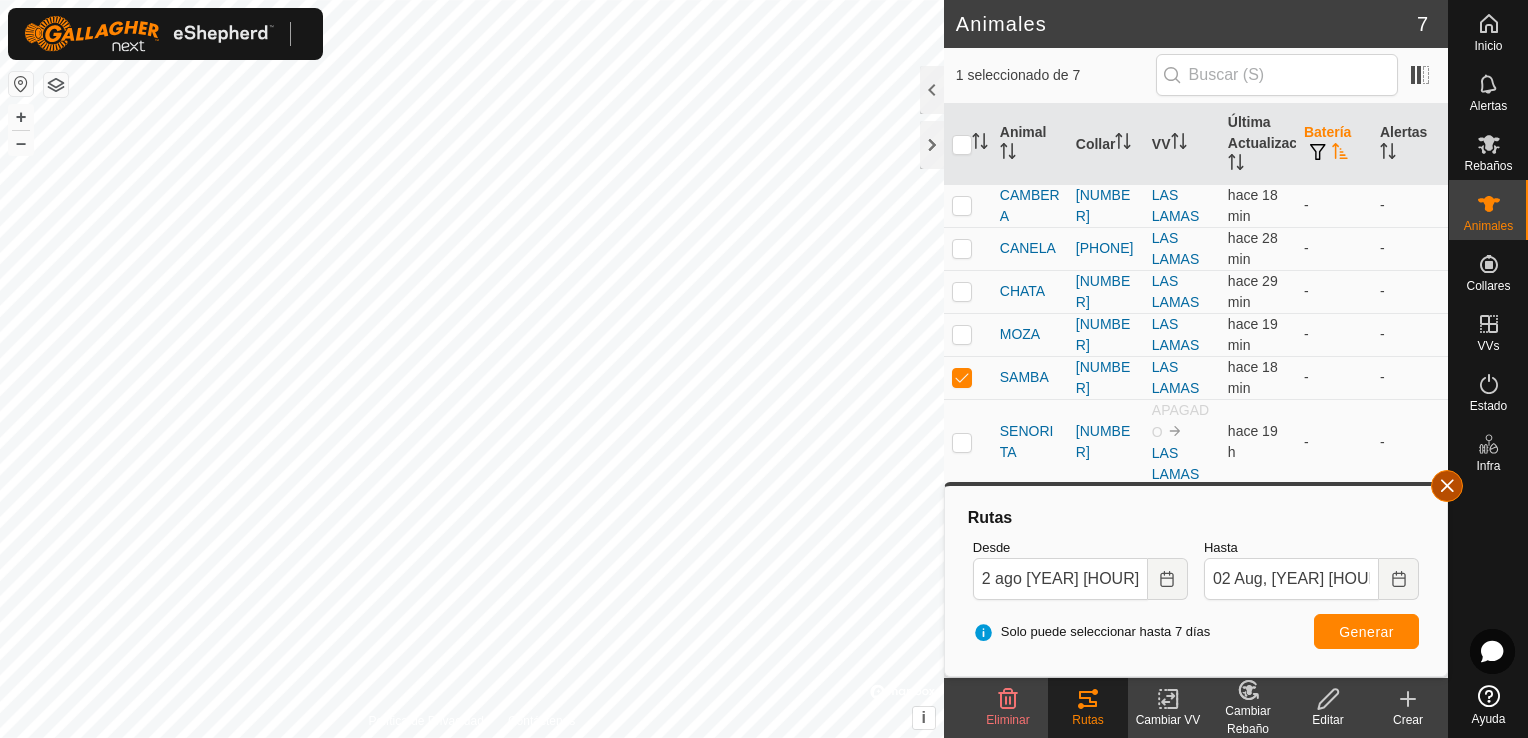click at bounding box center (1447, 486) 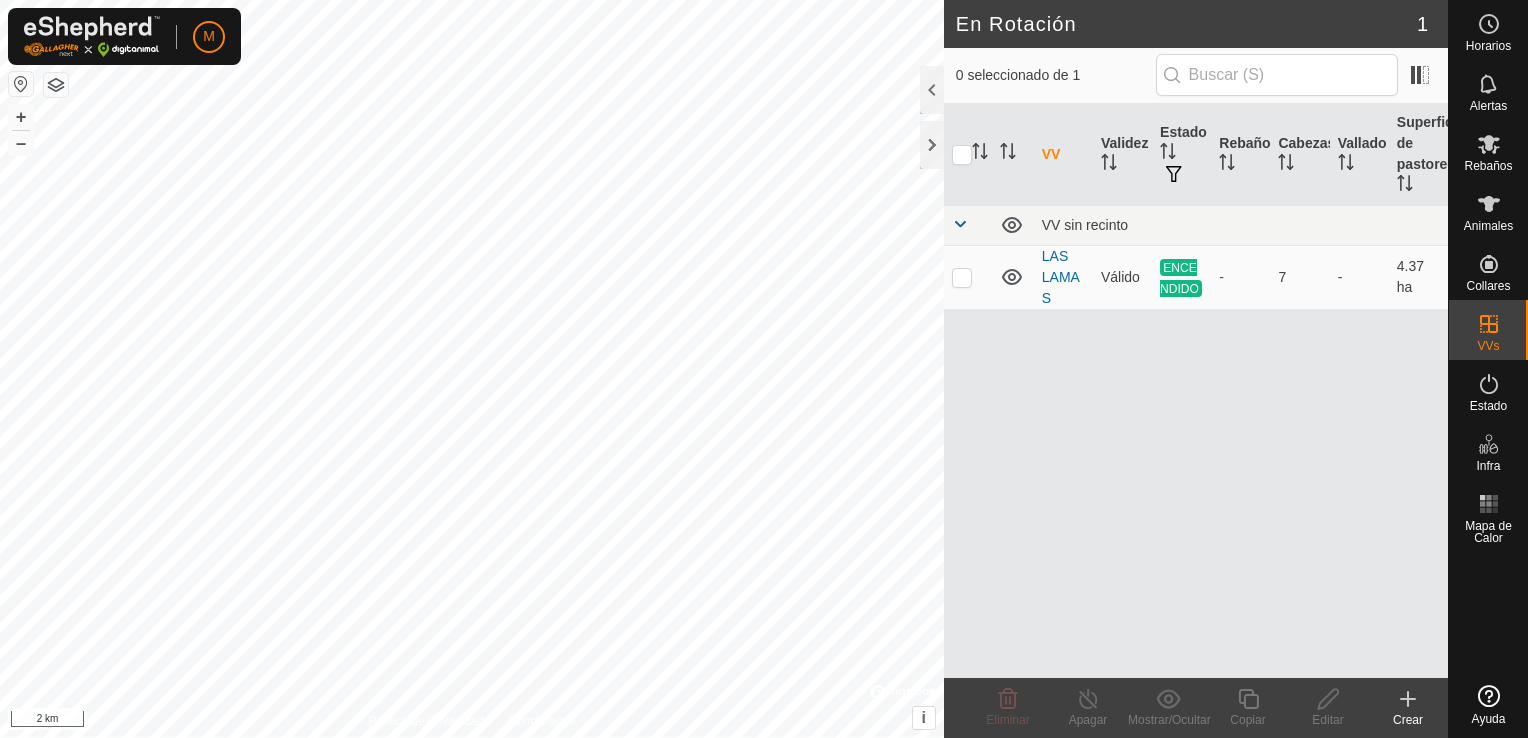 scroll, scrollTop: 0, scrollLeft: 0, axis: both 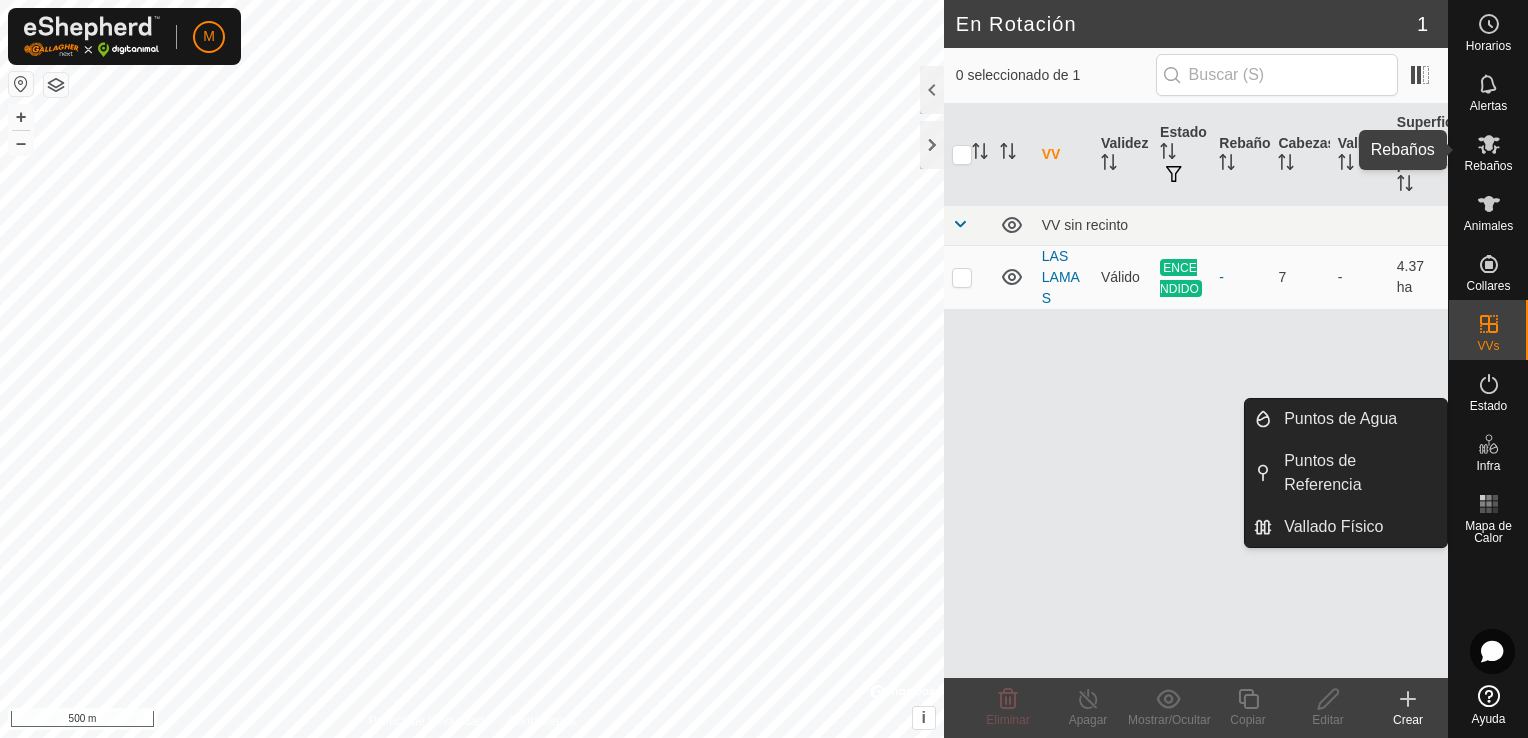 click on "Rebaños" at bounding box center [1488, 166] 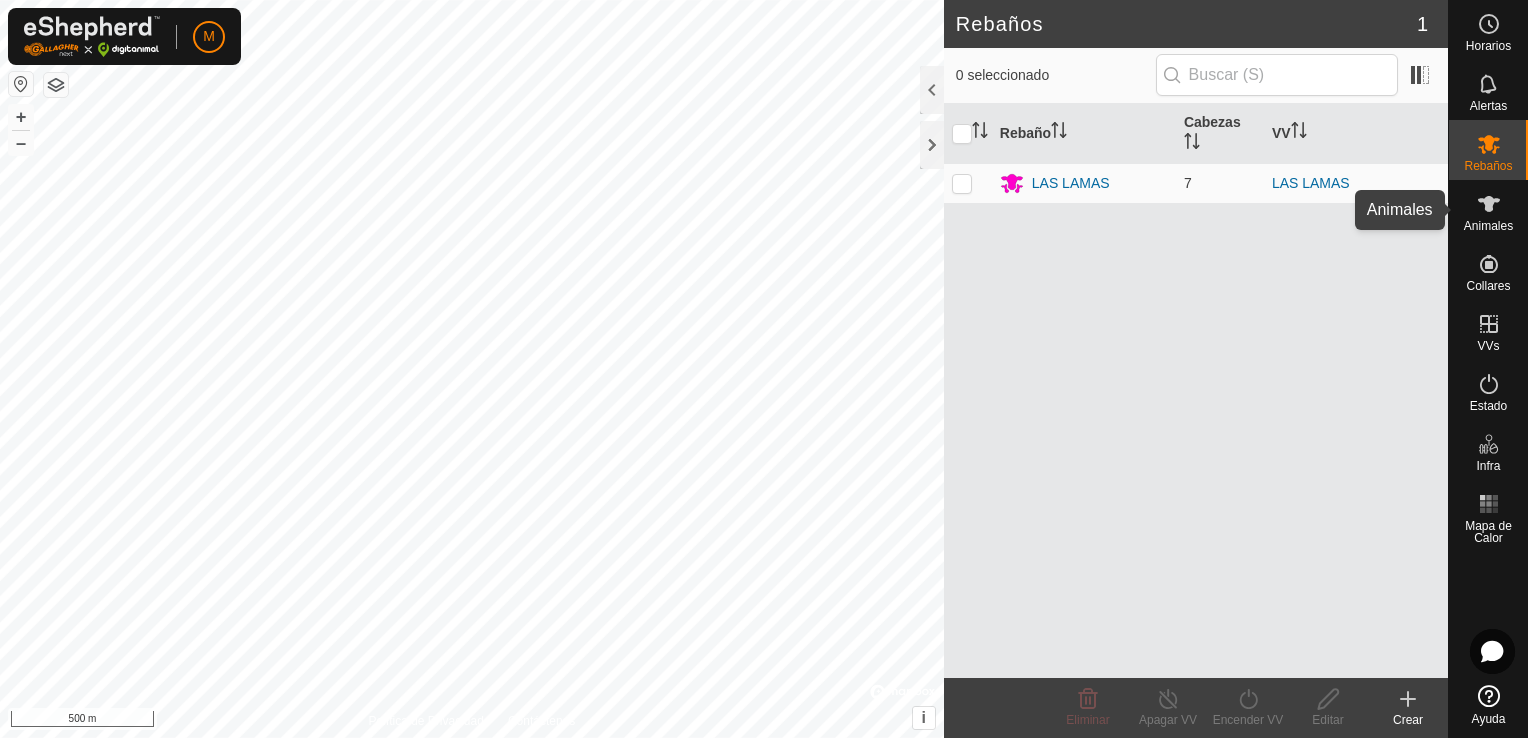 click on "Animales" at bounding box center (1488, 226) 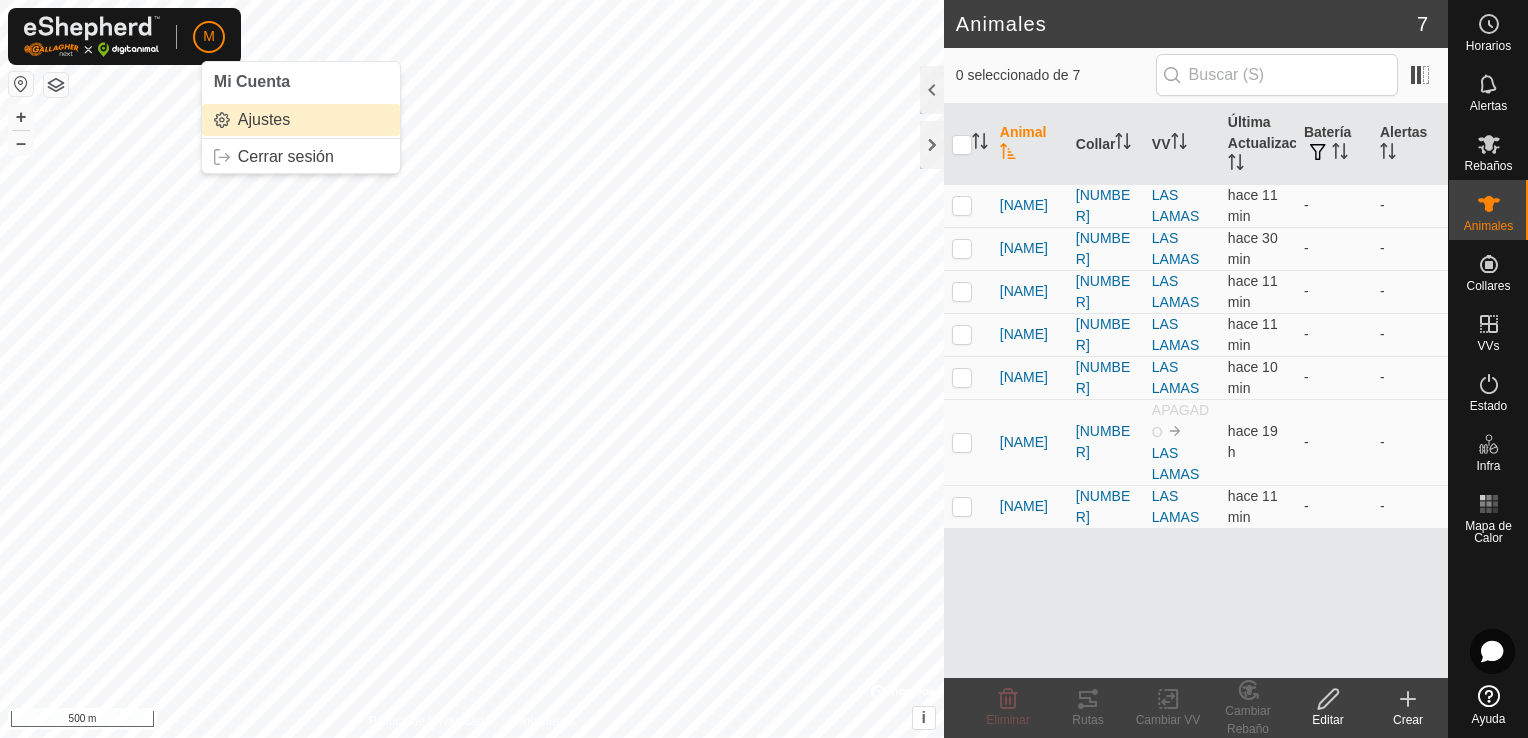 click on "Ajustes" at bounding box center [301, 120] 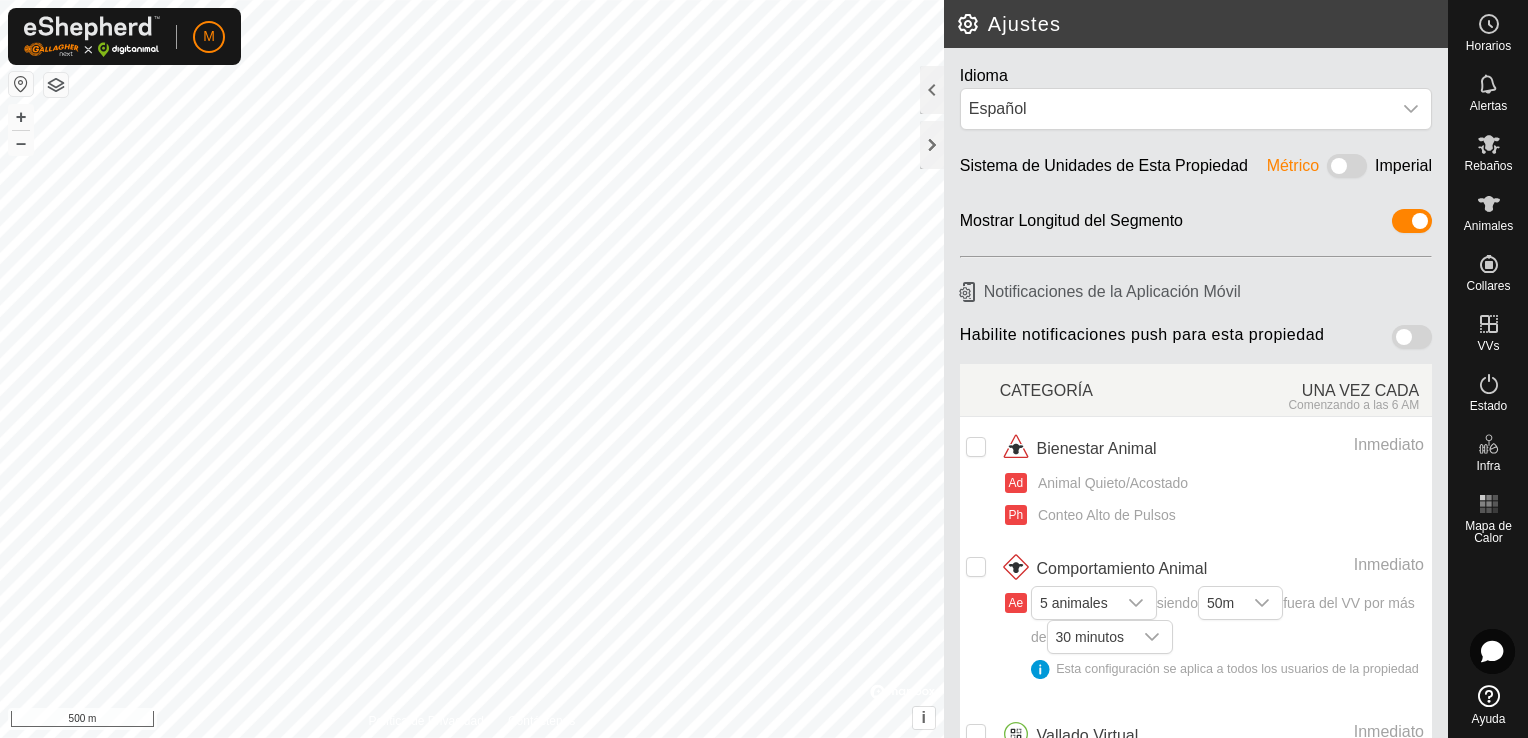 drag, startPoint x: 1373, startPoint y: 346, endPoint x: 1396, endPoint y: 338, distance: 24.351591 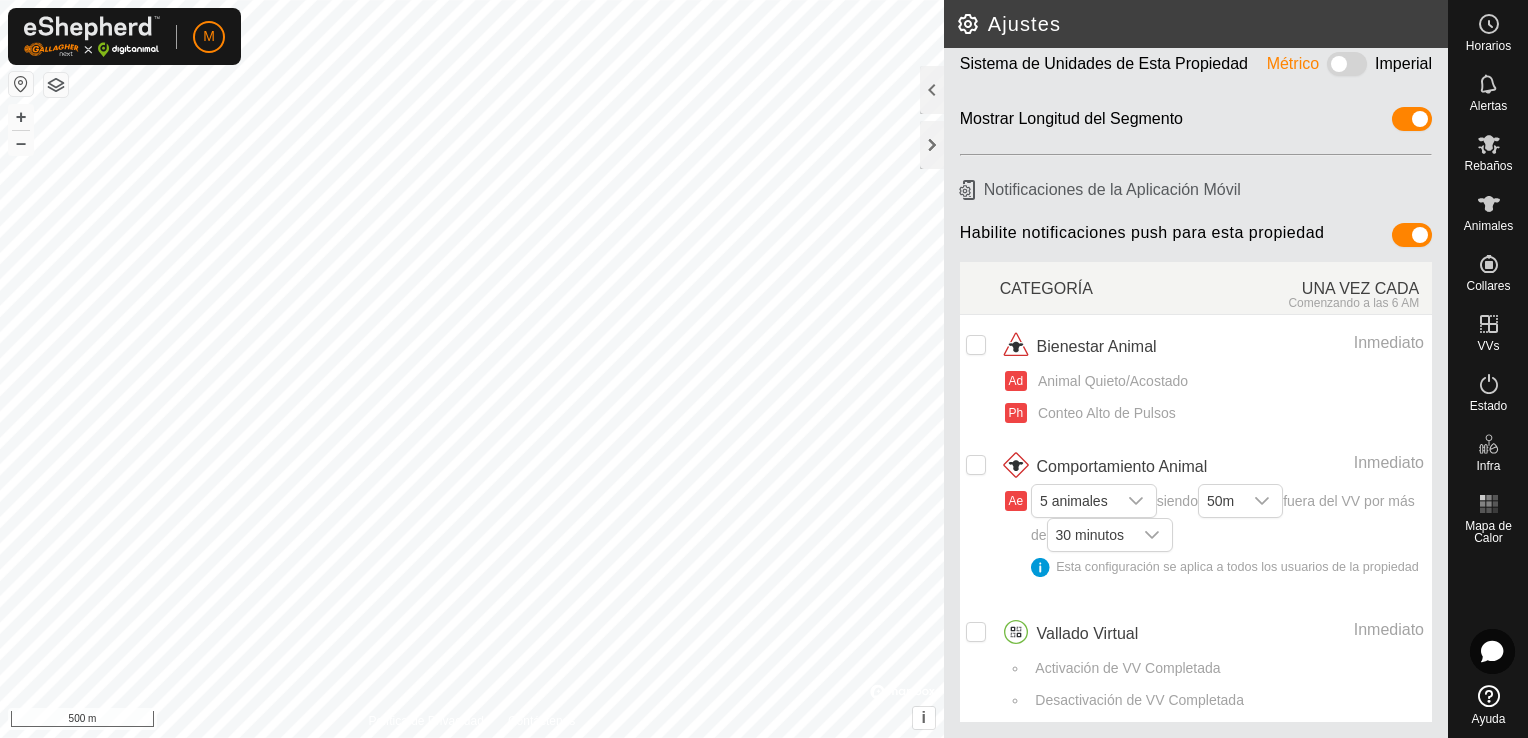 scroll, scrollTop: 116, scrollLeft: 0, axis: vertical 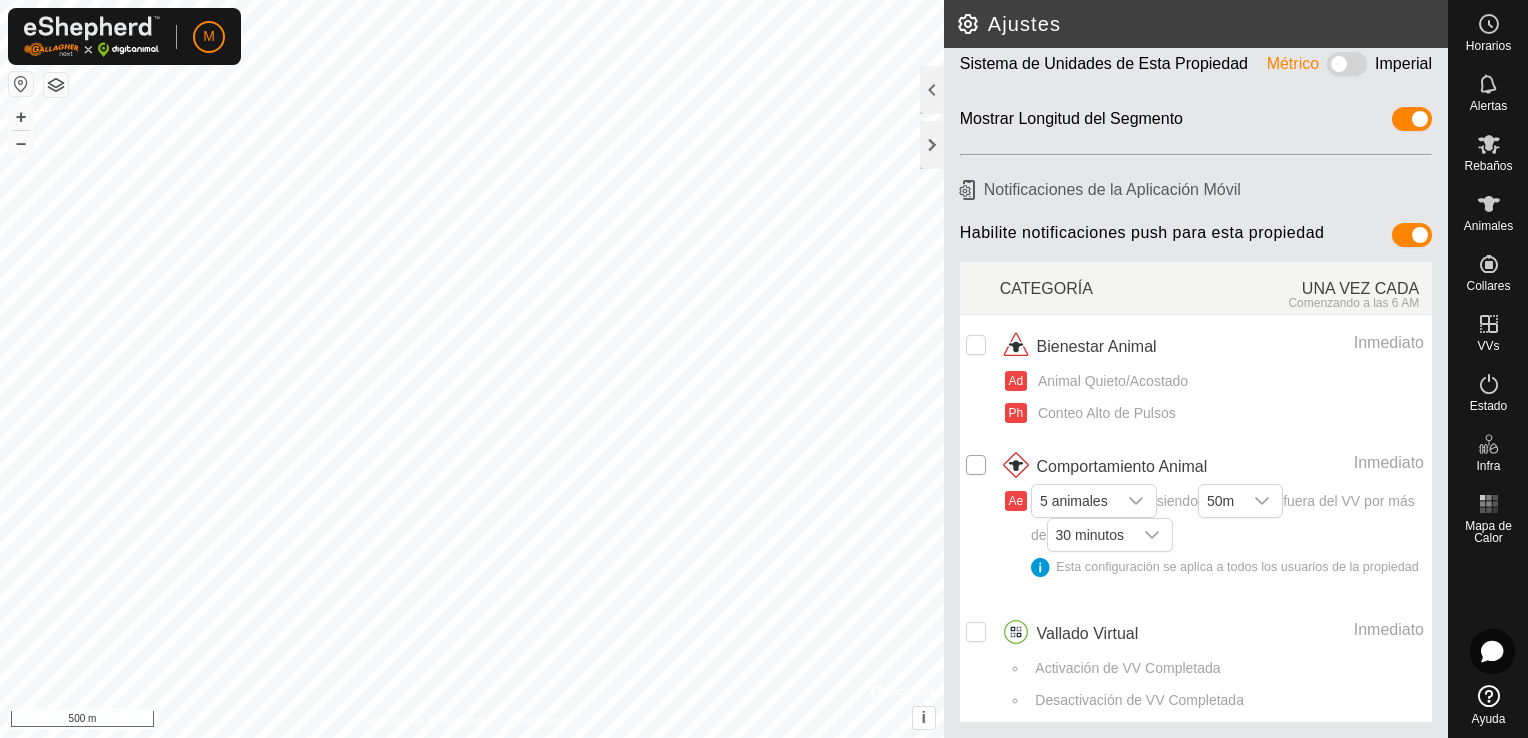 click at bounding box center (976, 465) 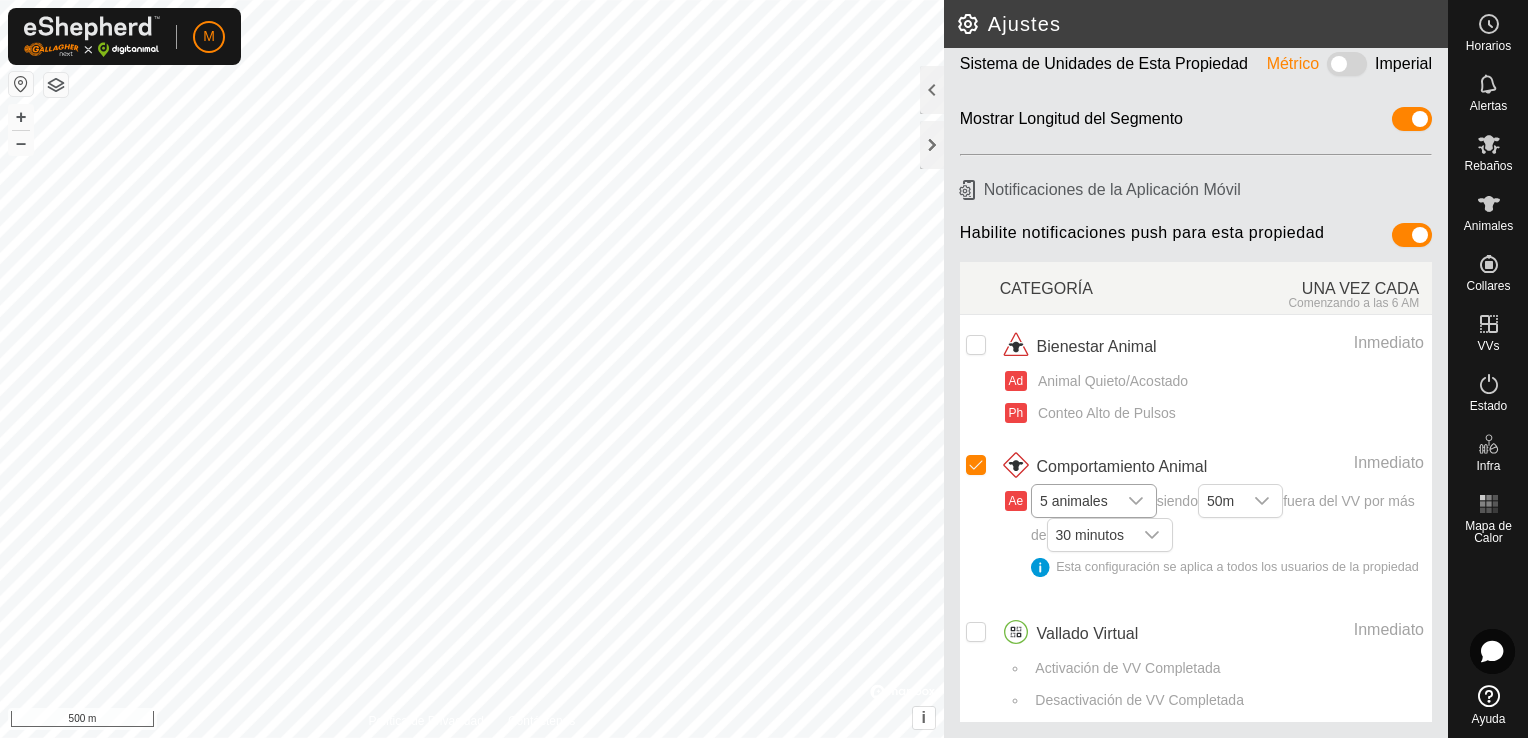 click 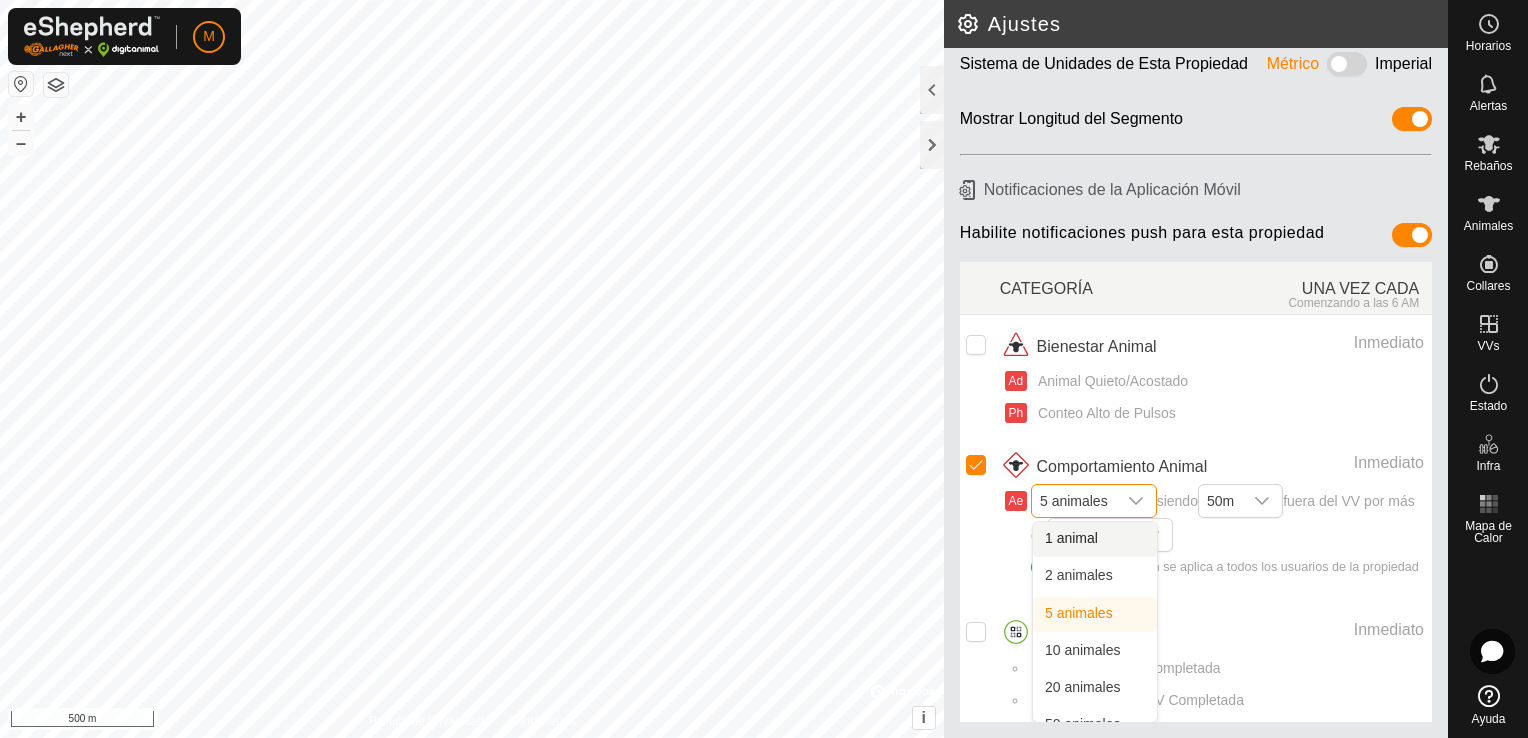 click 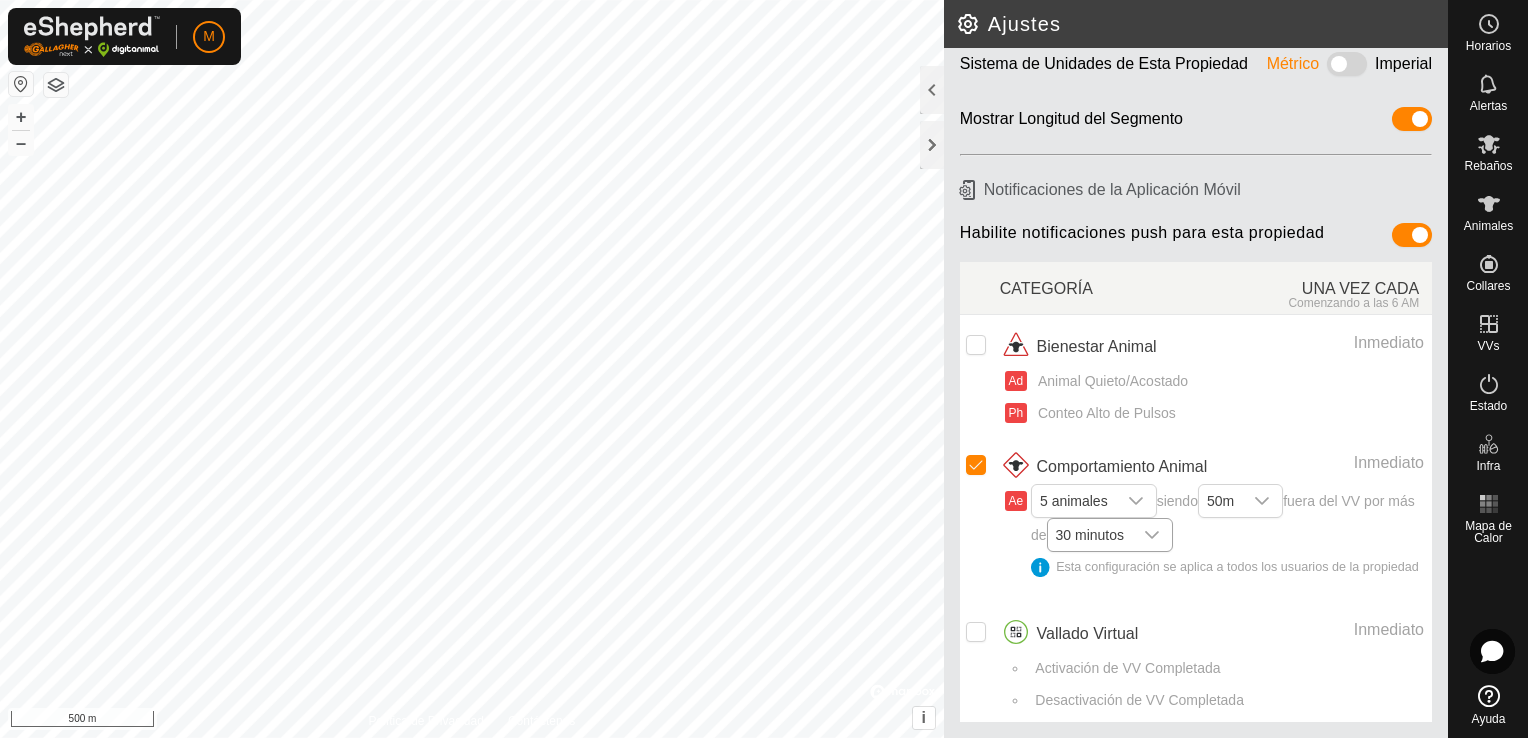 click 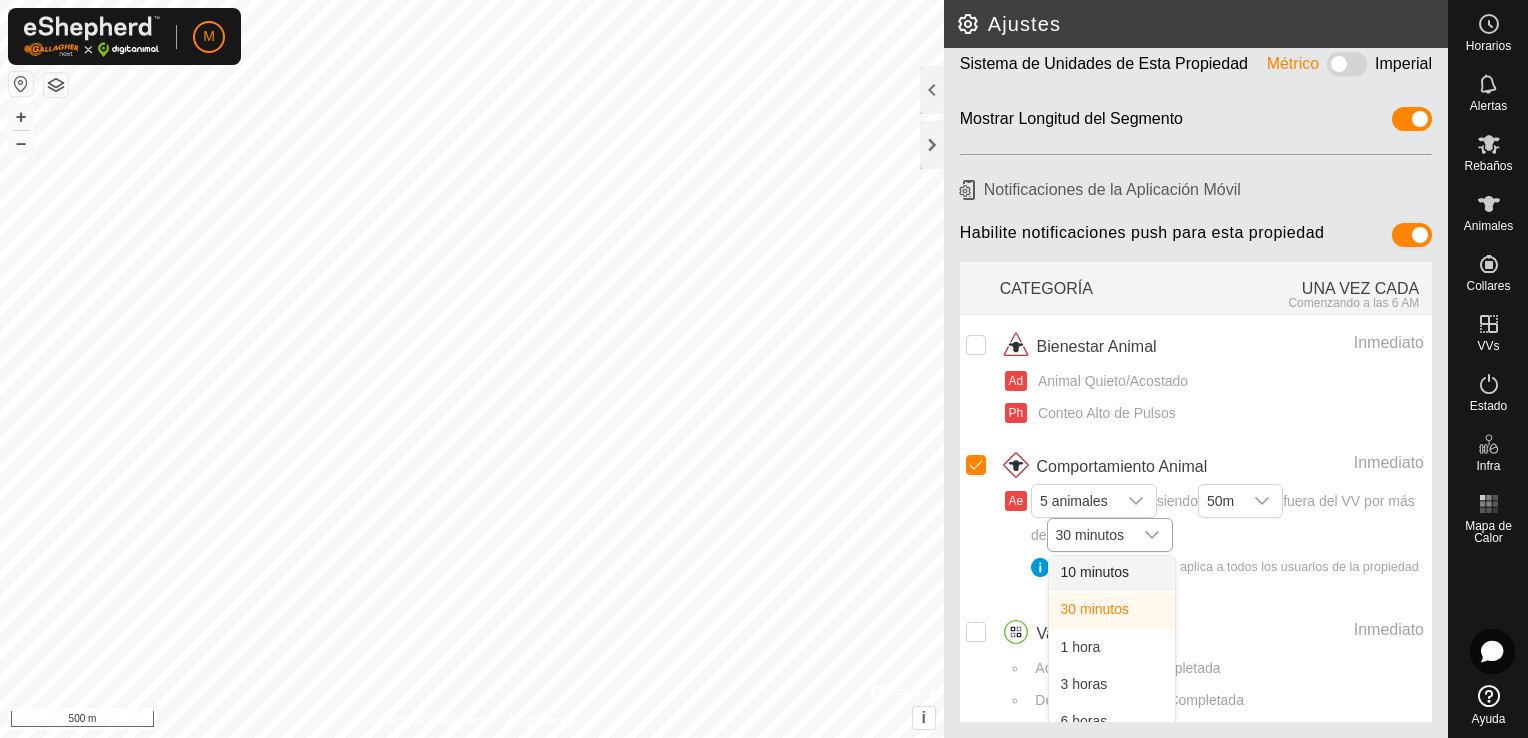 click on "10 minutos" at bounding box center [1112, 573] 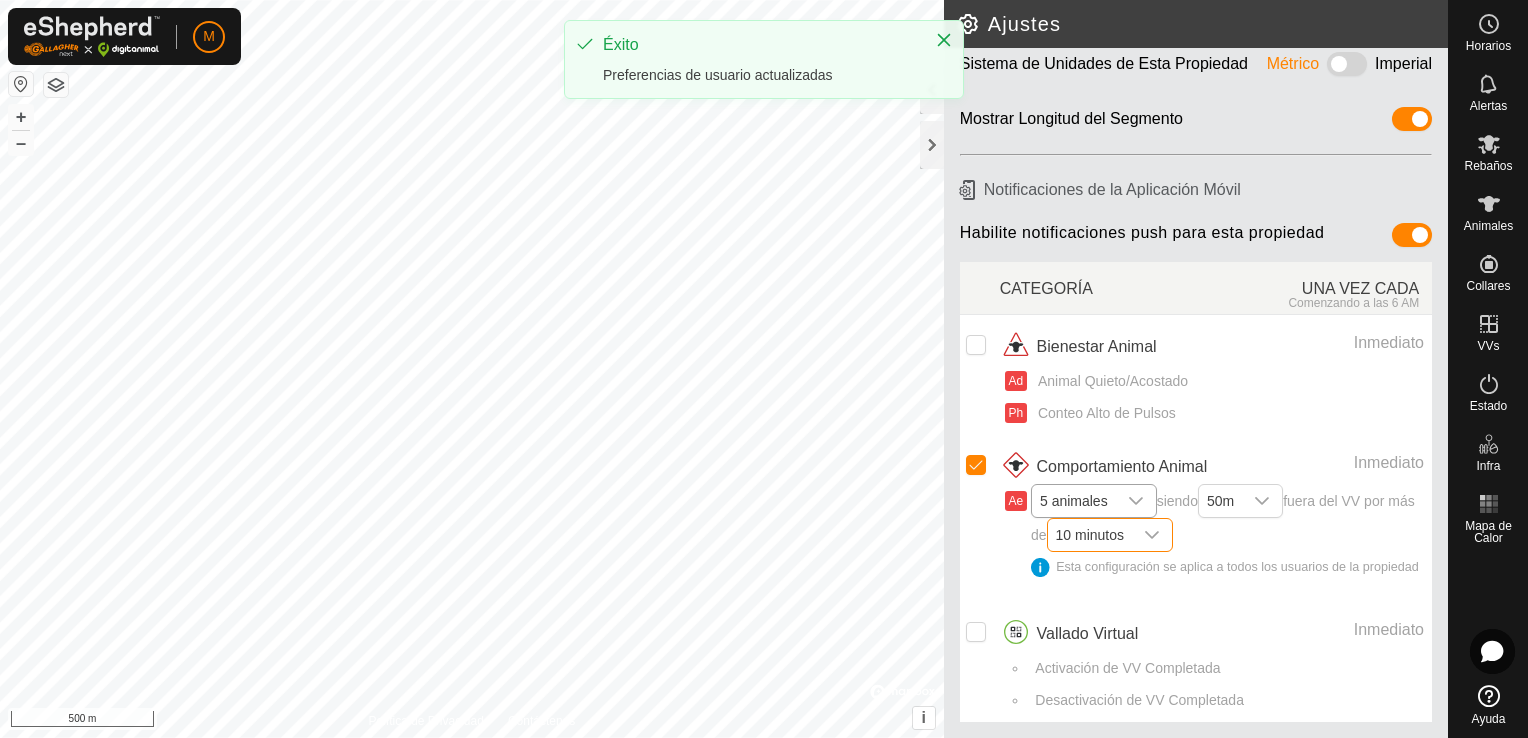 click 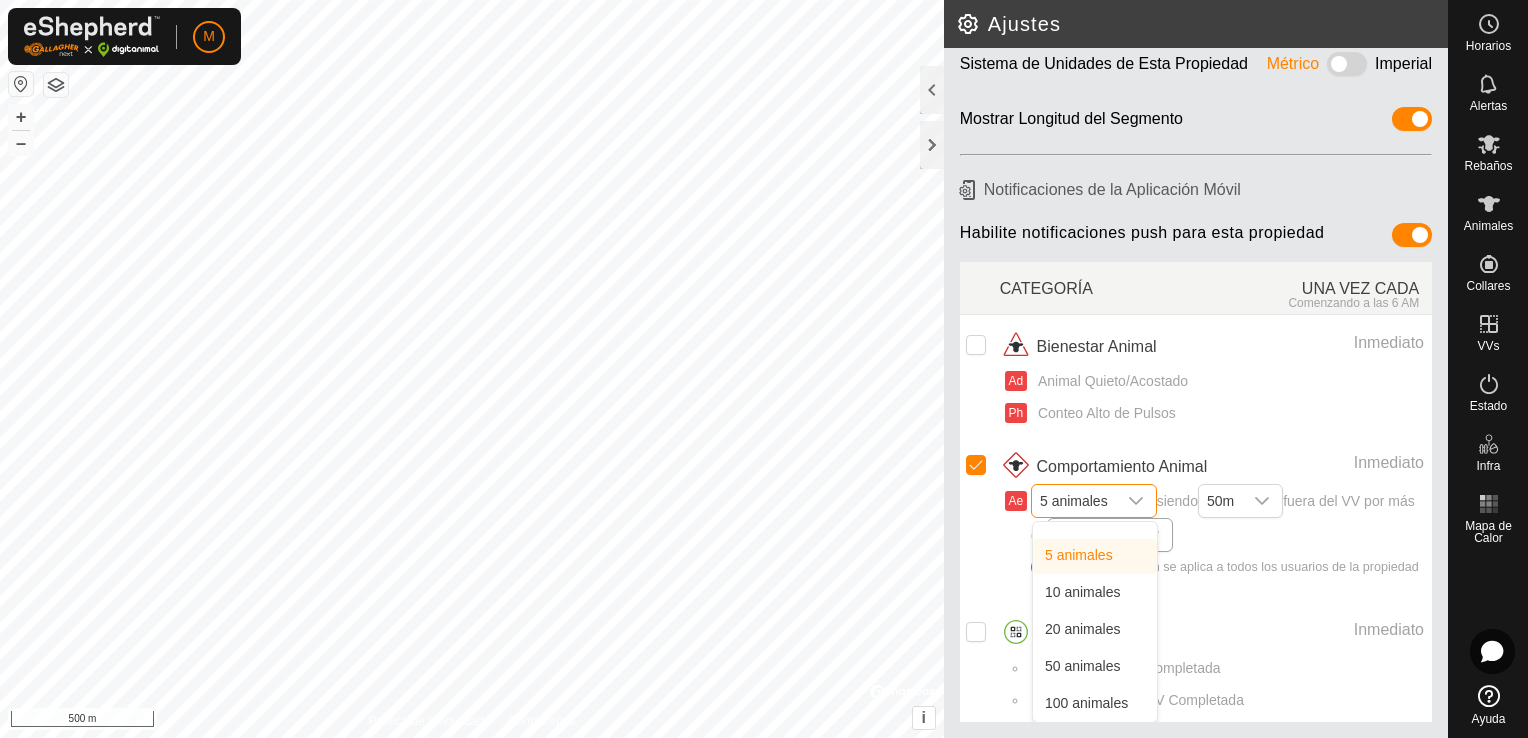 scroll, scrollTop: 0, scrollLeft: 0, axis: both 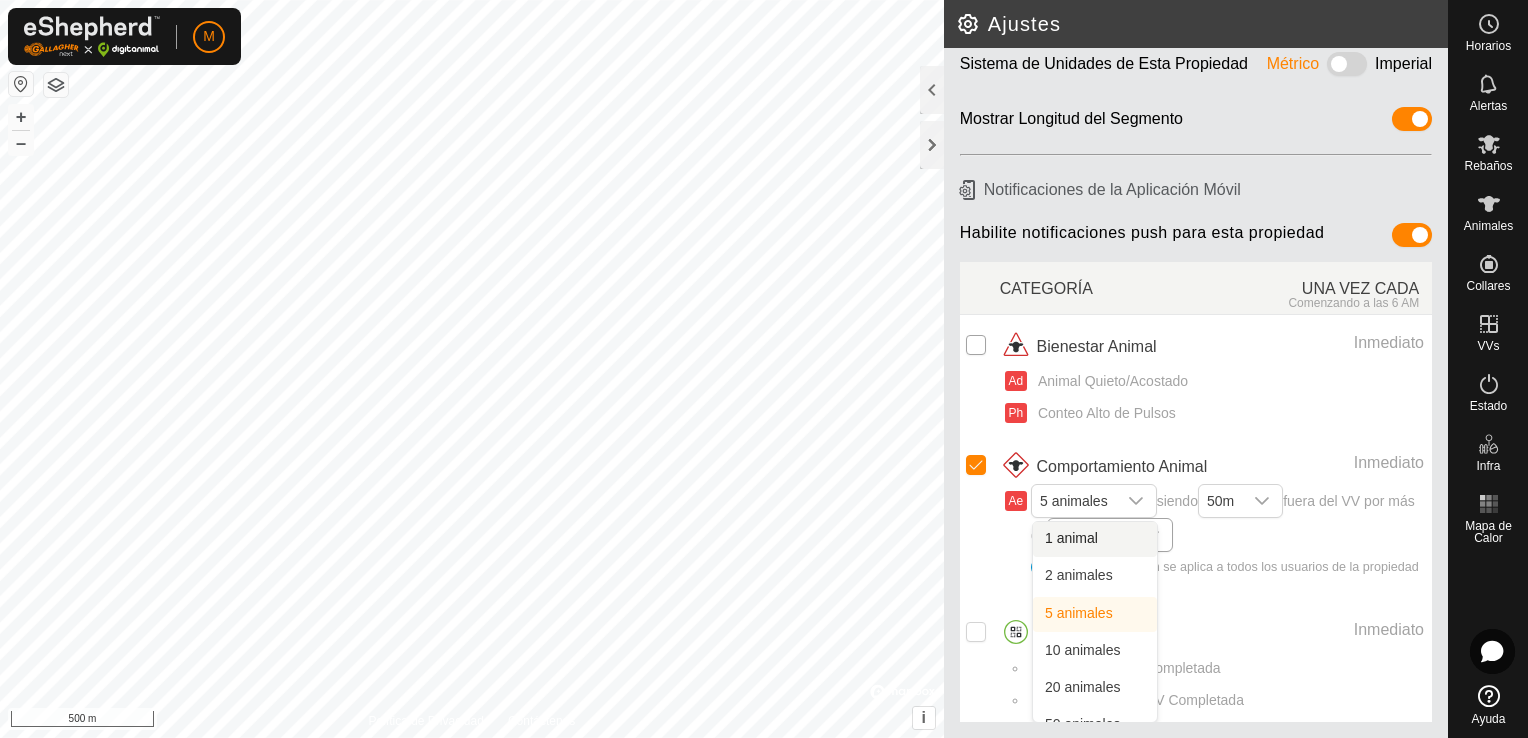 click at bounding box center (976, 345) 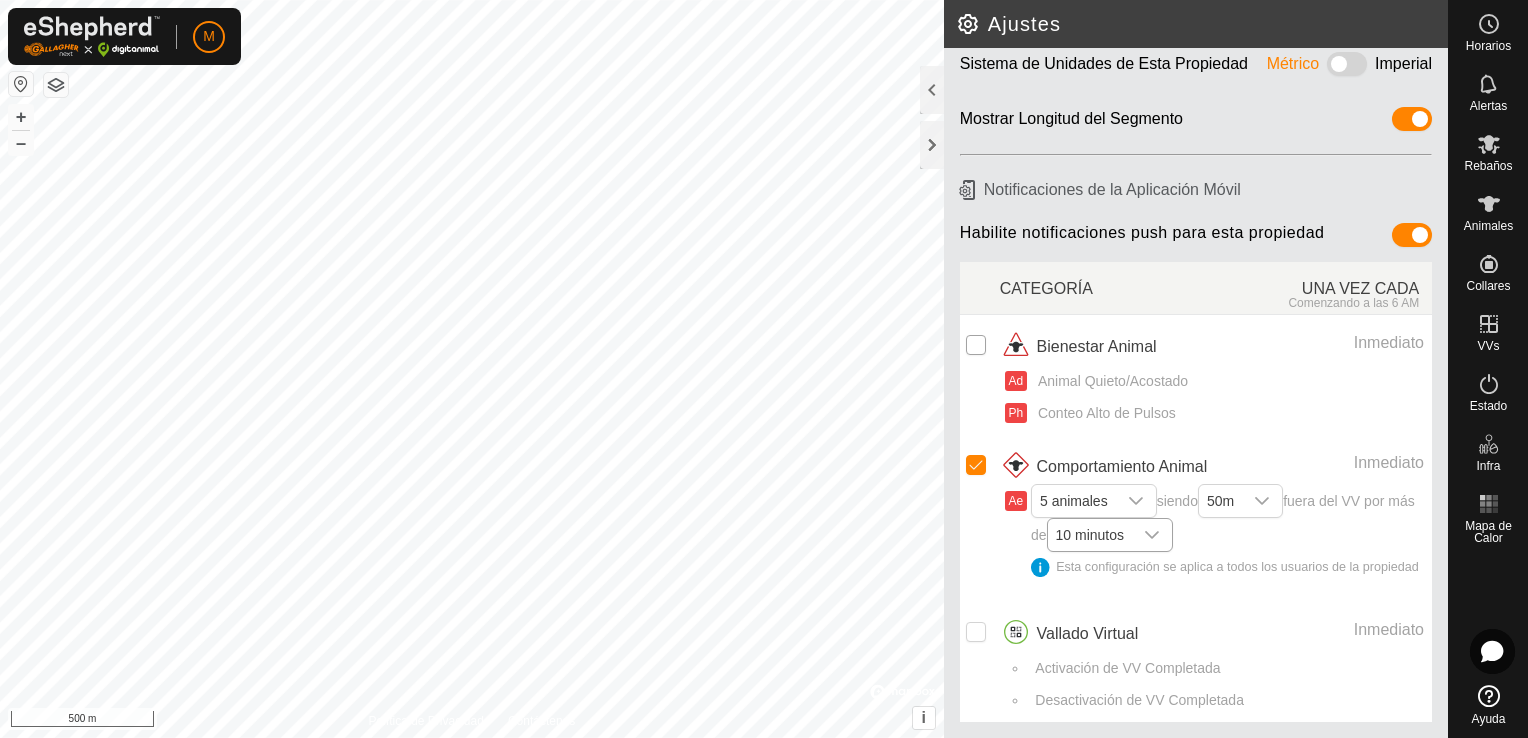 checkbox on "true" 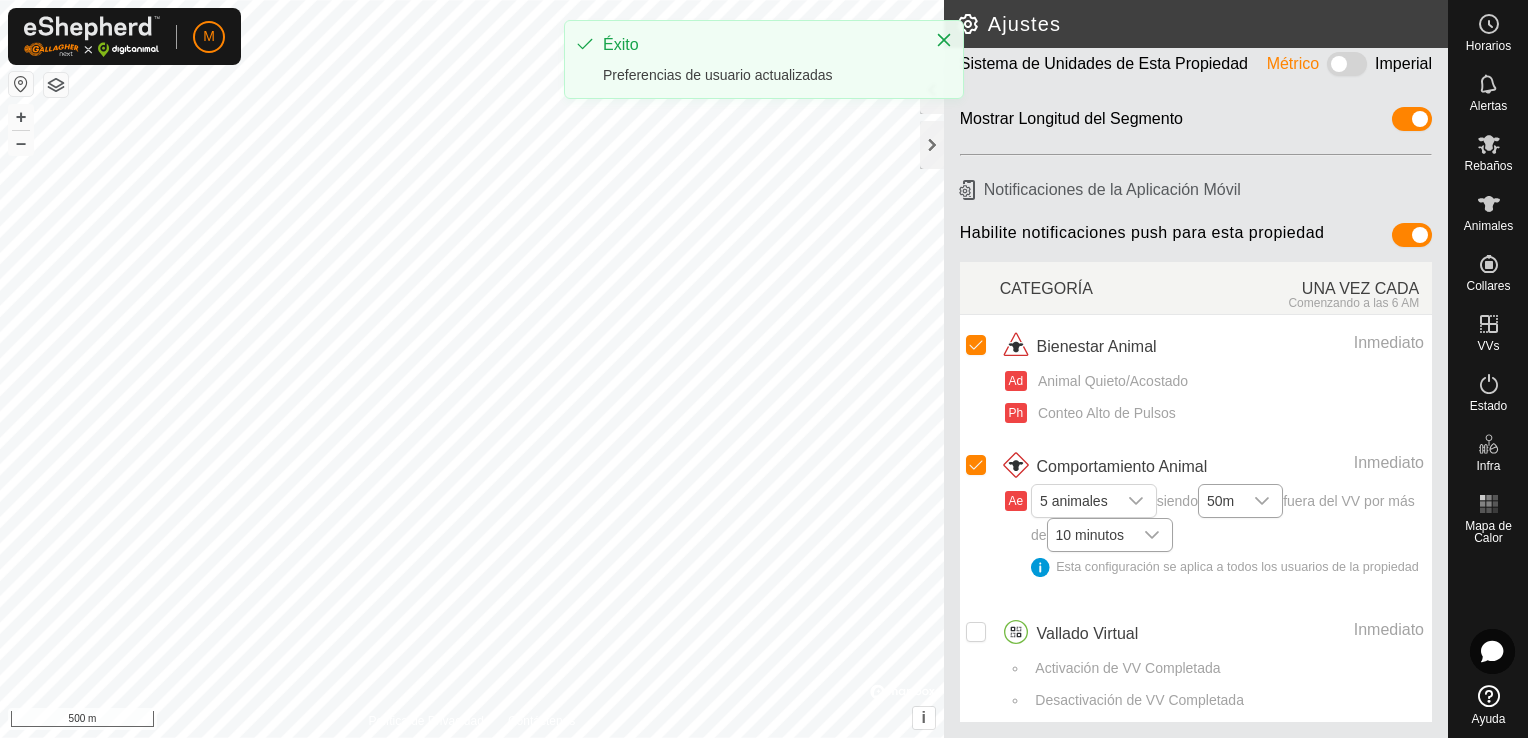click at bounding box center [1262, 501] 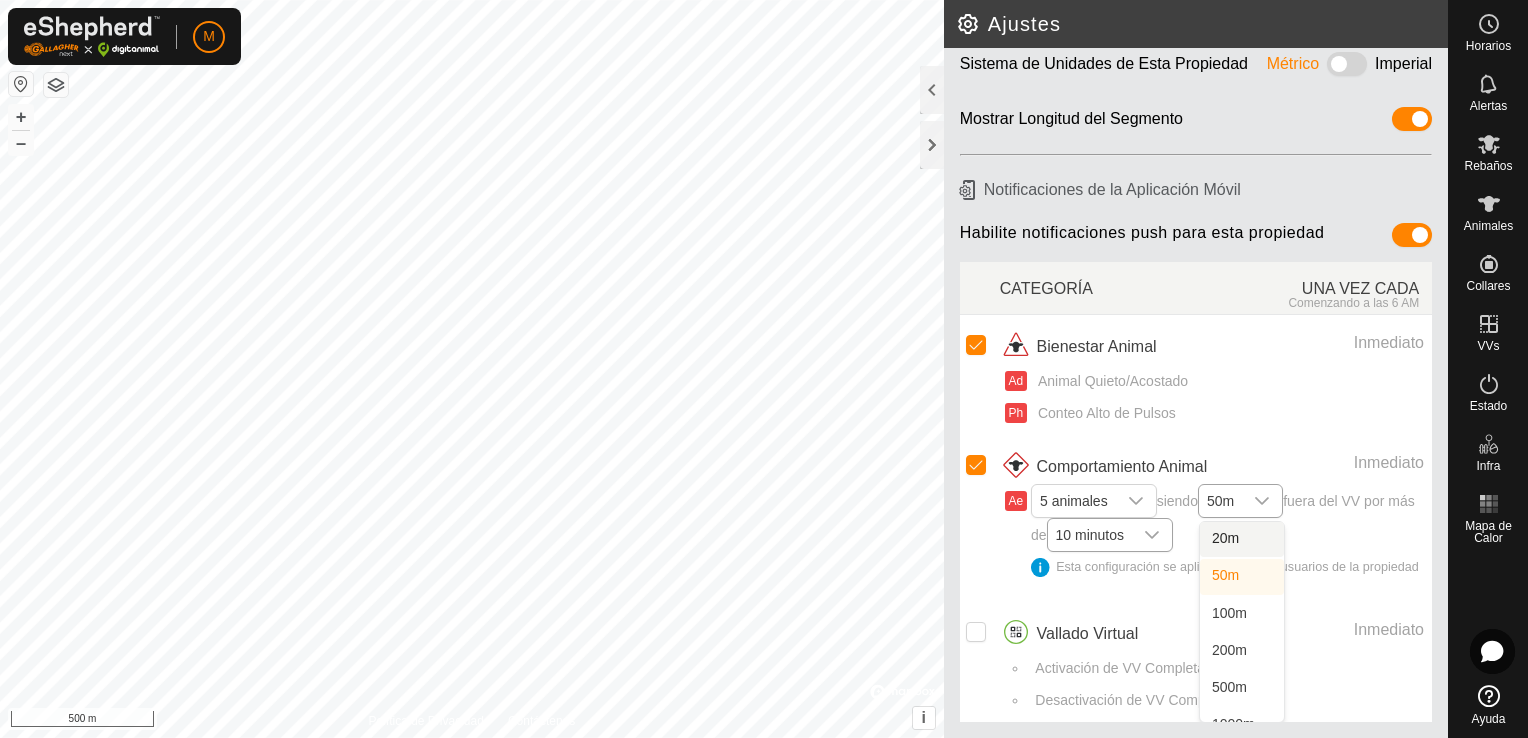 click on "20m" at bounding box center (1242, 539) 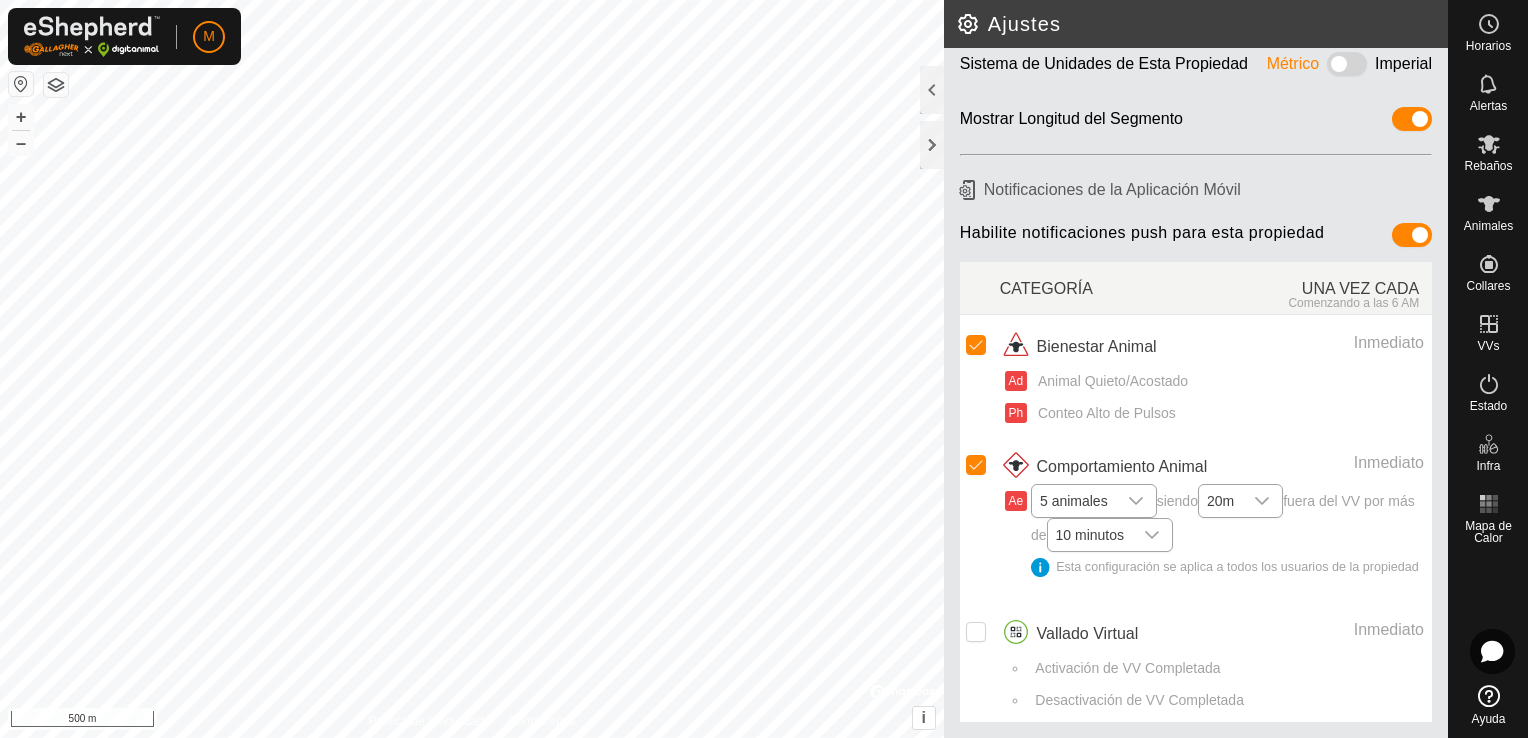 click at bounding box center [1136, 501] 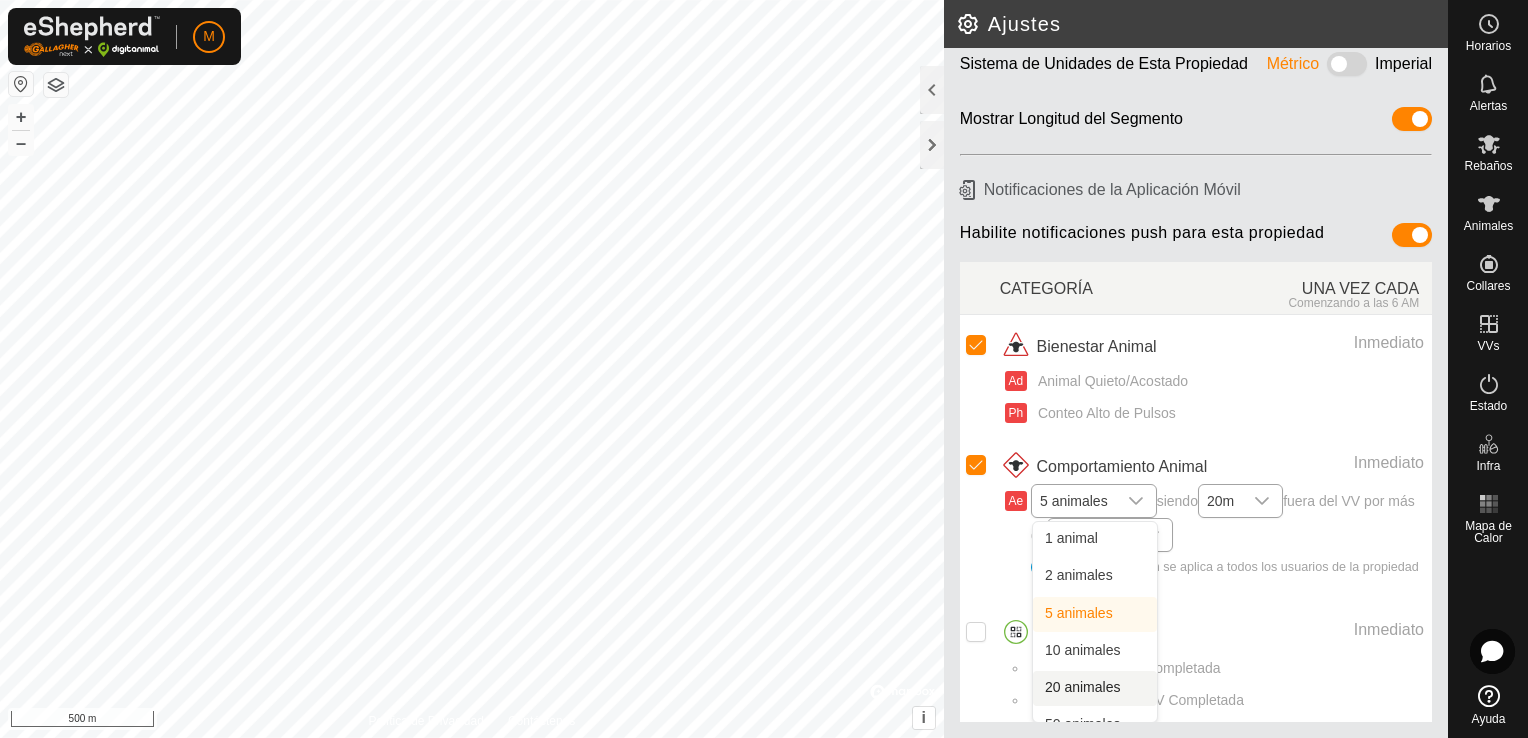 click on "20 animales" at bounding box center [1095, 688] 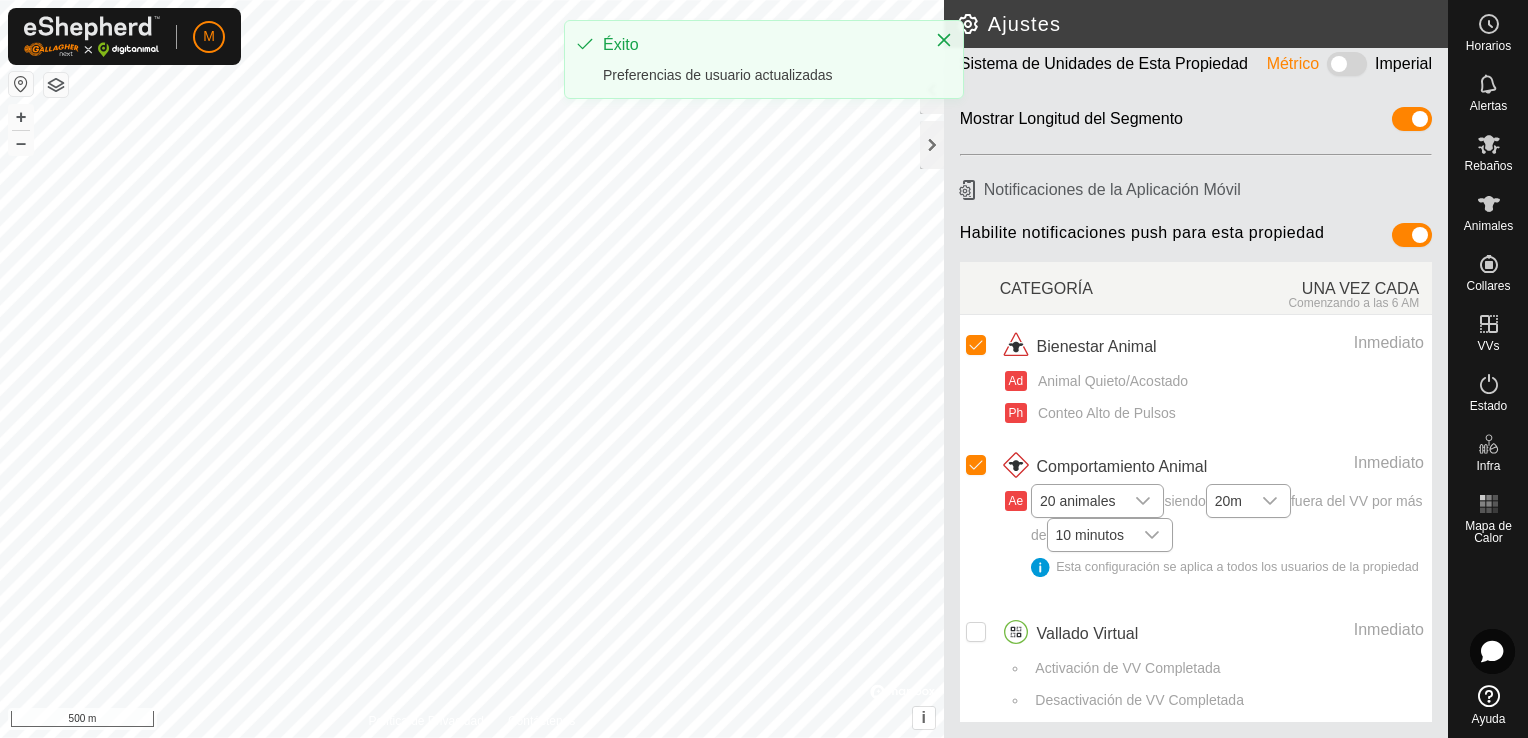 click at bounding box center [1143, 501] 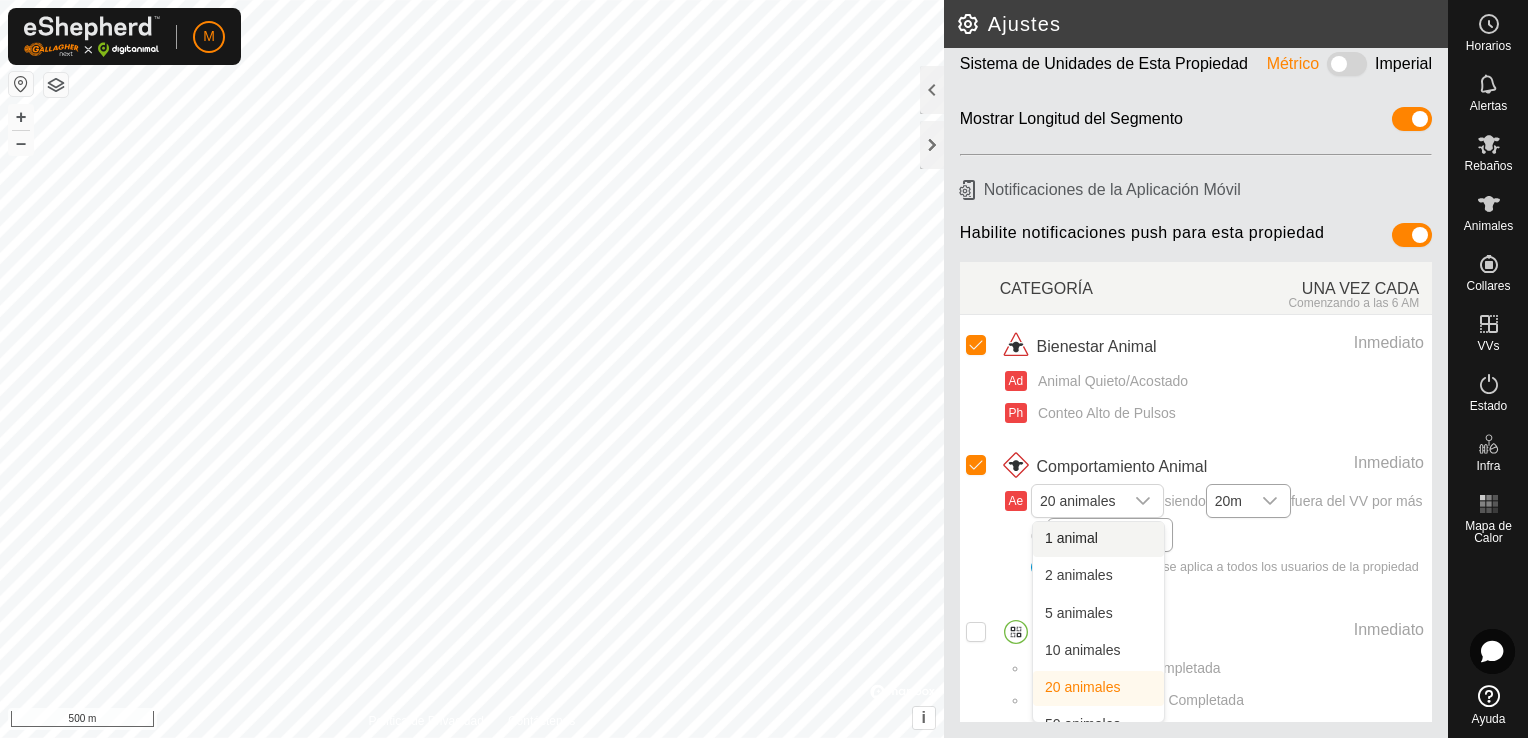 click on "1 animal" at bounding box center [1098, 539] 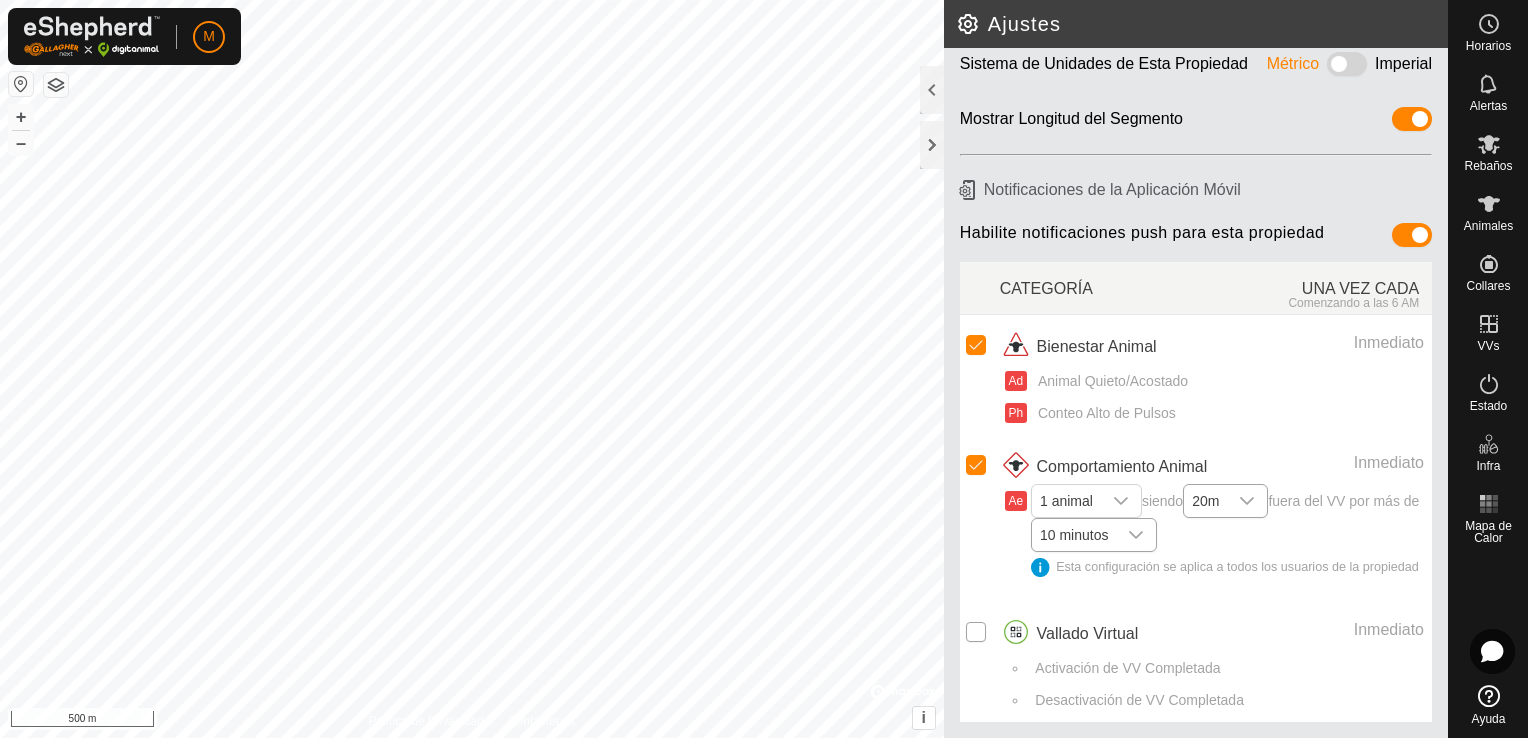 click at bounding box center (976, 632) 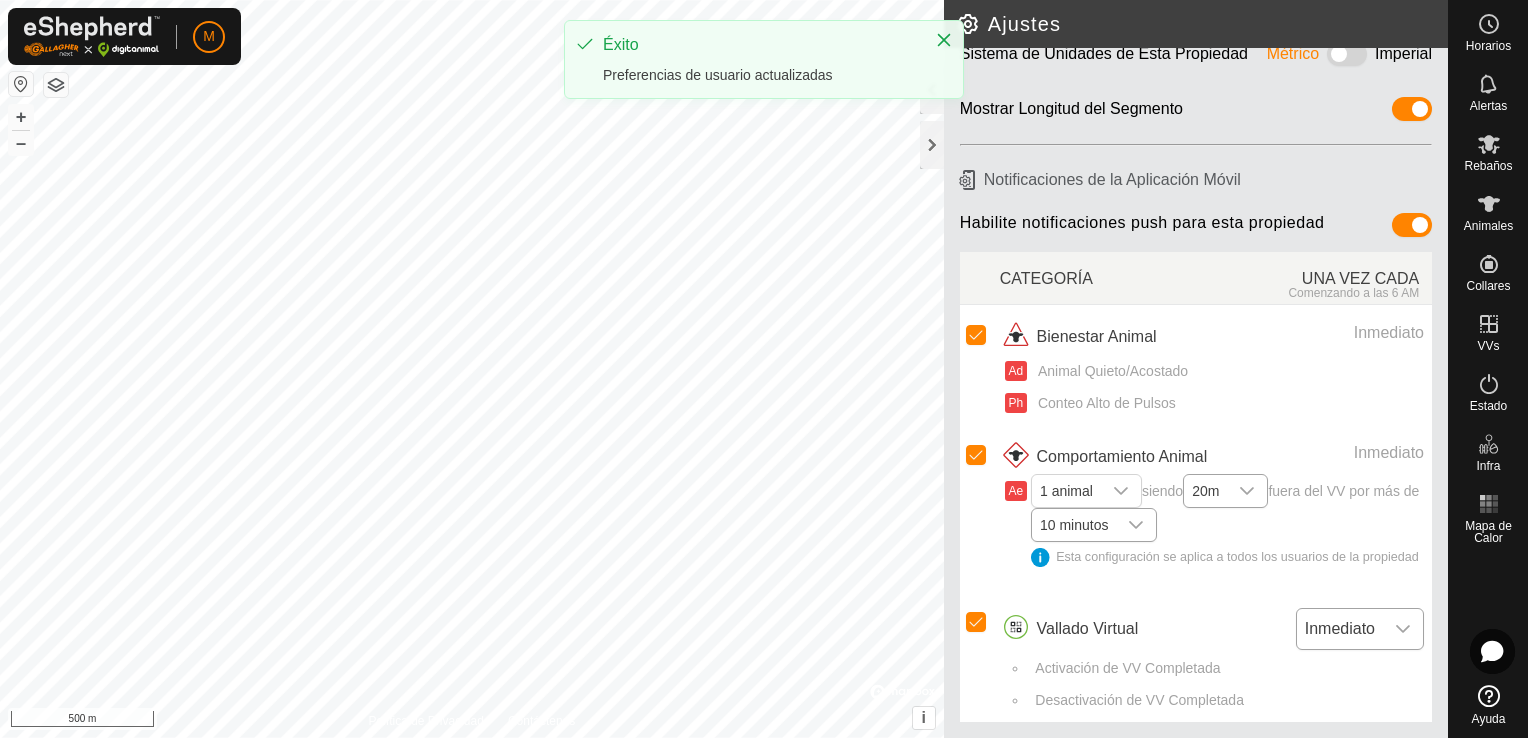 click at bounding box center [1403, 629] 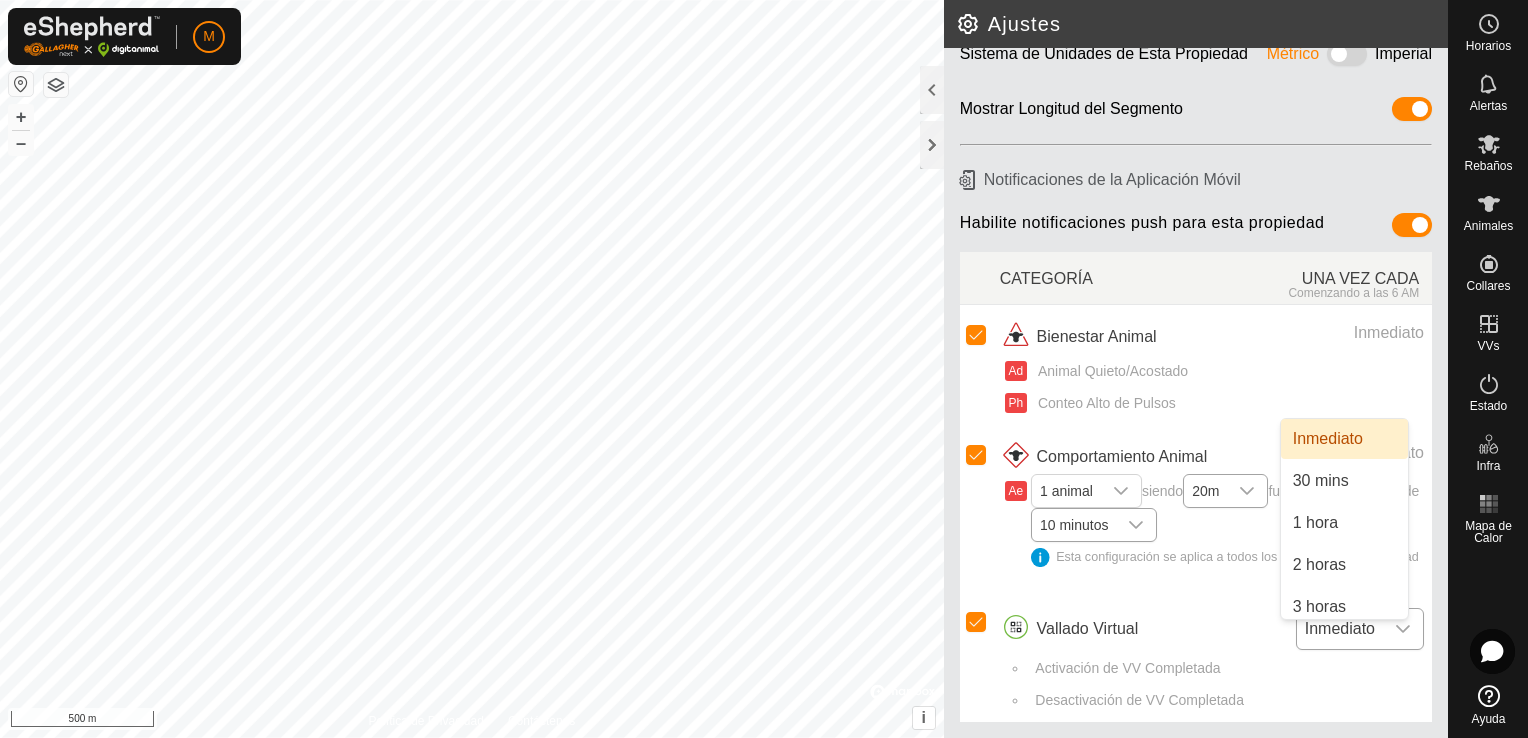 click at bounding box center [1403, 629] 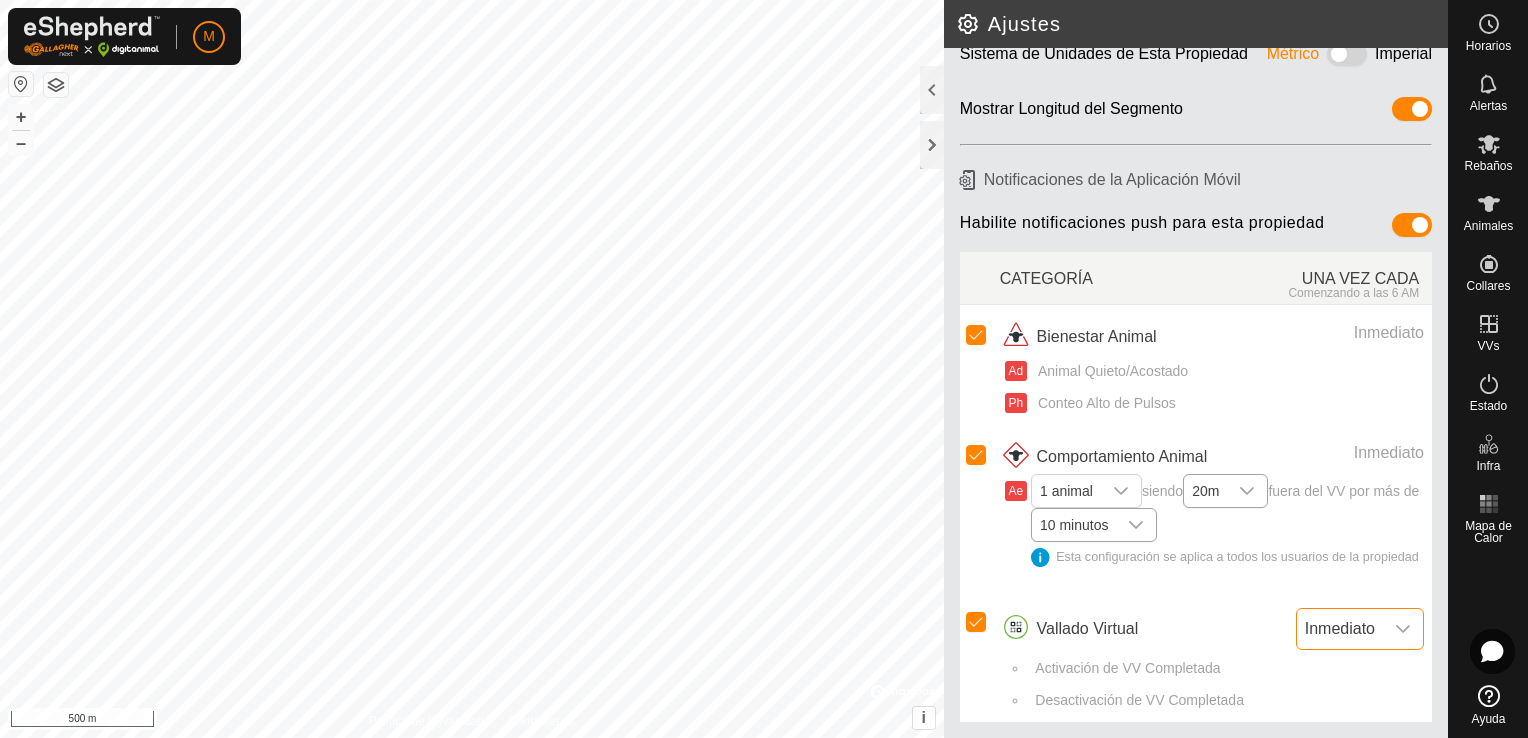 scroll, scrollTop: 0, scrollLeft: 0, axis: both 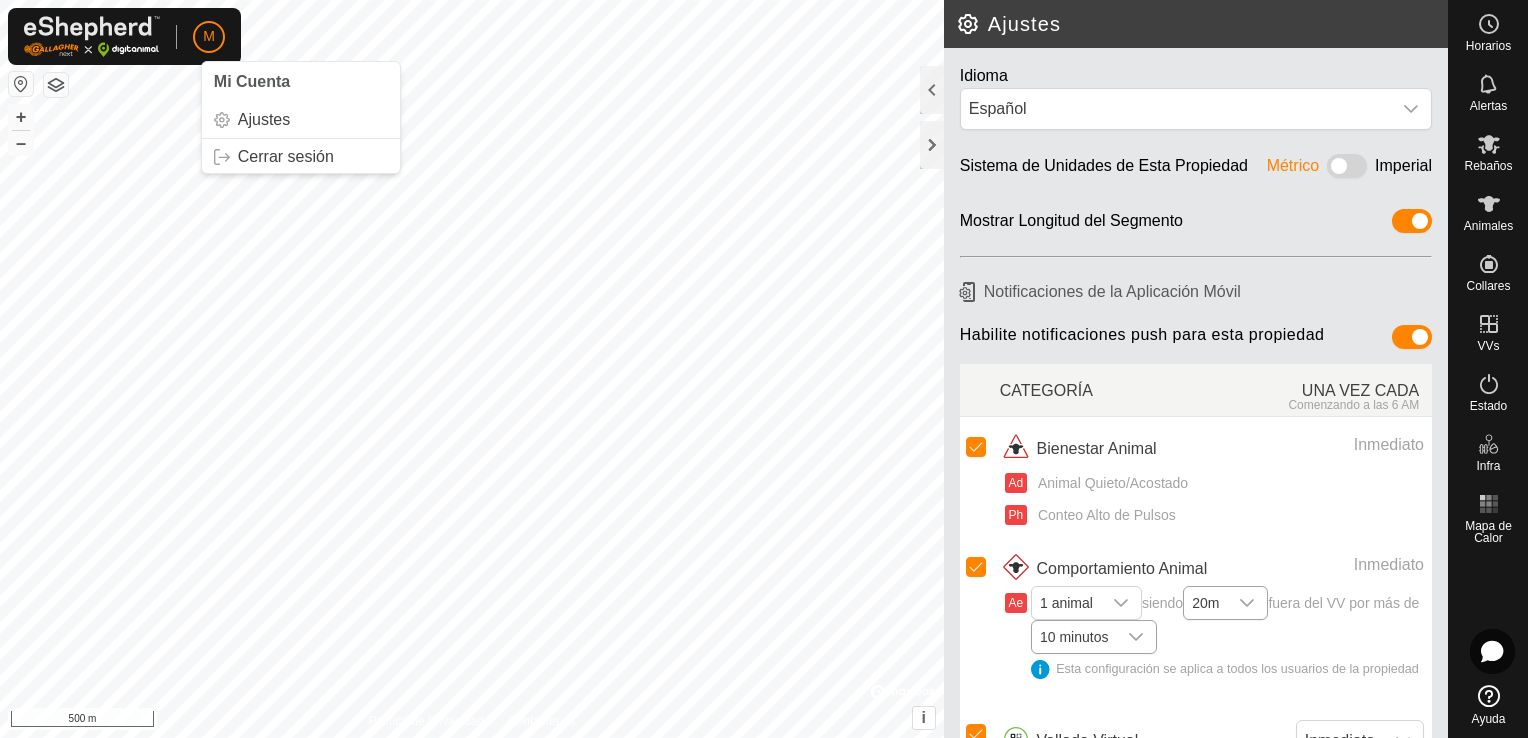 click on "M" 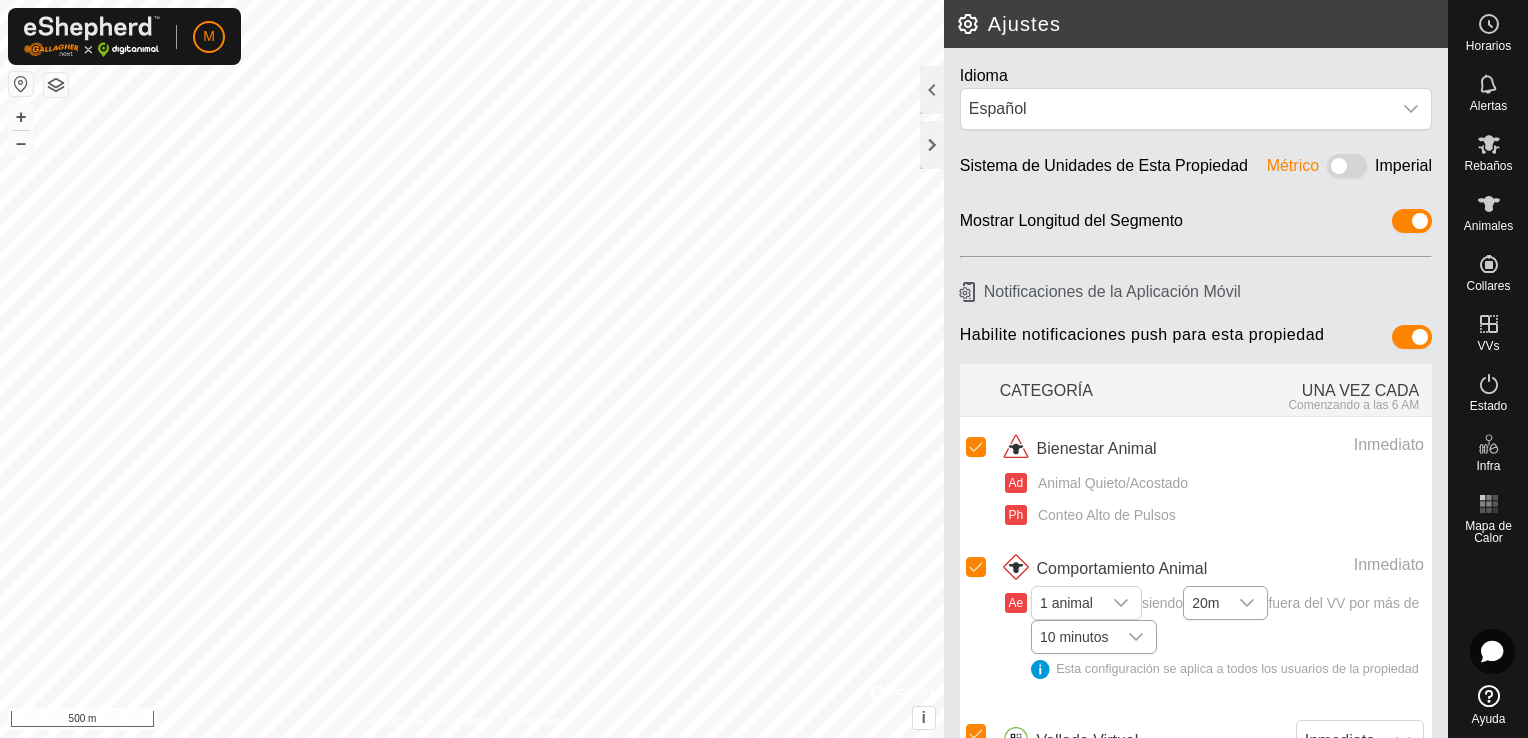 click on "Ajustes" 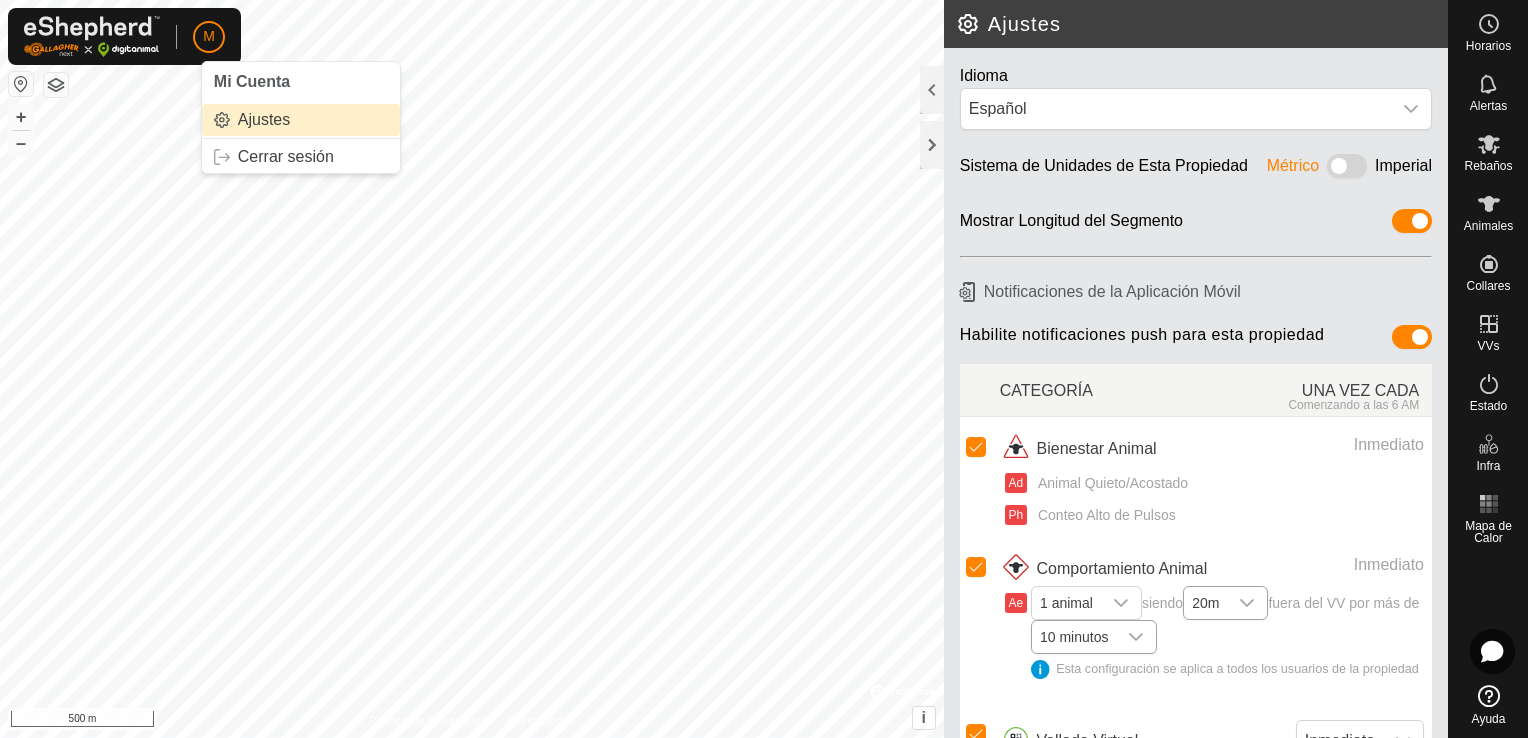 click on "Ajustes" at bounding box center [301, 120] 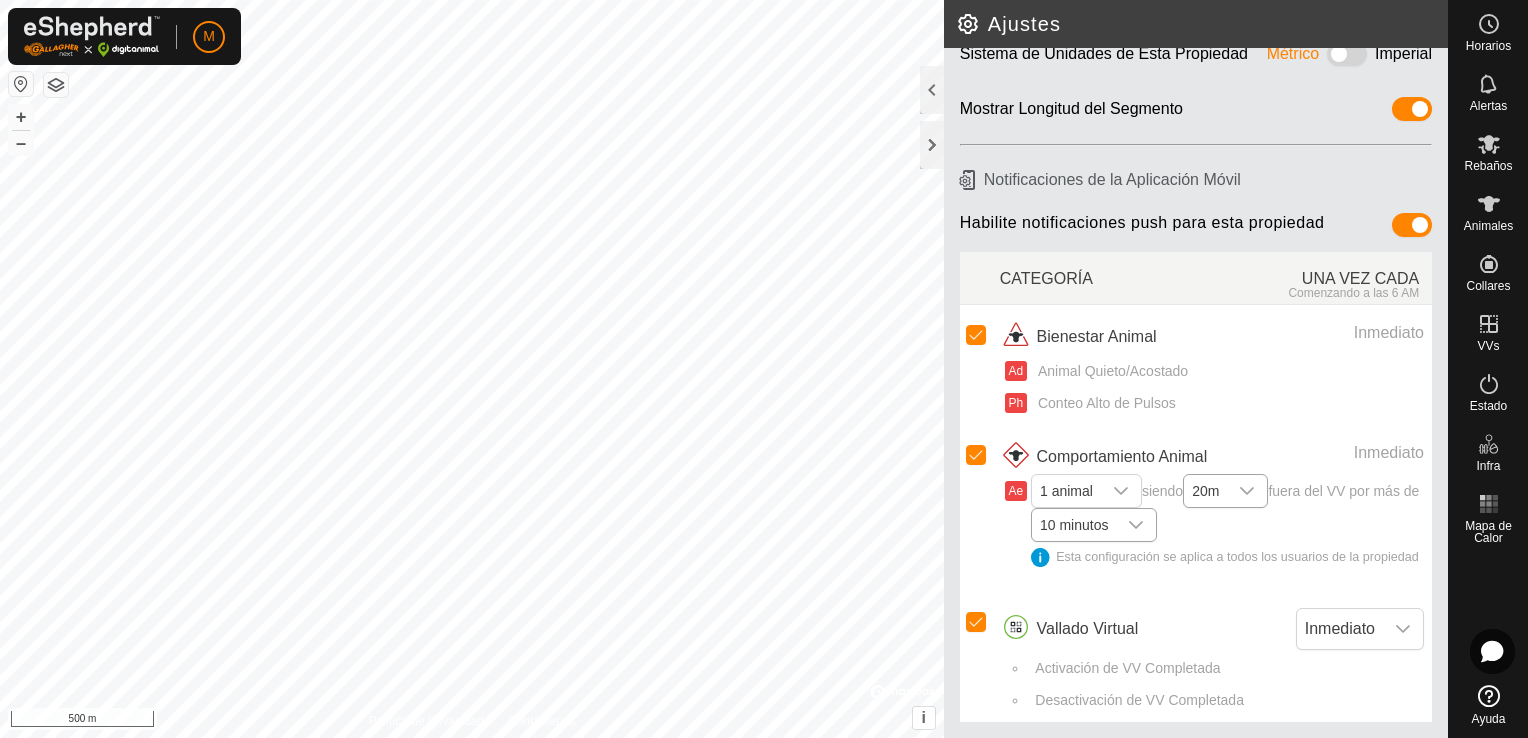 scroll, scrollTop: 0, scrollLeft: 0, axis: both 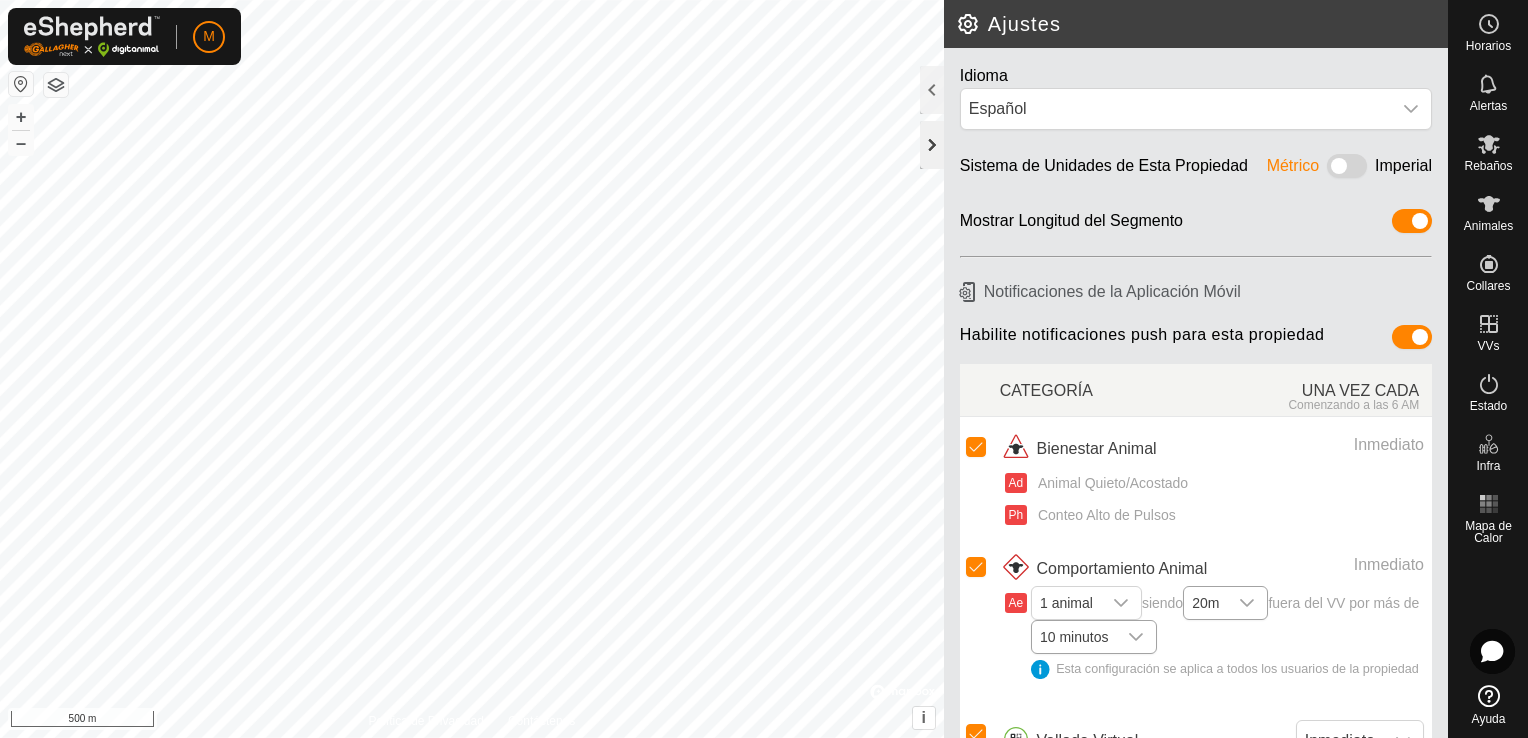 click 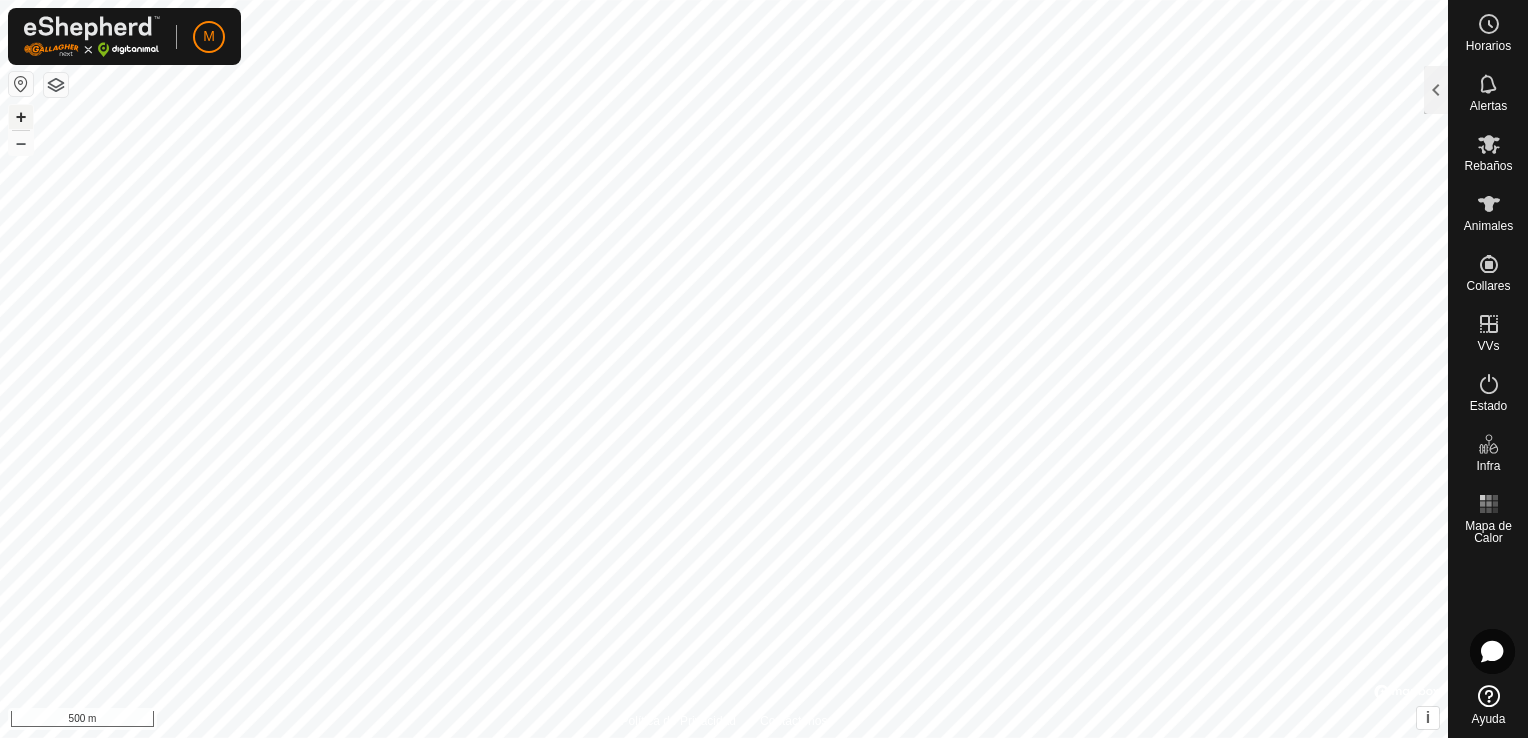 click on "+" at bounding box center (21, 117) 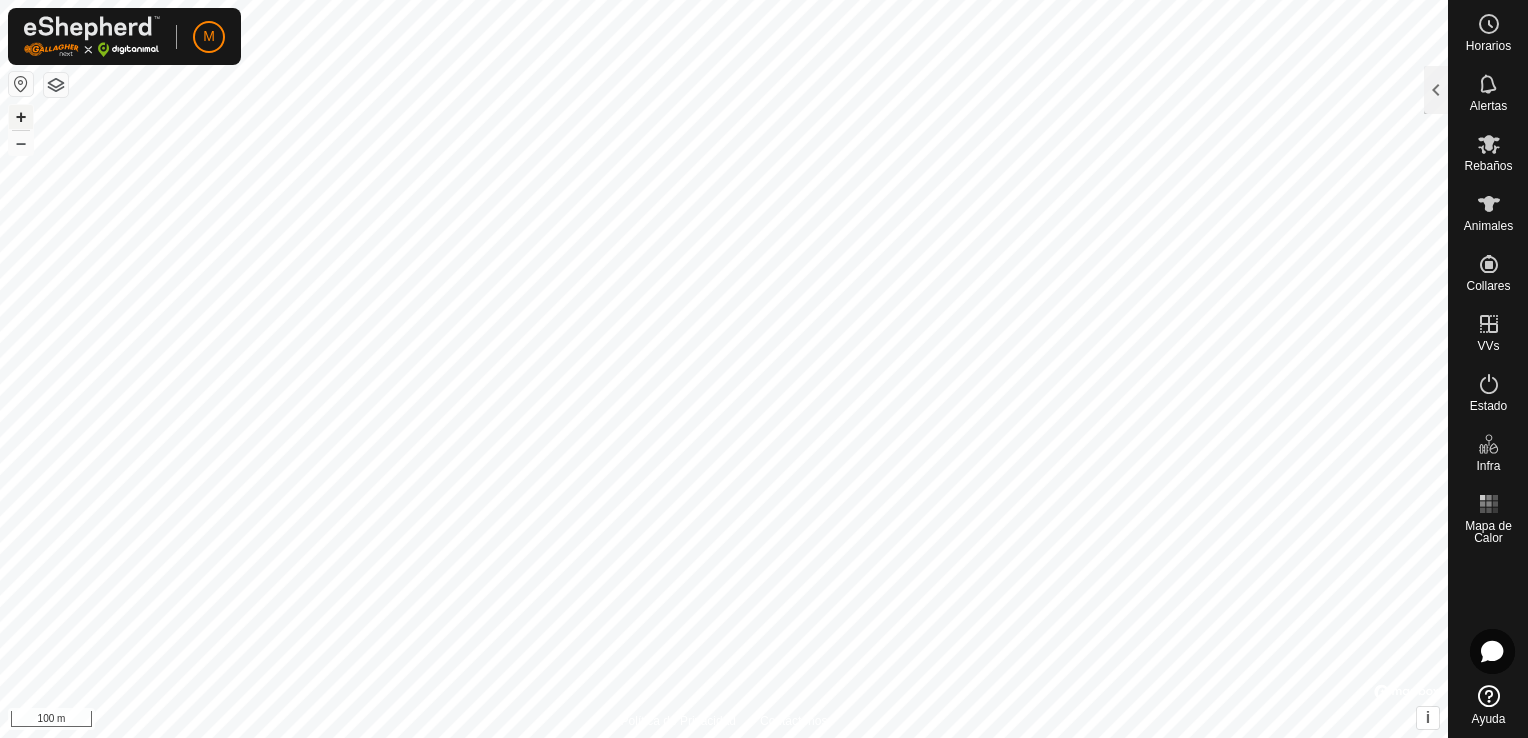 click on "+" at bounding box center (21, 117) 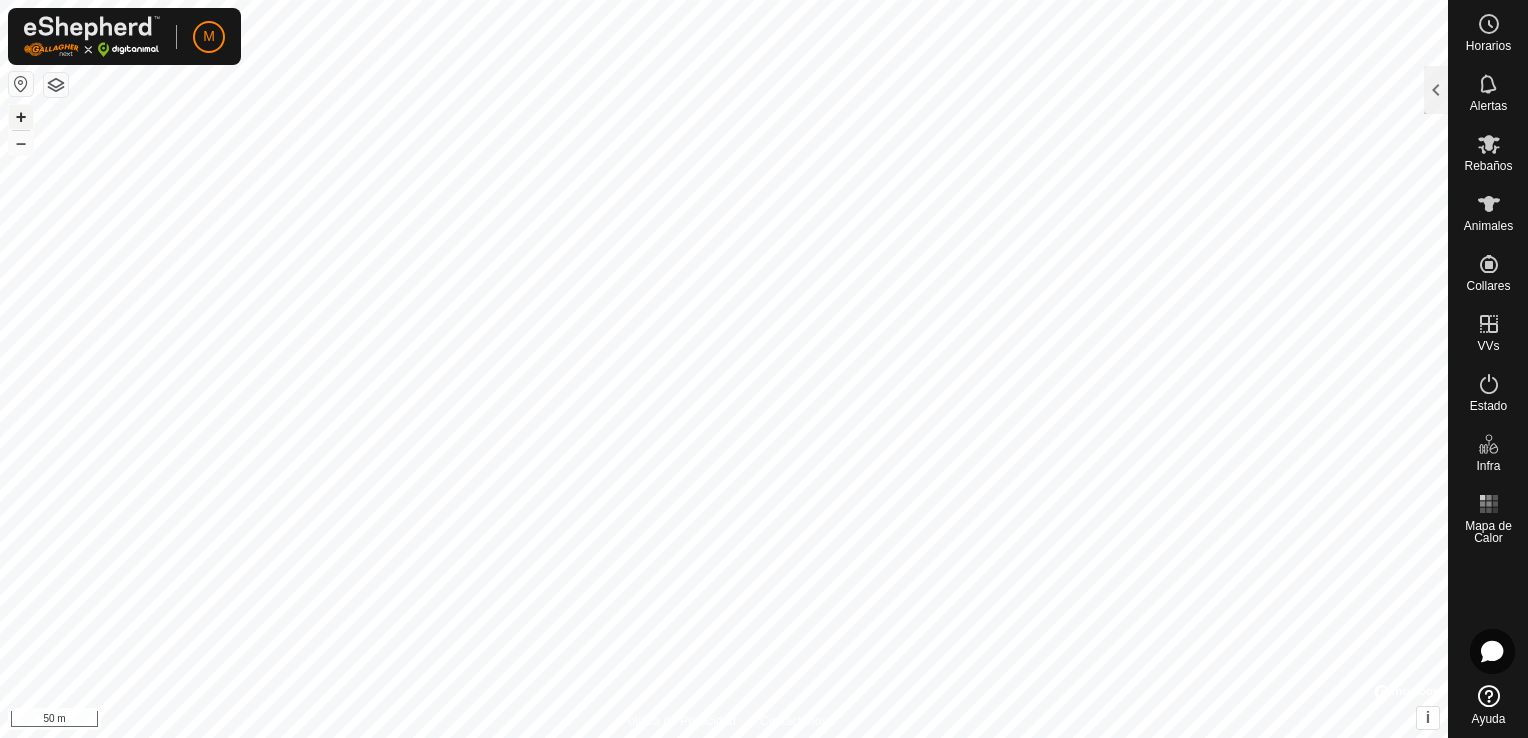 click on "+" at bounding box center [21, 117] 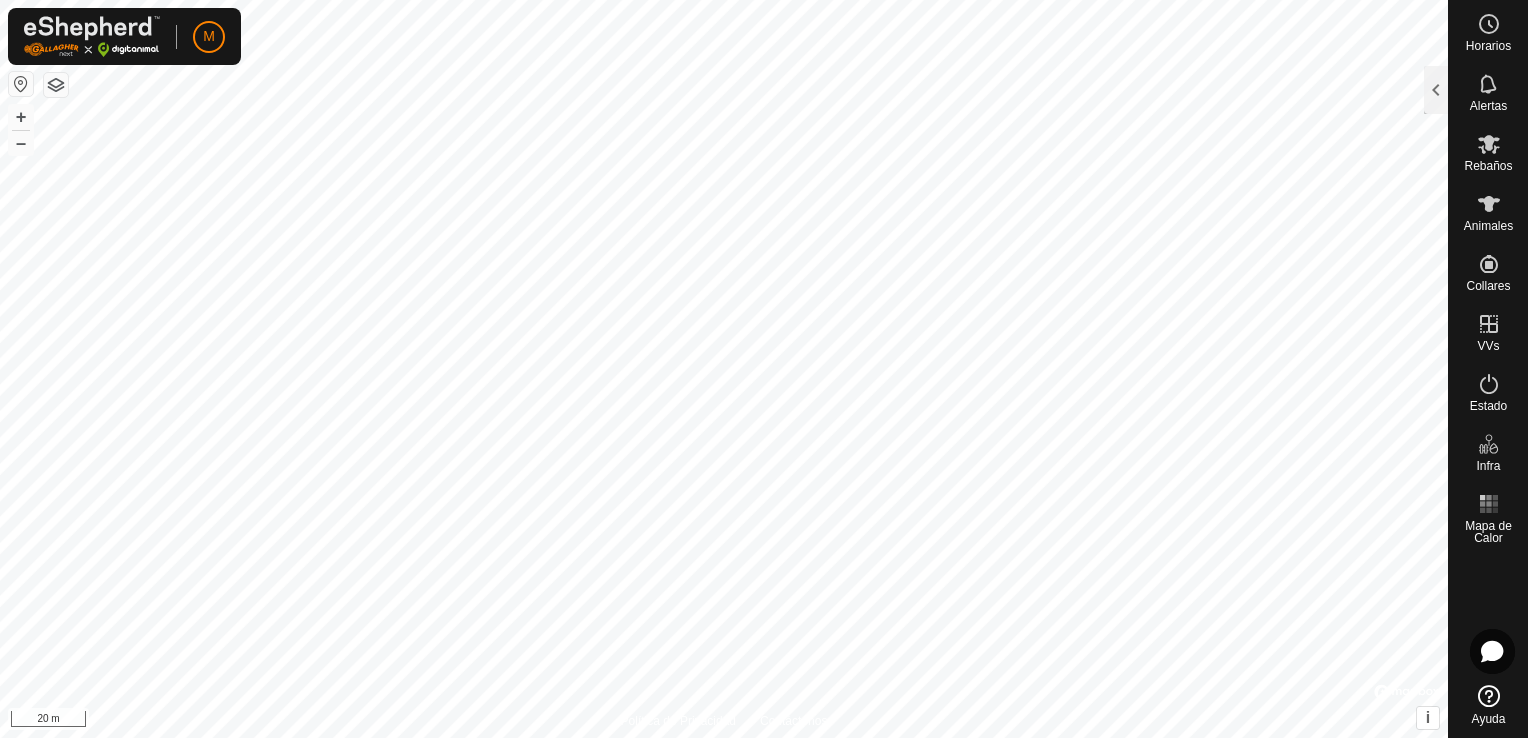 click on "M  Horarios Alertas Rebaños Animales Collares VVs Estado Infra Mapa de Calor Ayuda Ajustes Idioma Español Sistema de Unidades de Esta Propiedad Métrico Imperial Mostrar Longitud del Segmento Notificaciones de la Aplicación Móvil Habilite notificaciones push para esta propiedad CATEGORÍA  UNA VEZ CADA  Comenzando a las 6 AM Bienestar Animal  Inmediato   Ad   Animal Quieto/Acostado  Ph   Conteo Alto de Pulsos Comportamiento Animal  Inmediato   Ae  1 animal  siendo  20m  fuera del VV por más de  10 minutos Esta configuración se aplica a todos los usuarios de la propiedad Vallado Virtual Inmediato  Activación de VV Completada  Desactivación de VV Completada Política de Privacidad Contáctenos
SENORITA
1045610127
LAS LAMAS
- + – ⇧ i ©  Mapbox , ©  OpenStreetMap ,  Improve this map 20 m" at bounding box center [764, 369] 